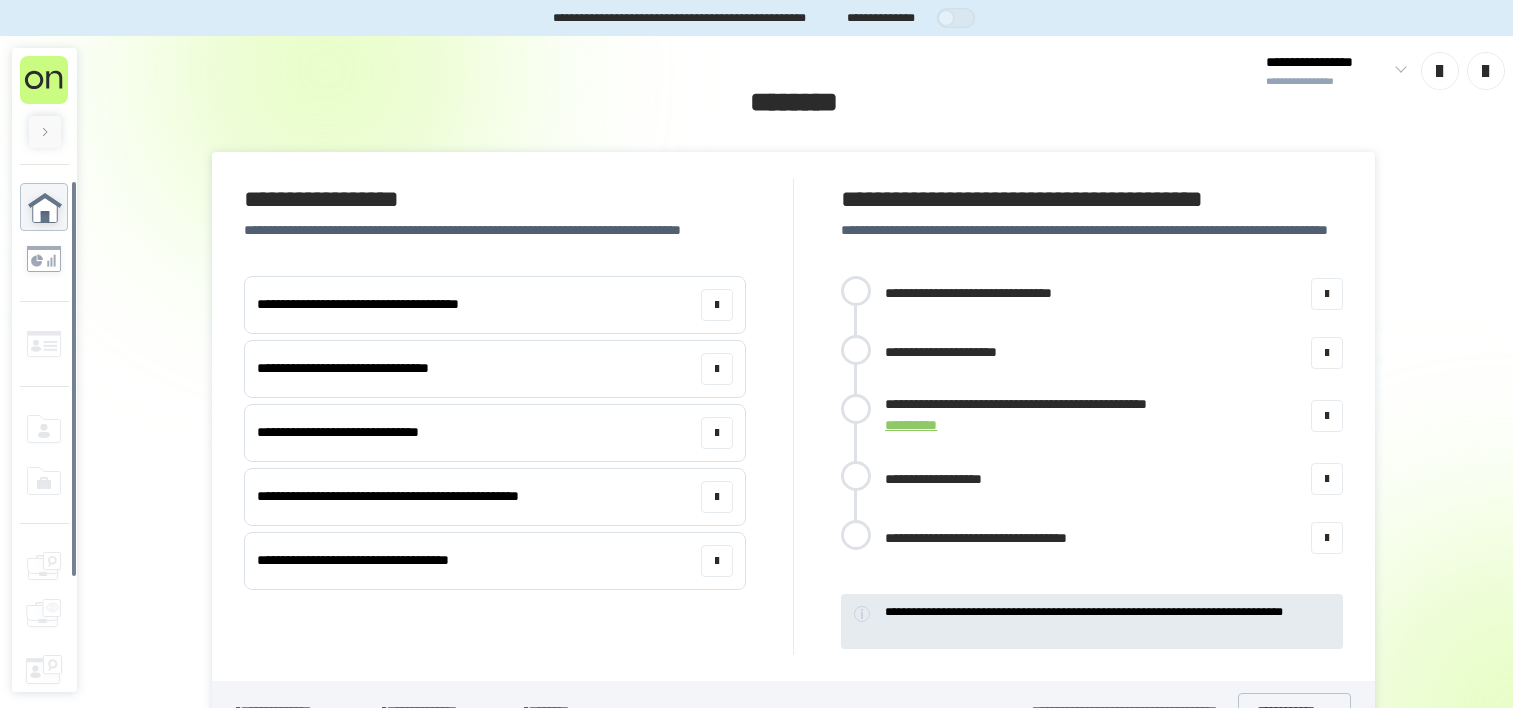 scroll, scrollTop: 0, scrollLeft: 0, axis: both 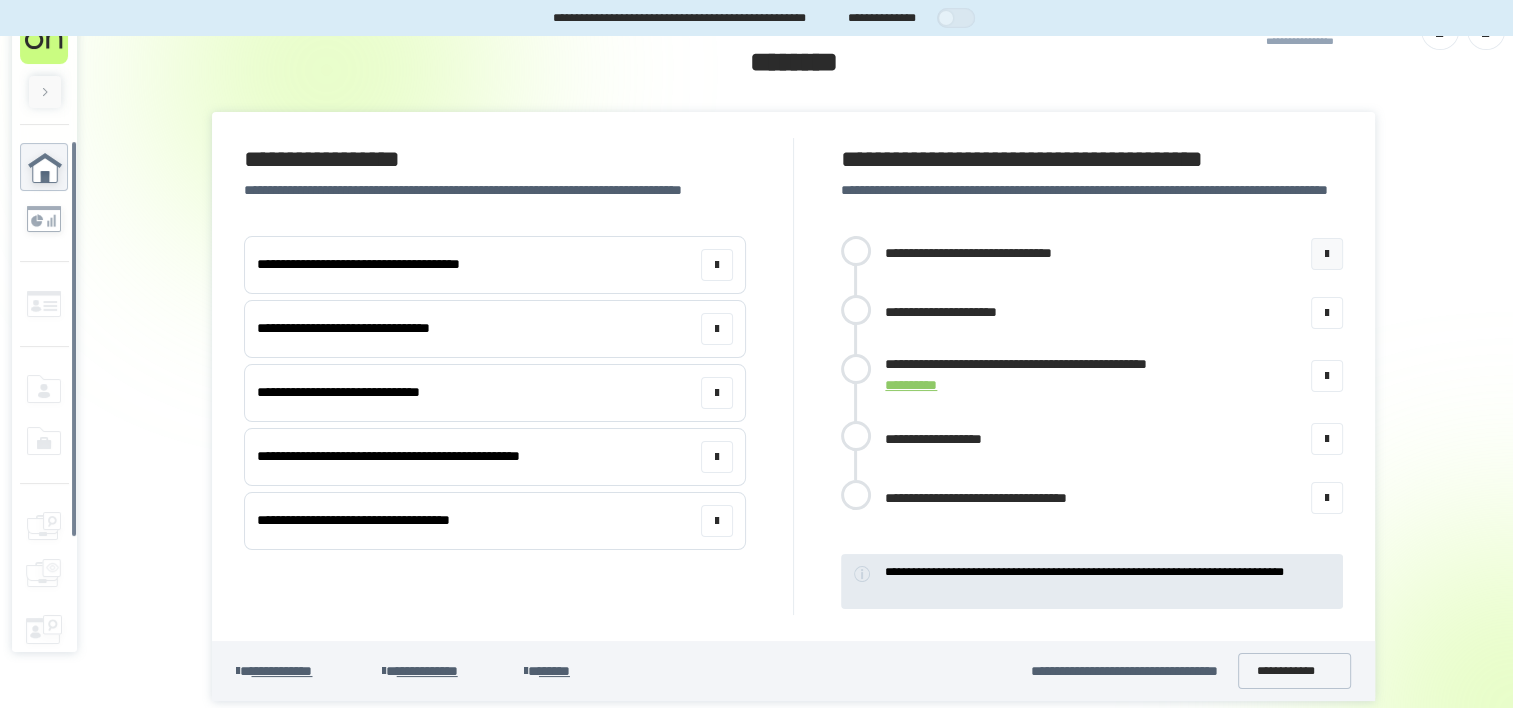 click on "**********" at bounding box center [1001, 253] 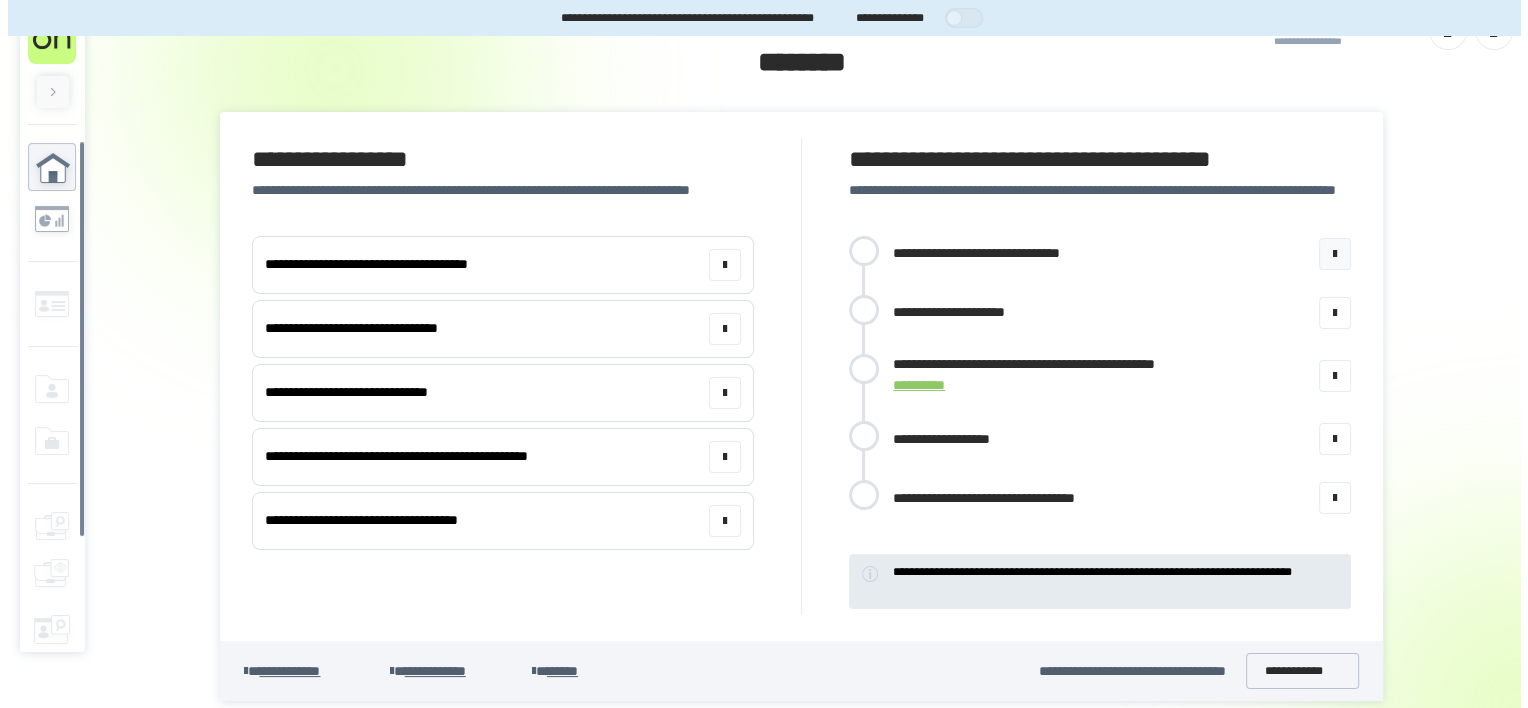 scroll, scrollTop: 0, scrollLeft: 0, axis: both 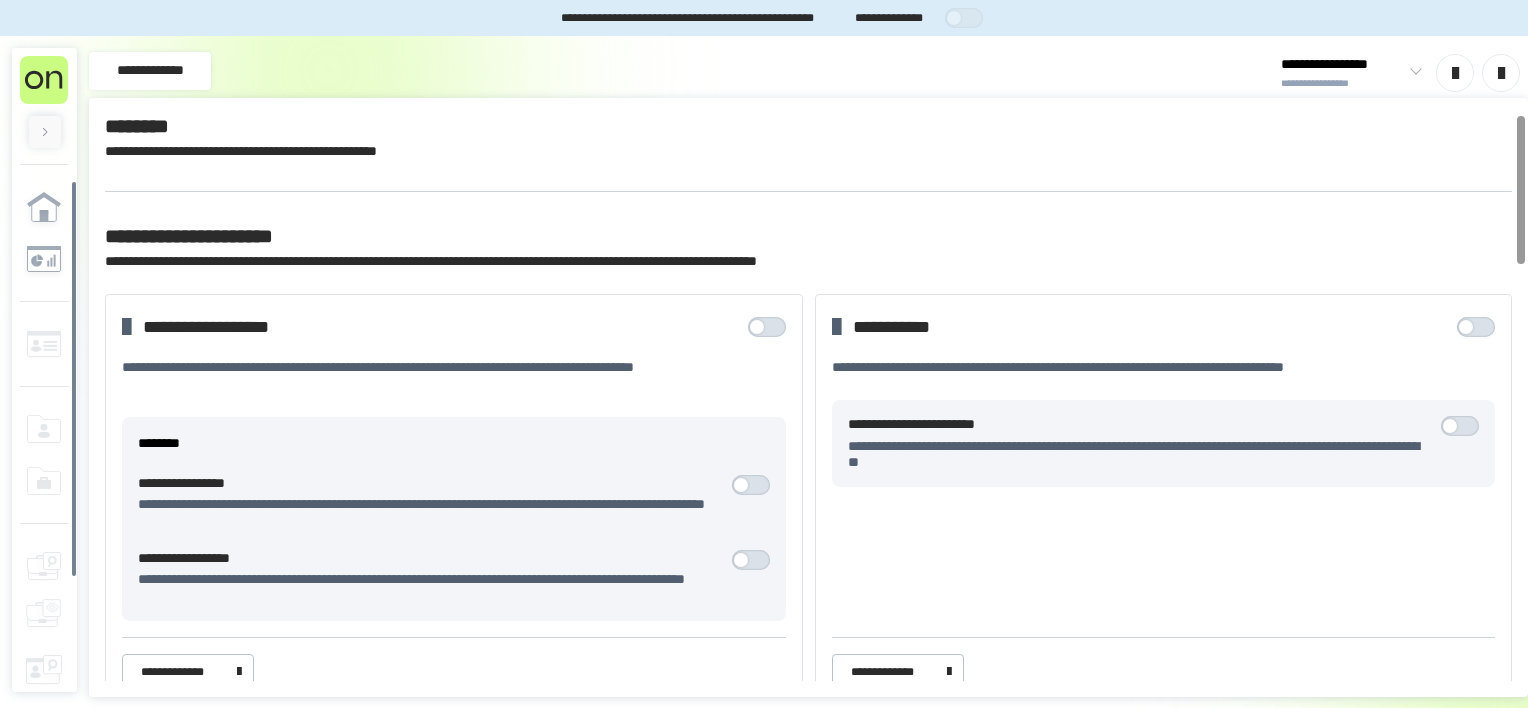 drag, startPoint x: 1524, startPoint y: 168, endPoint x: 1402, endPoint y: 135, distance: 126.38433 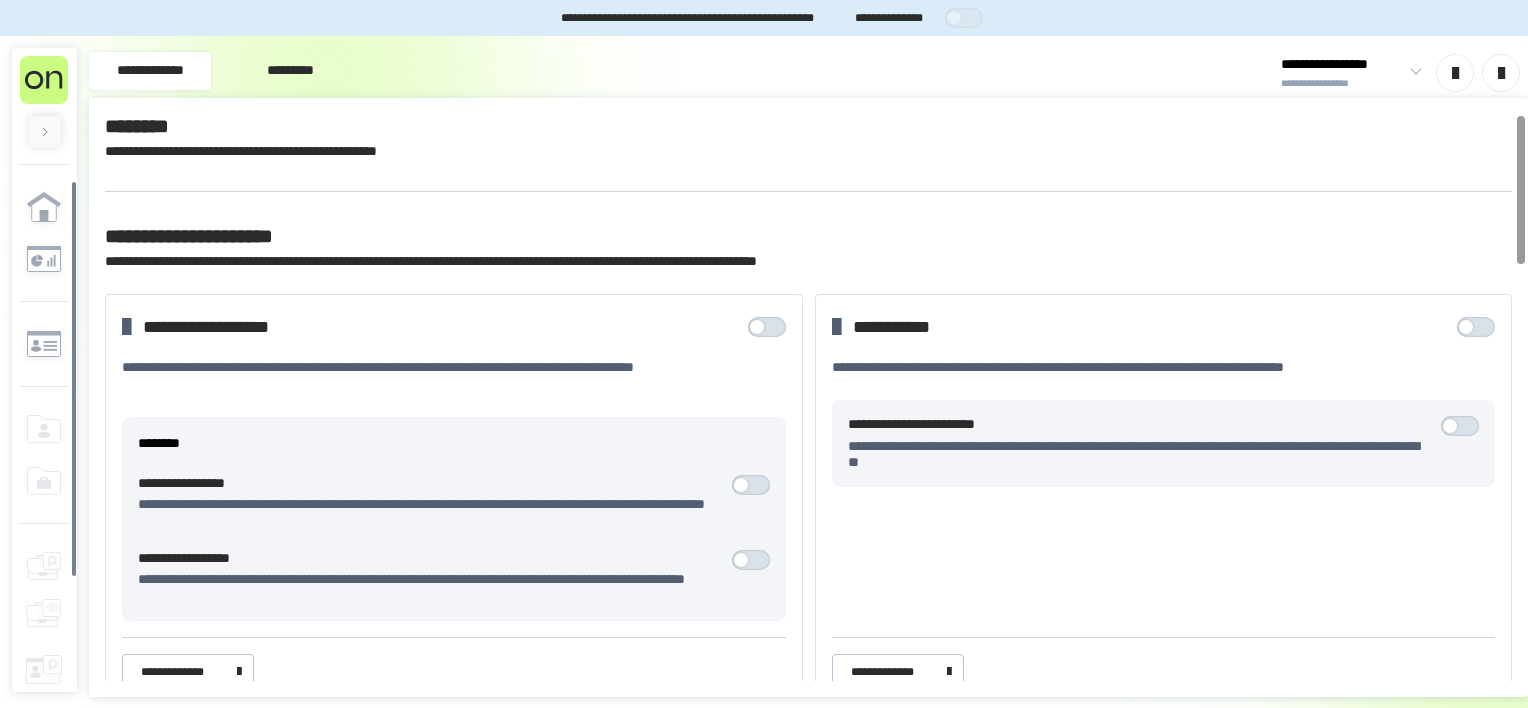 click on "[FIRST] [LAST]" at bounding box center (454, 577) 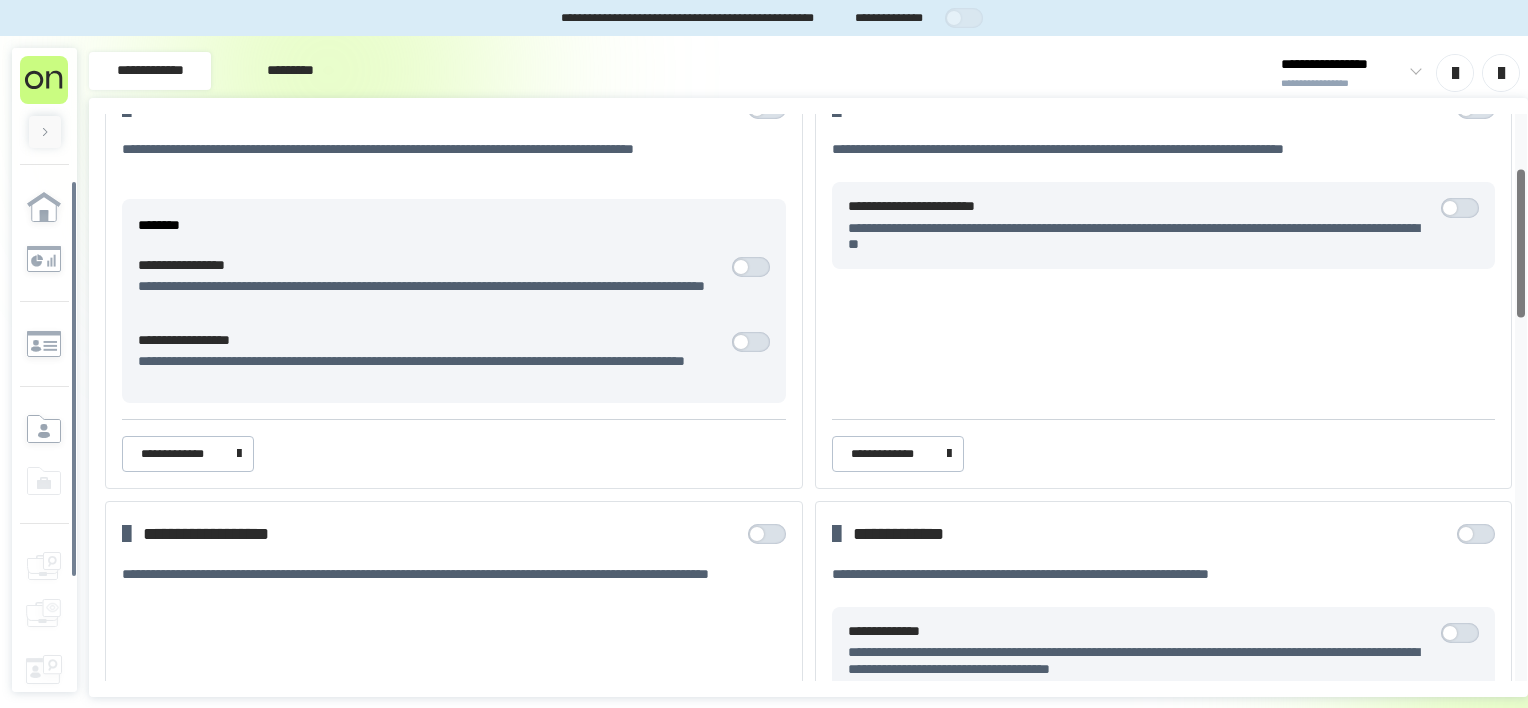 scroll, scrollTop: 240, scrollLeft: 0, axis: vertical 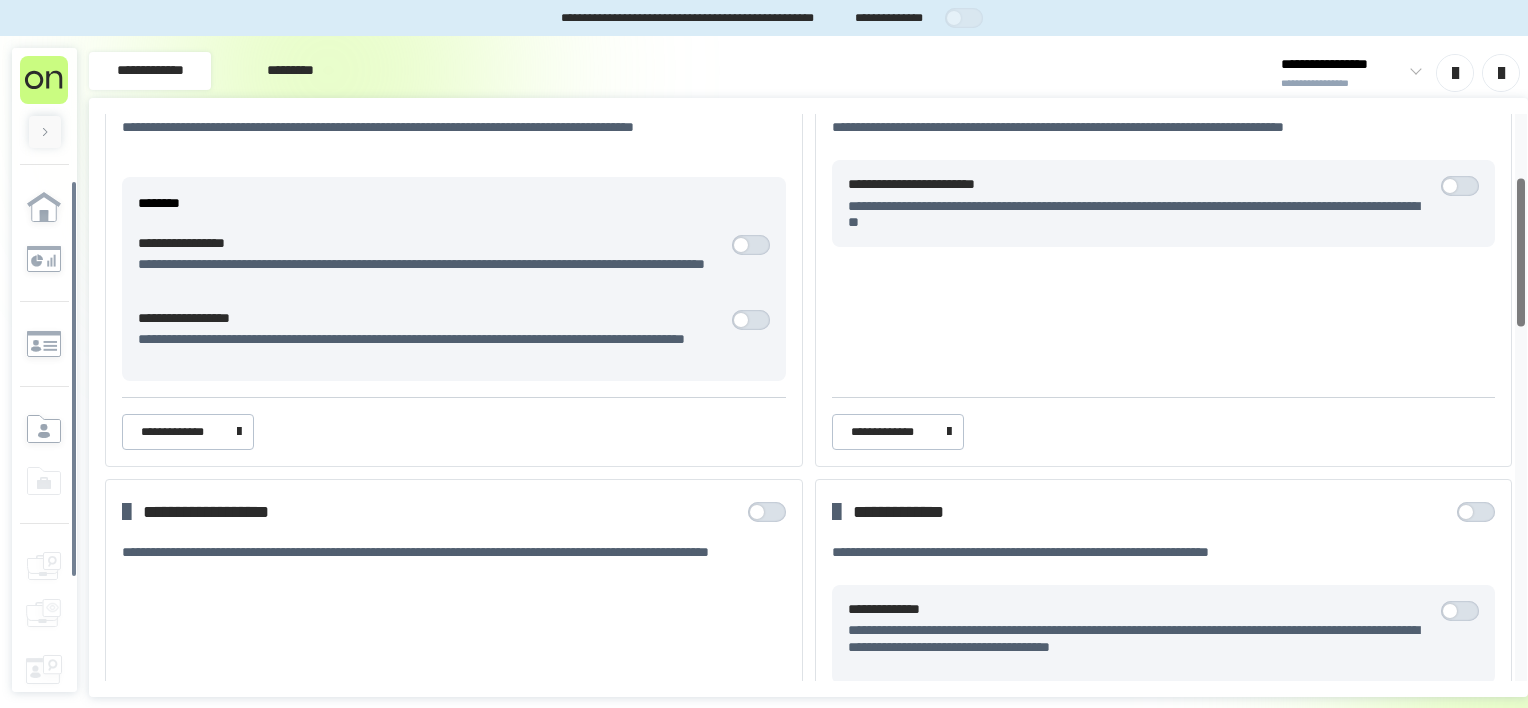 drag, startPoint x: 1525, startPoint y: 208, endPoint x: 1525, endPoint y: 252, distance: 44 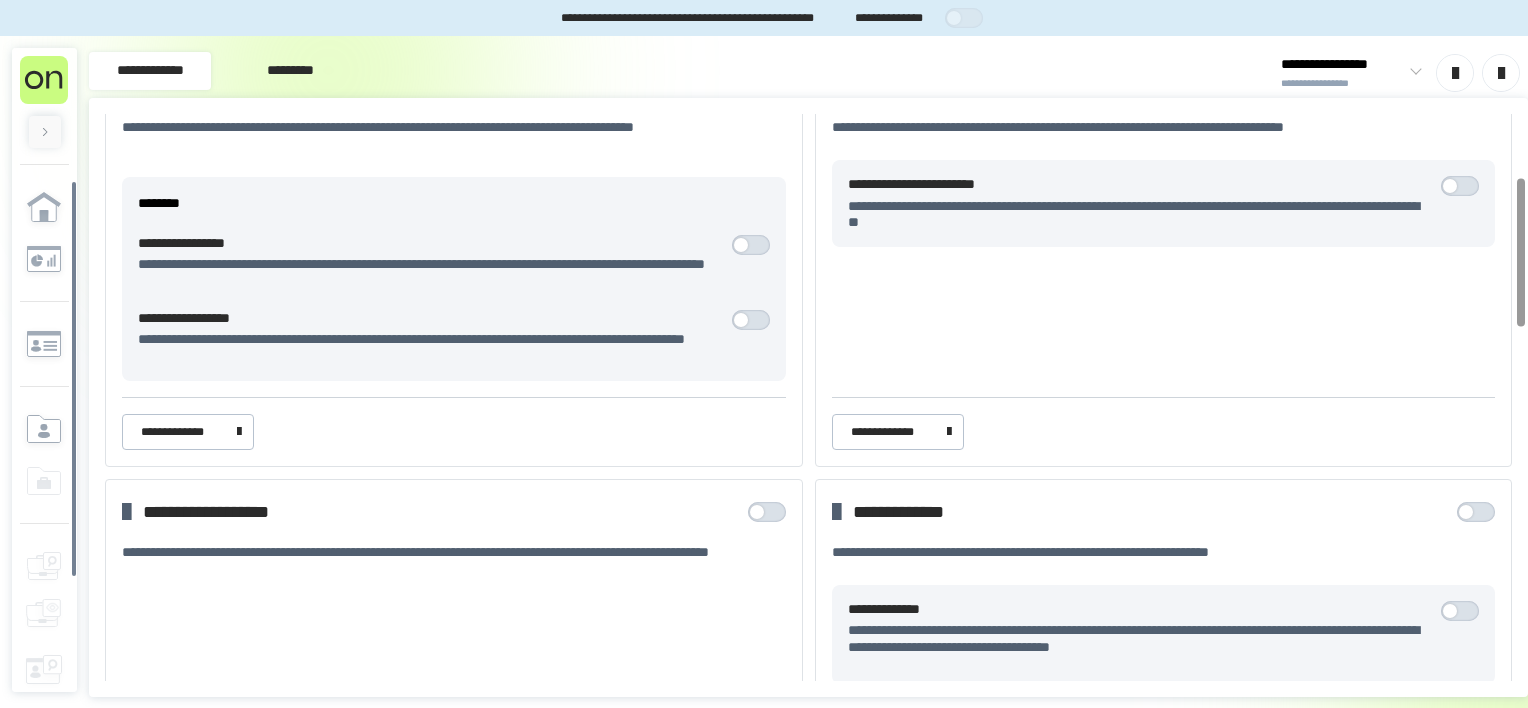click at bounding box center (1465, 186) 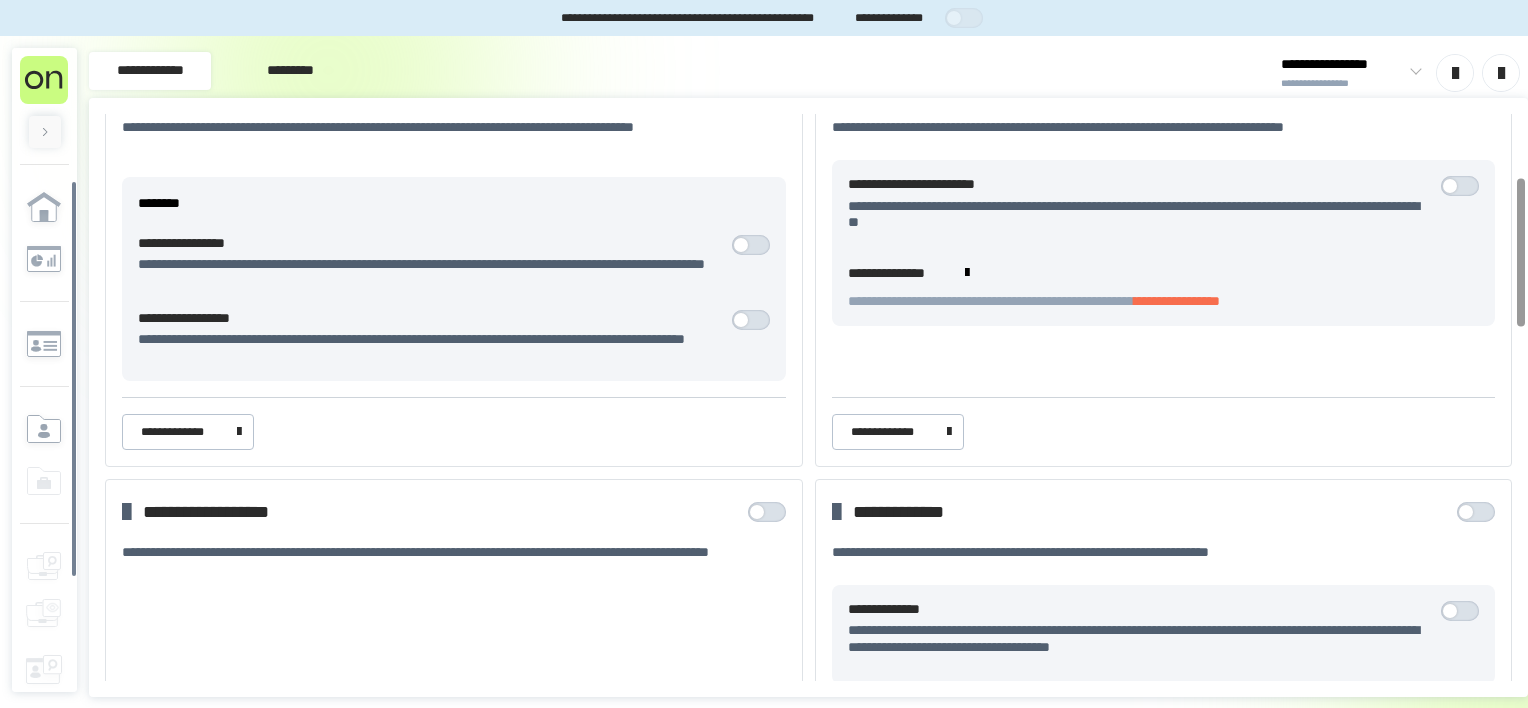click at bounding box center [1460, 186] 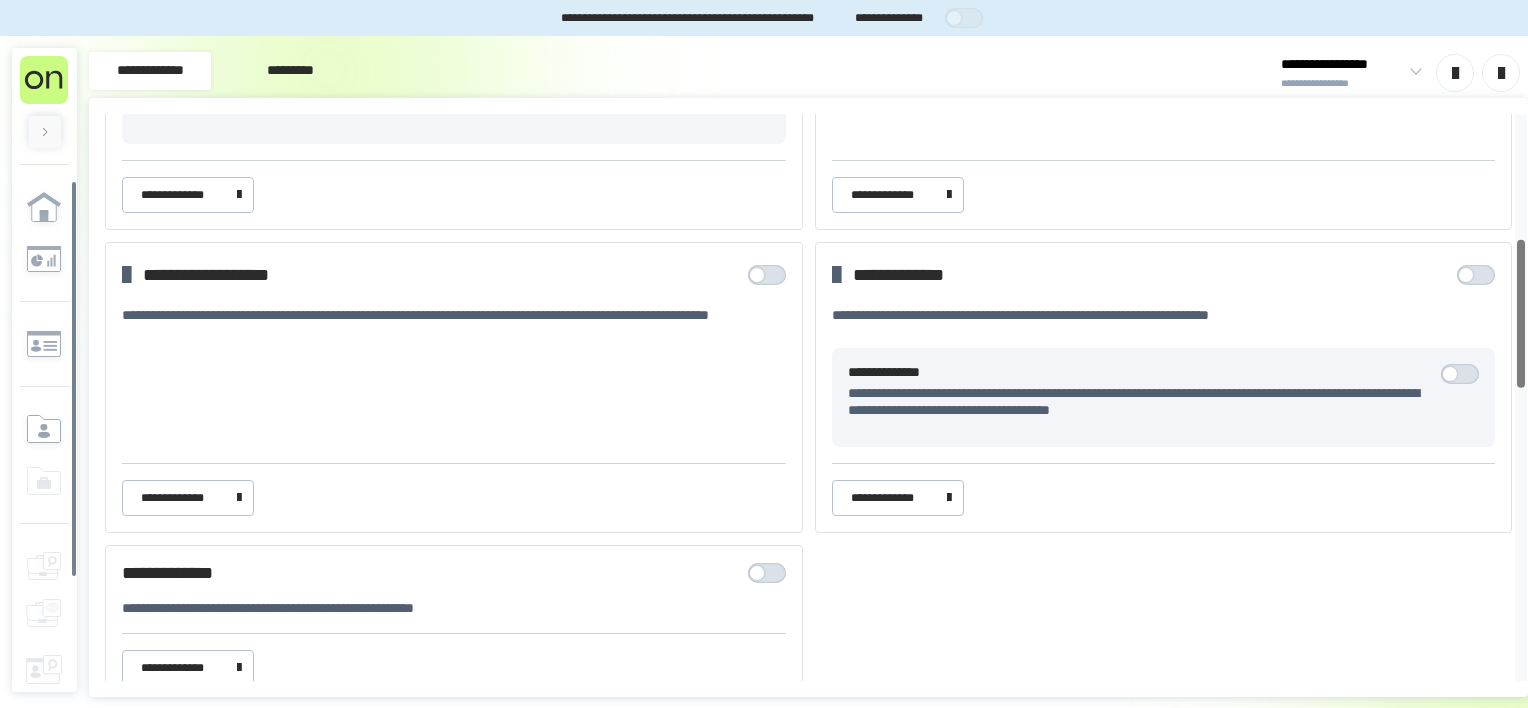 scroll, scrollTop: 487, scrollLeft: 0, axis: vertical 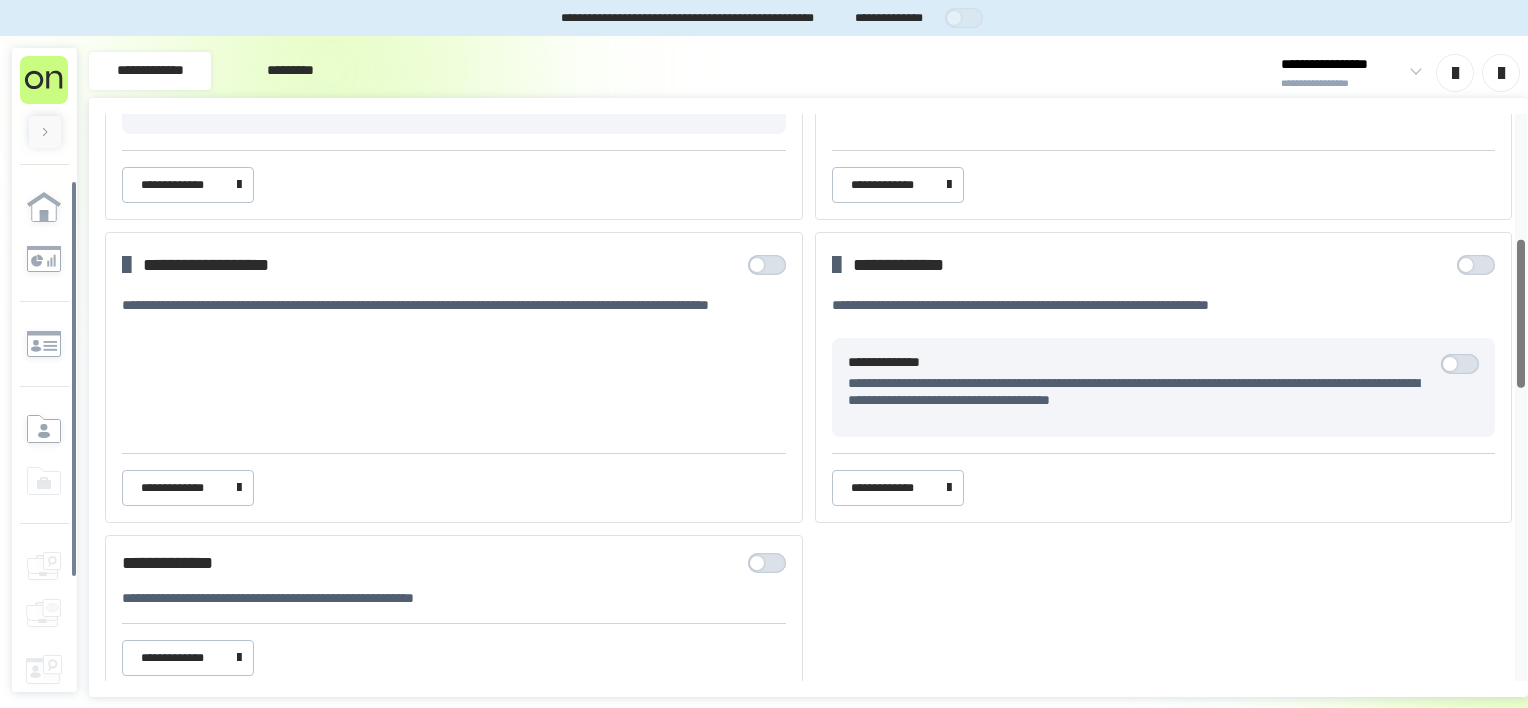 drag, startPoint x: 1517, startPoint y: 224, endPoint x: 1523, endPoint y: 288, distance: 64.28063 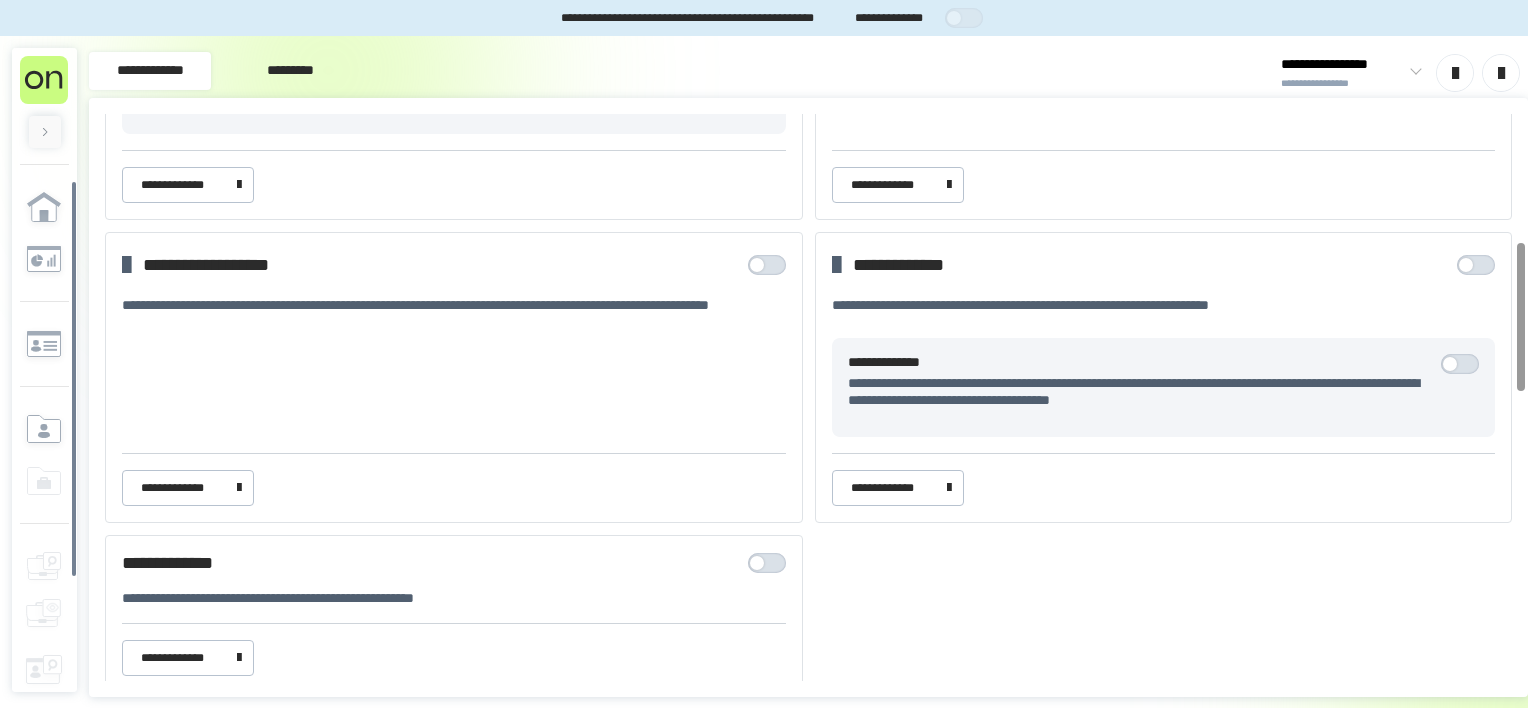 click at bounding box center (757, 265) 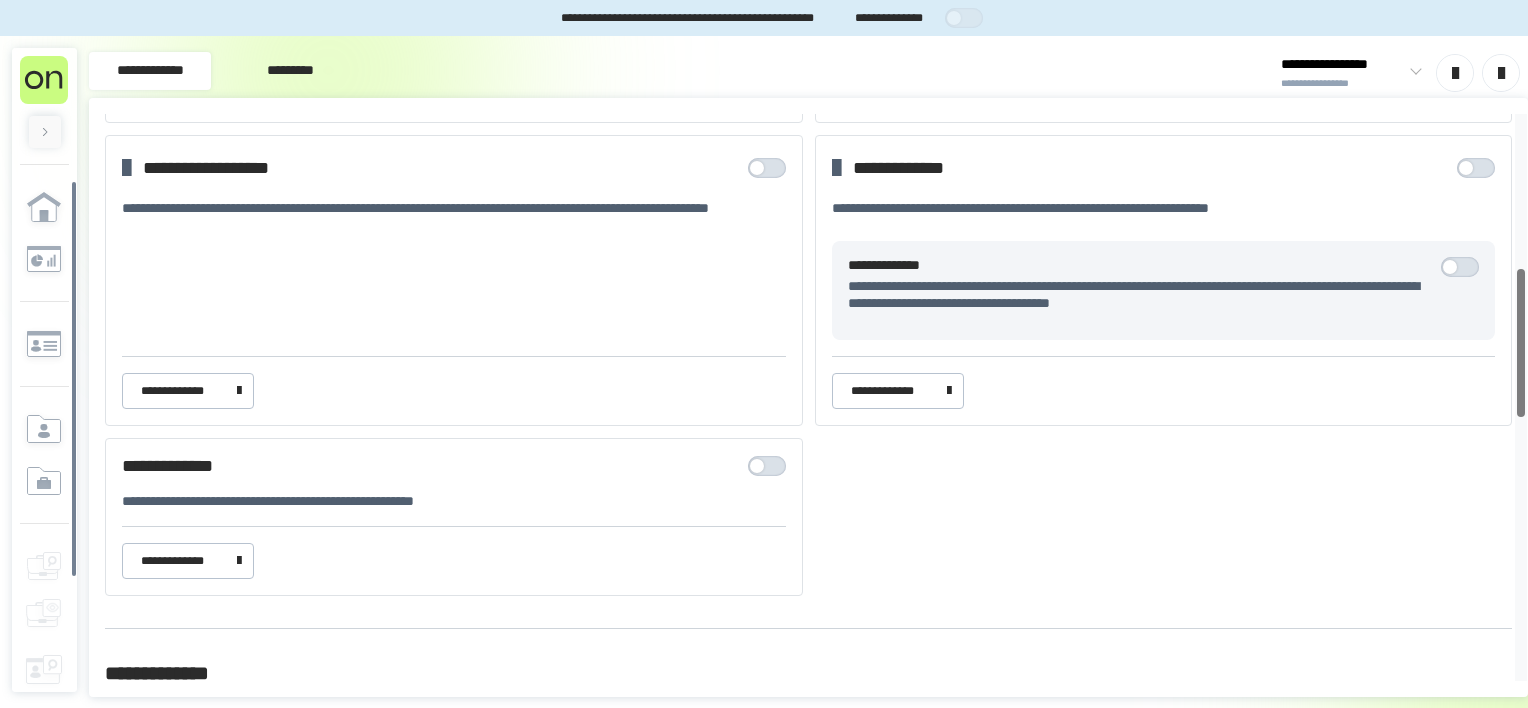 scroll, scrollTop: 587, scrollLeft: 0, axis: vertical 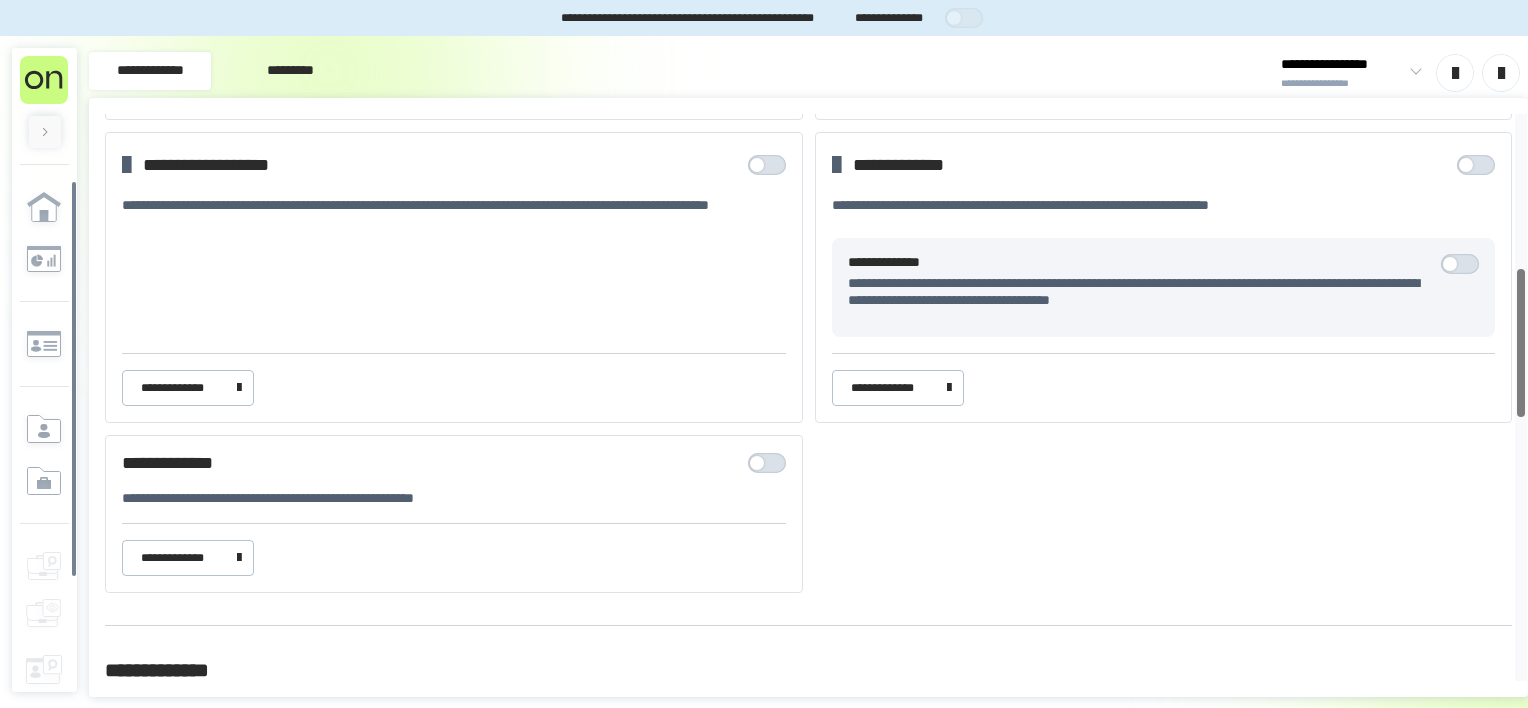 drag, startPoint x: 1522, startPoint y: 311, endPoint x: 1527, endPoint y: 336, distance: 25.495098 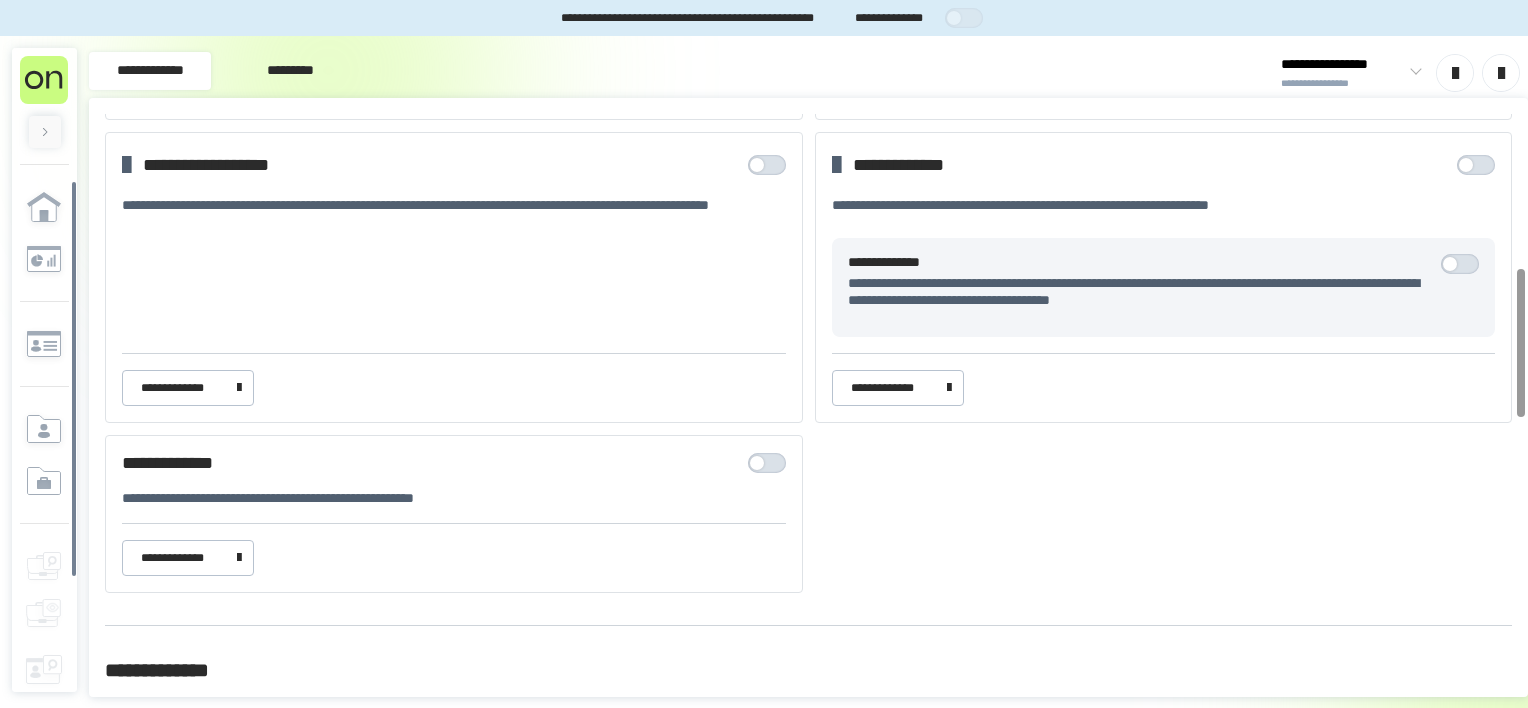 click at bounding box center (1465, 264) 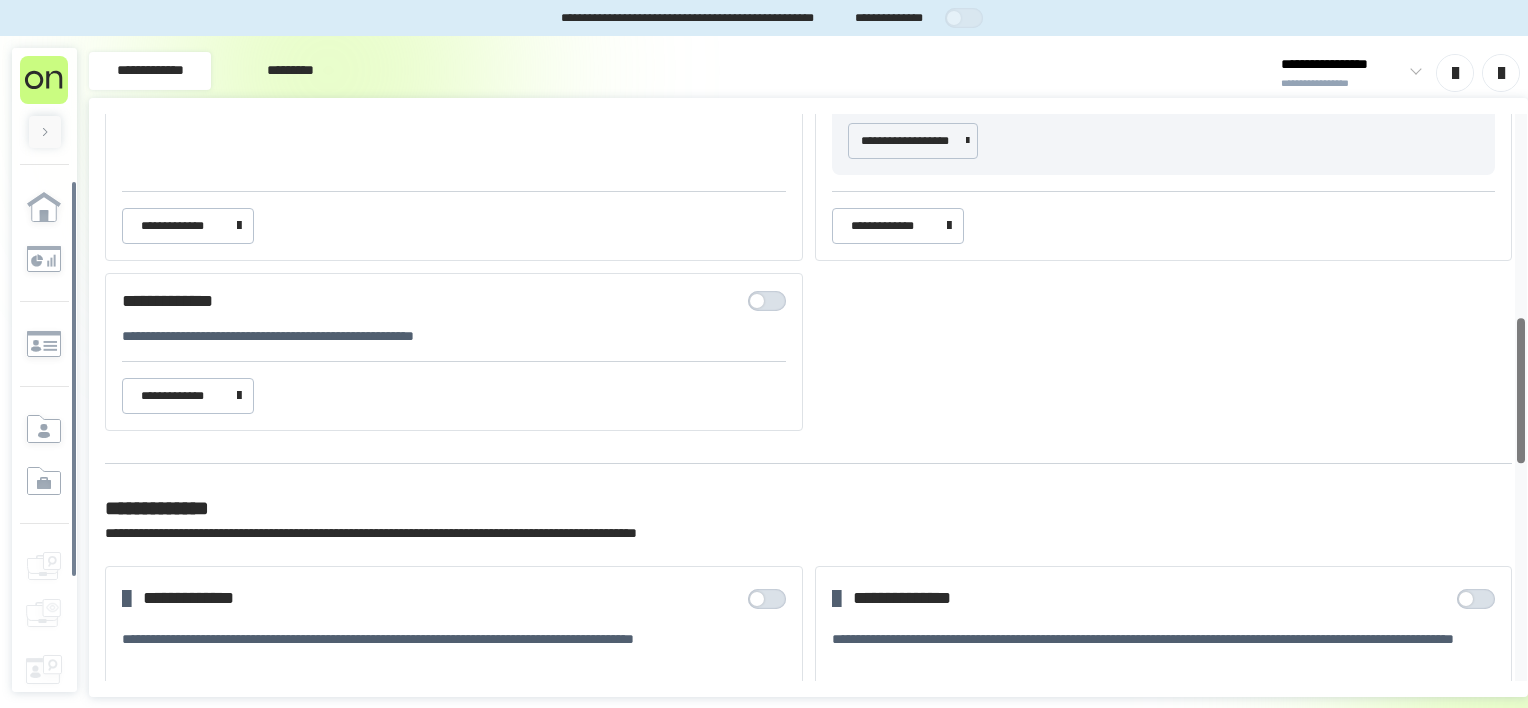 scroll, scrollTop: 788, scrollLeft: 0, axis: vertical 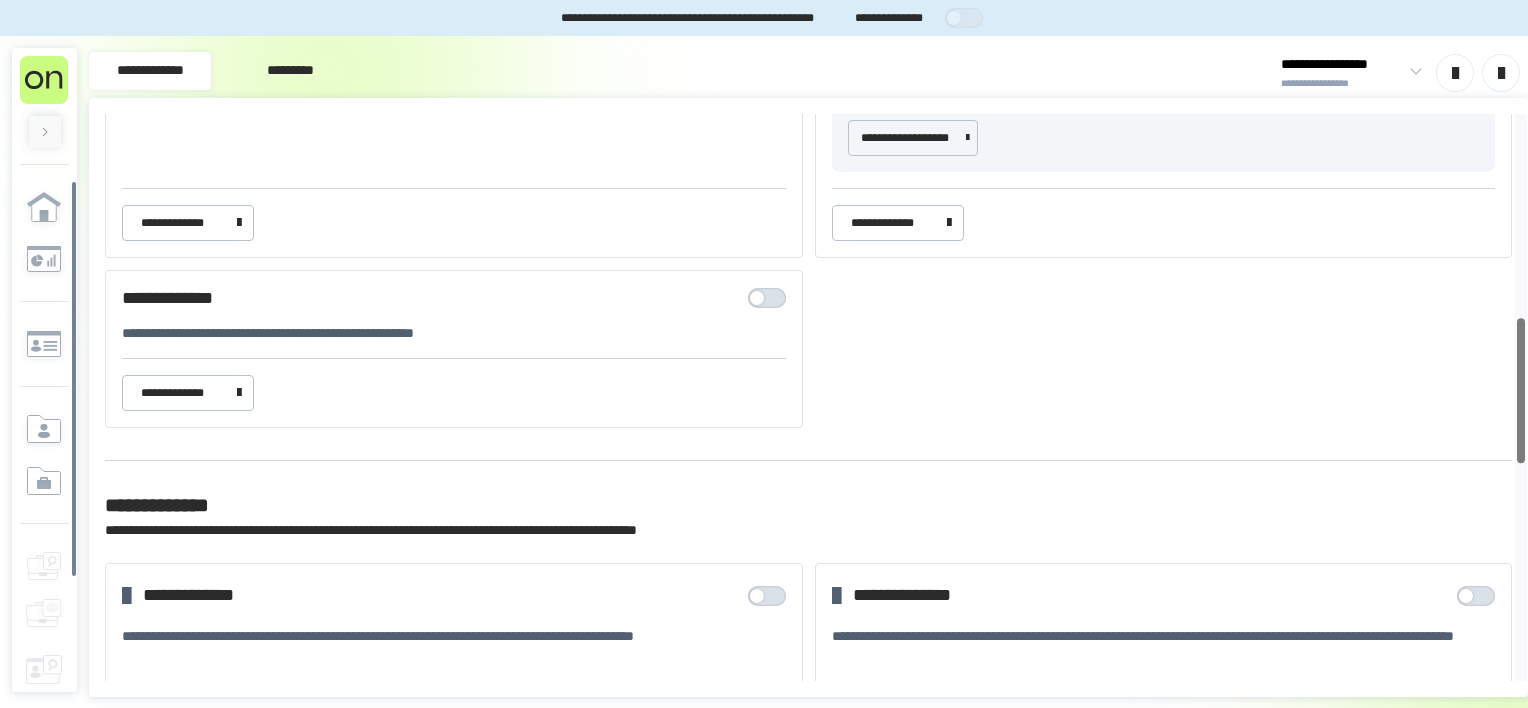 drag, startPoint x: 1523, startPoint y: 342, endPoint x: 1528, endPoint y: 393, distance: 51.24451 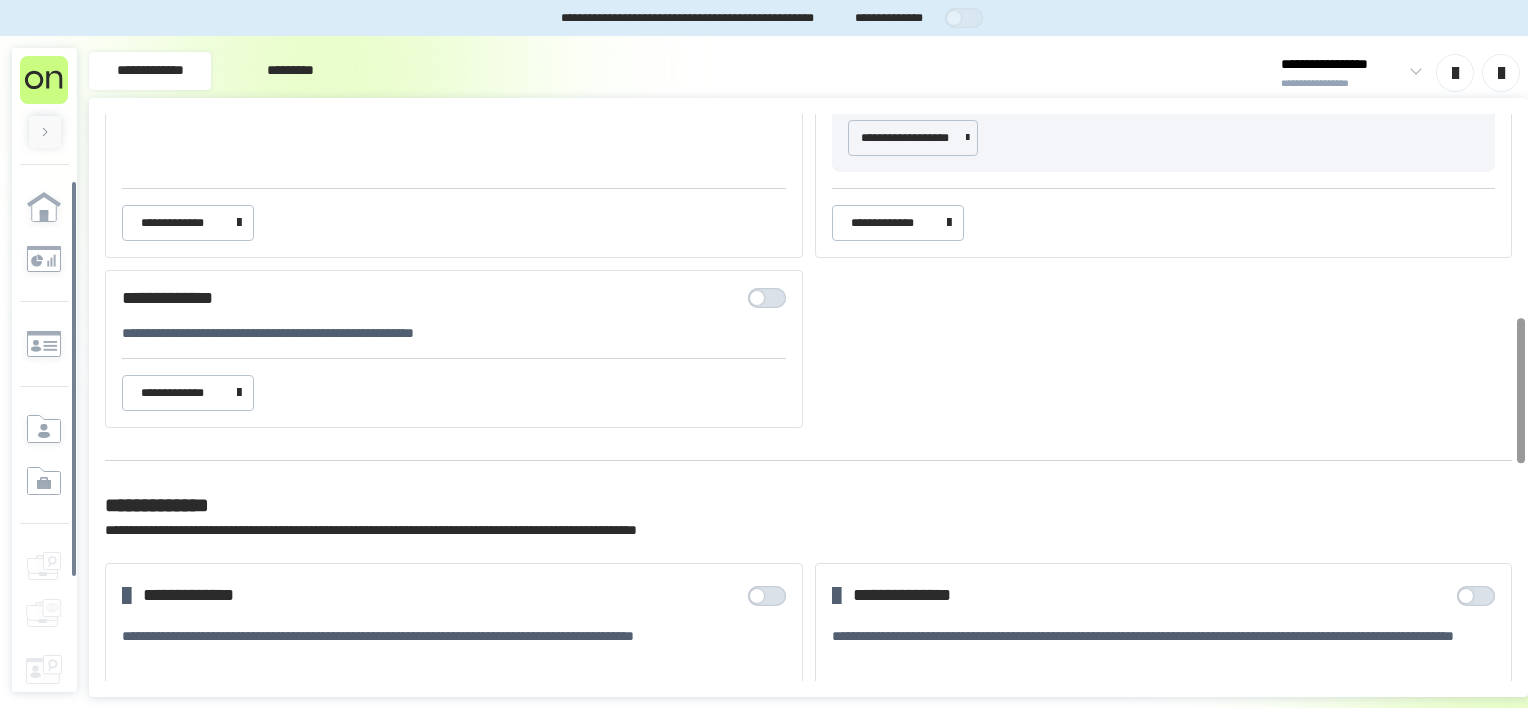 click at bounding box center (757, 298) 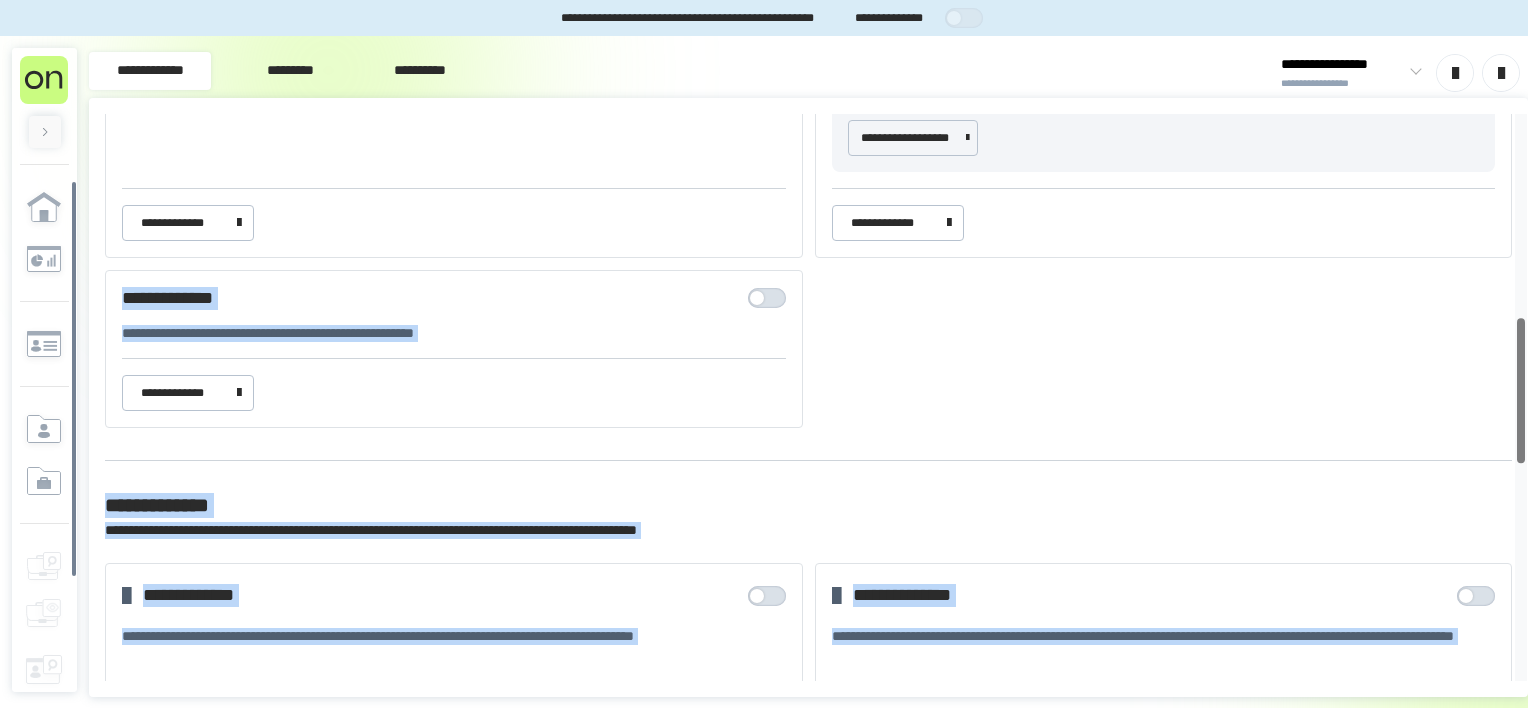 drag, startPoint x: 1512, startPoint y: 368, endPoint x: 1523, endPoint y: 424, distance: 57.070133 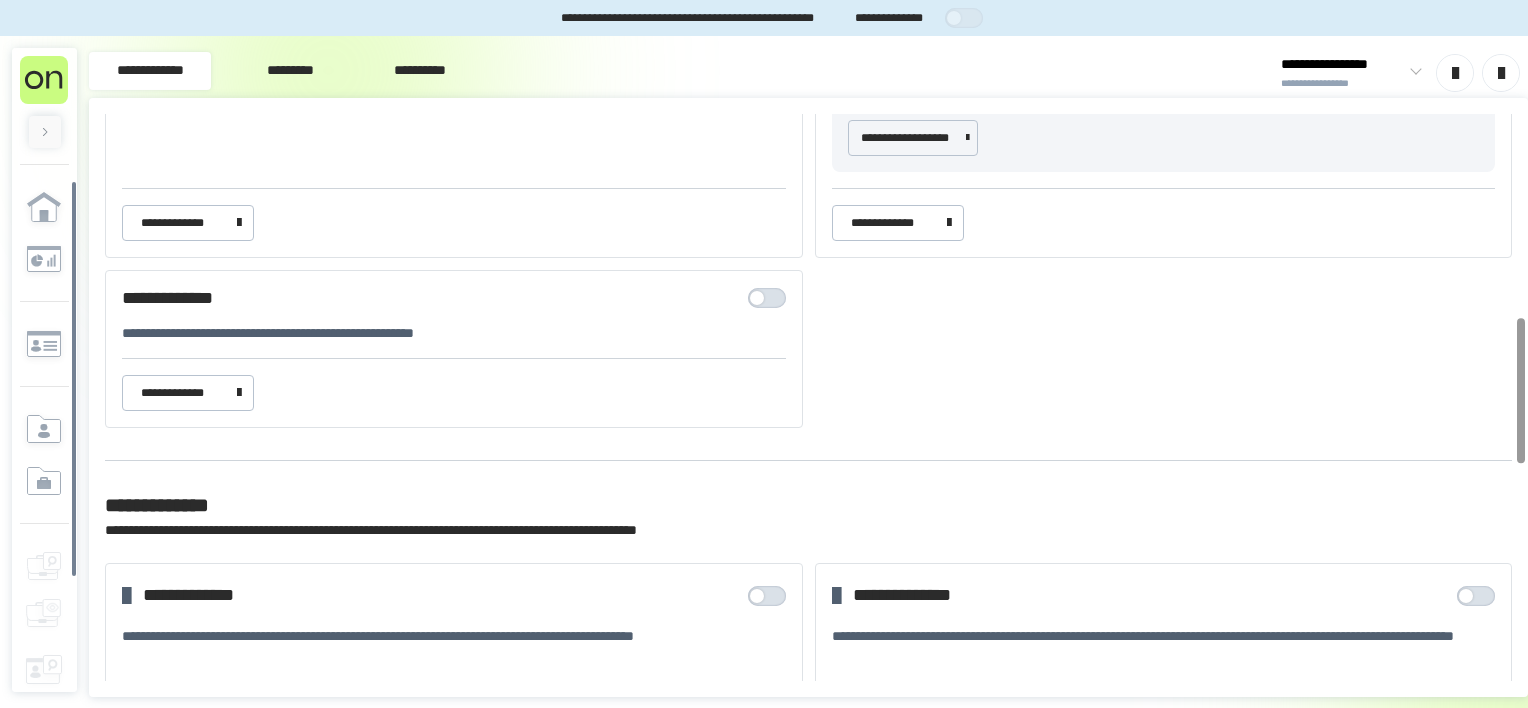 drag, startPoint x: 1523, startPoint y: 424, endPoint x: 1344, endPoint y: 376, distance: 185.32404 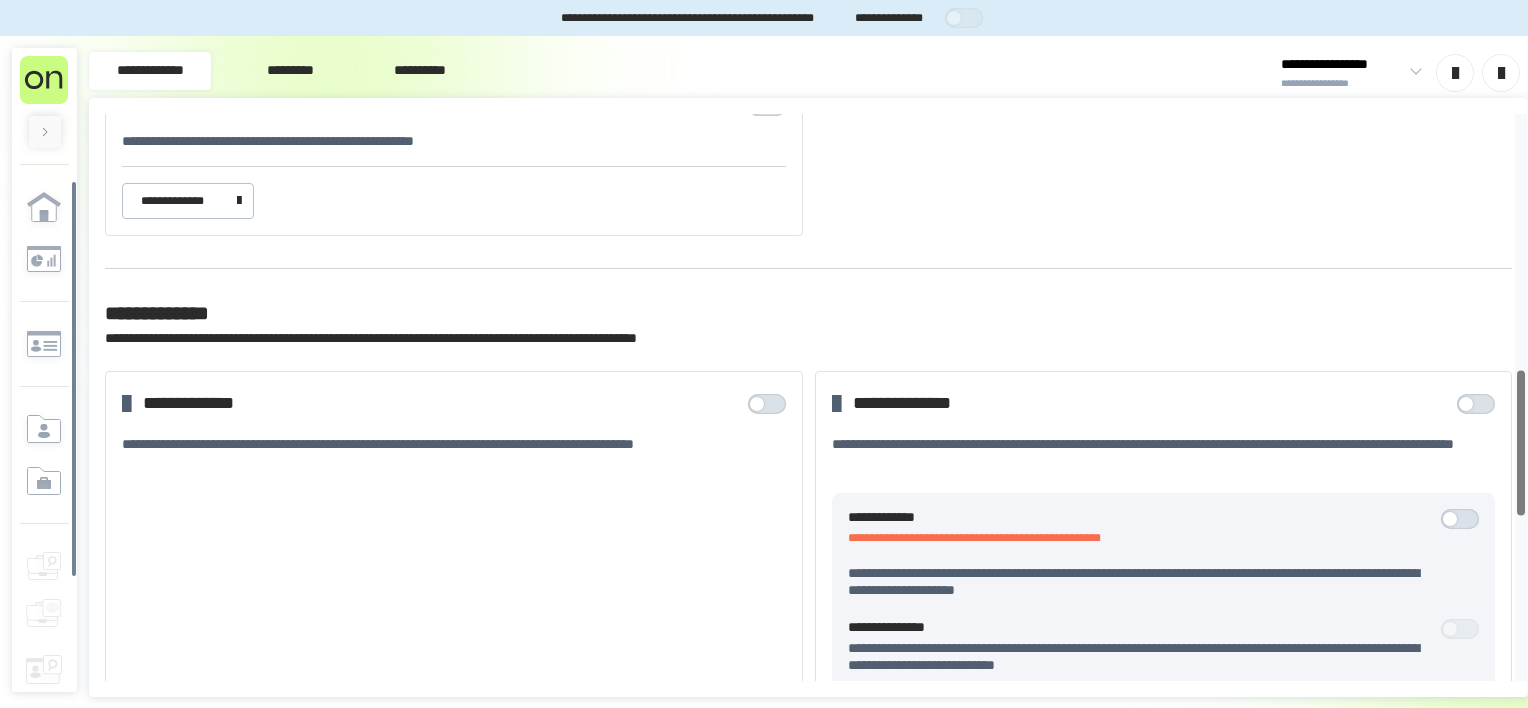 scroll, scrollTop: 1005, scrollLeft: 0, axis: vertical 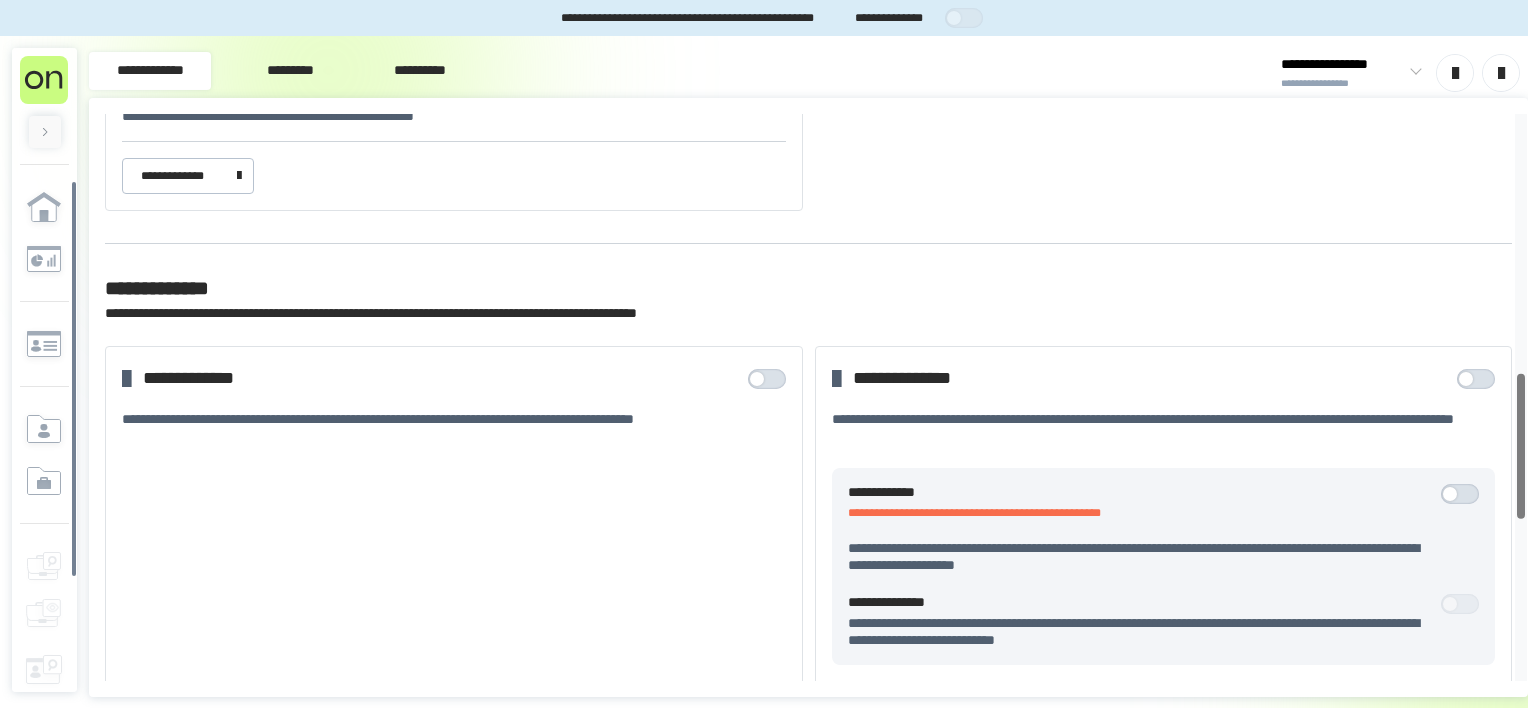 drag, startPoint x: 1522, startPoint y: 377, endPoint x: 1524, endPoint y: 432, distance: 55.03635 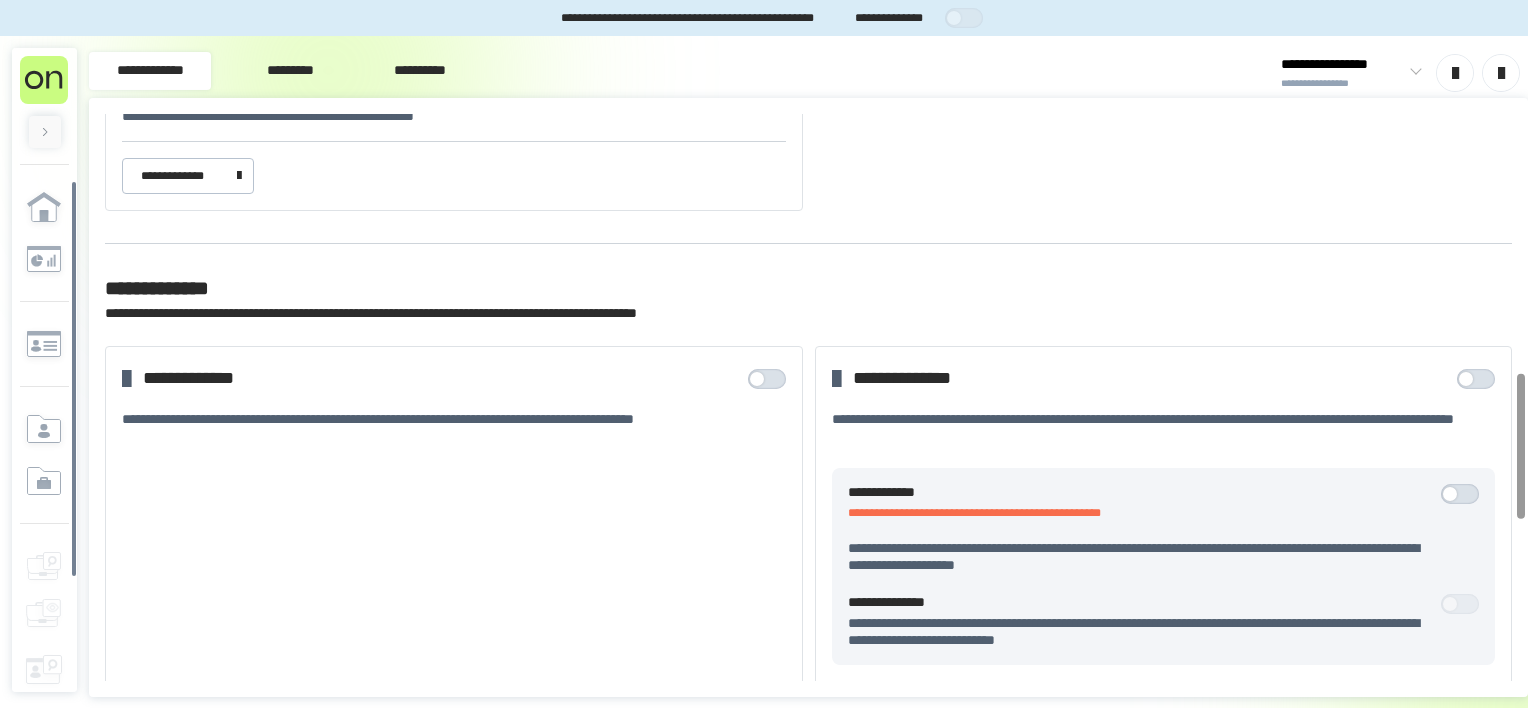 click at bounding box center [757, 379] 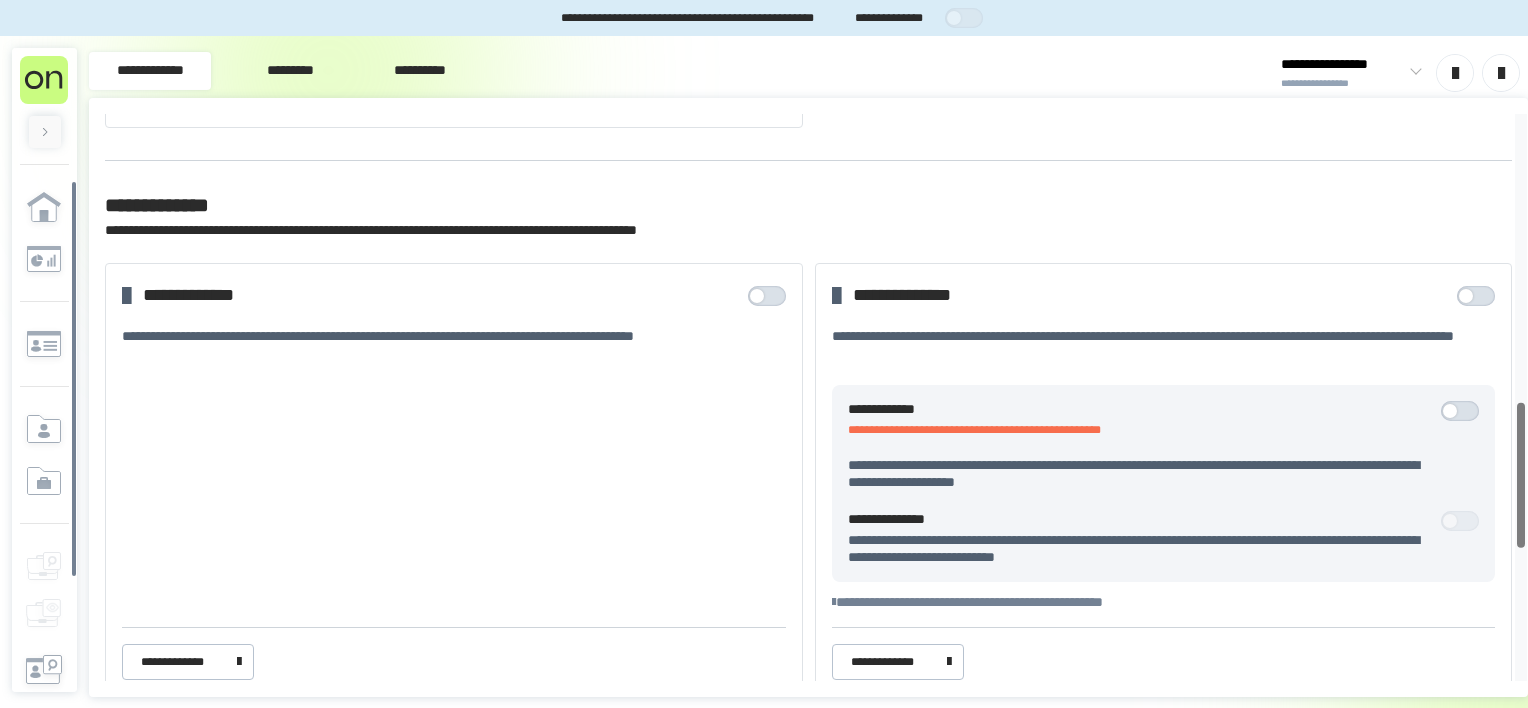 scroll, scrollTop: 1141, scrollLeft: 0, axis: vertical 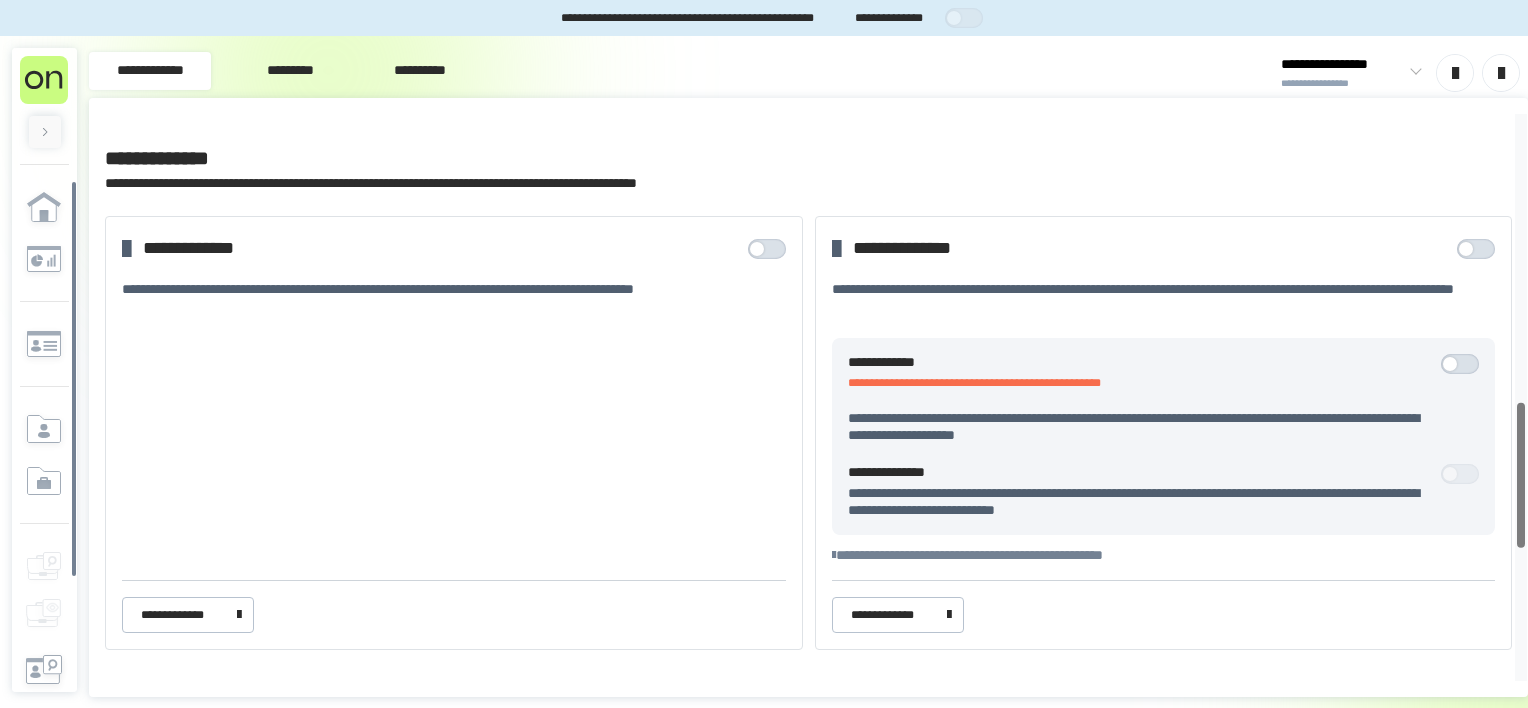 drag, startPoint x: 1522, startPoint y: 376, endPoint x: 1516, endPoint y: 411, distance: 35.510563 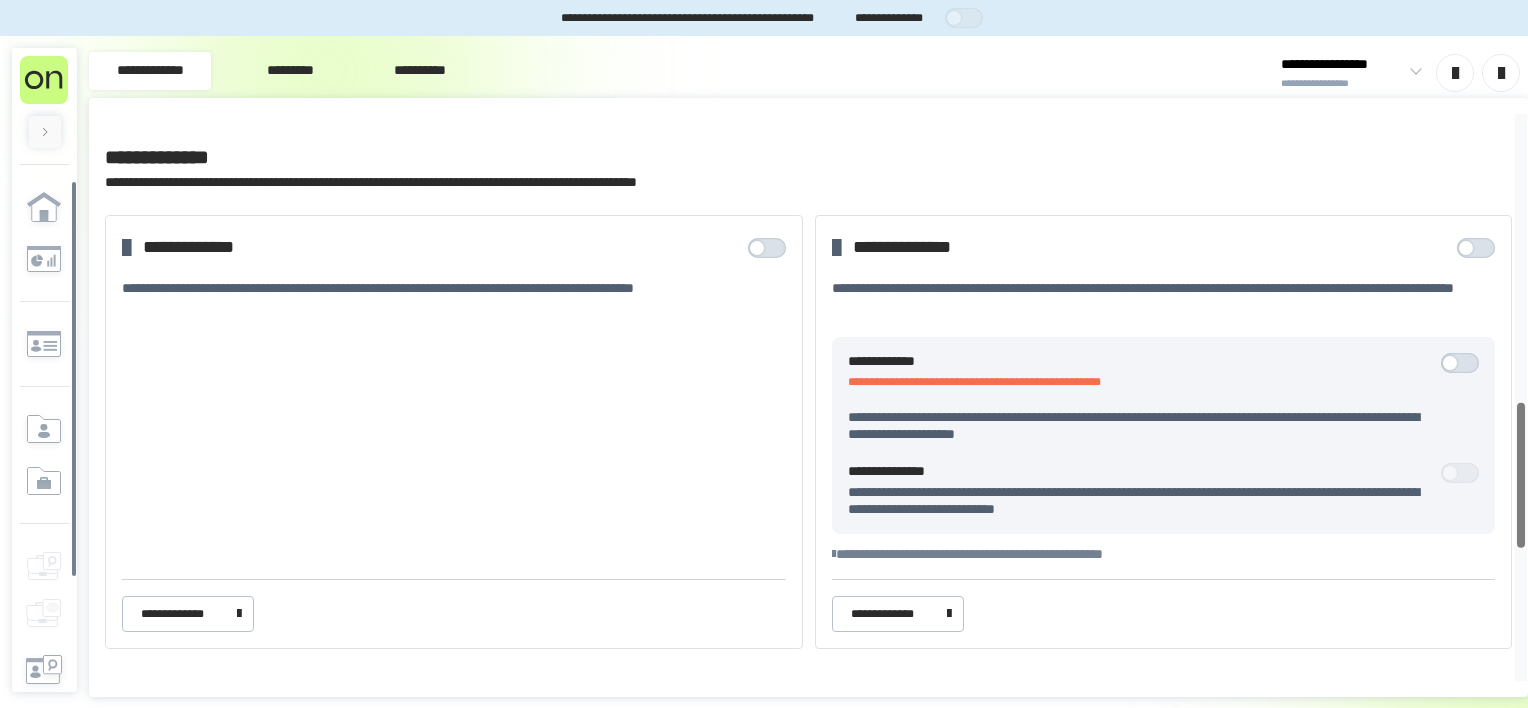 click at bounding box center (1520, 475) 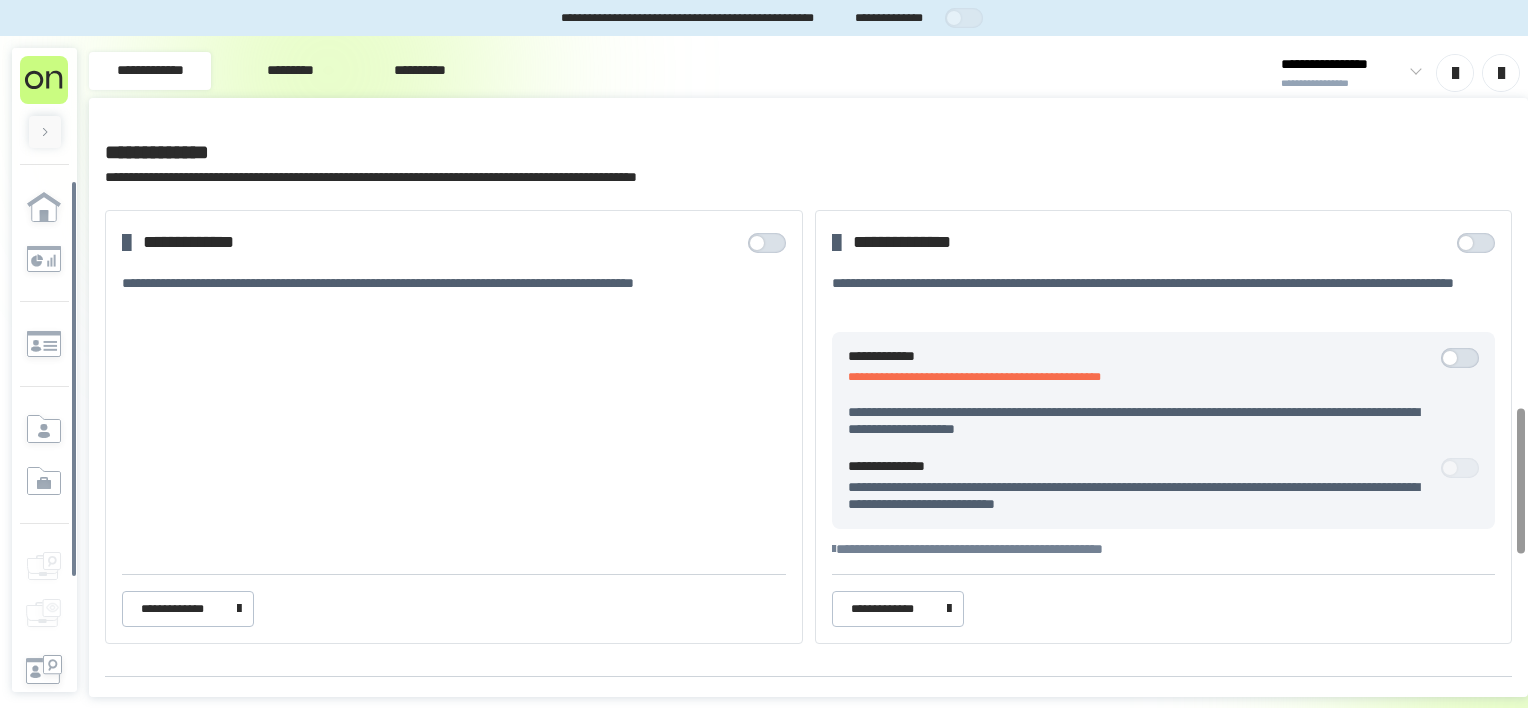 click at bounding box center [1466, 243] 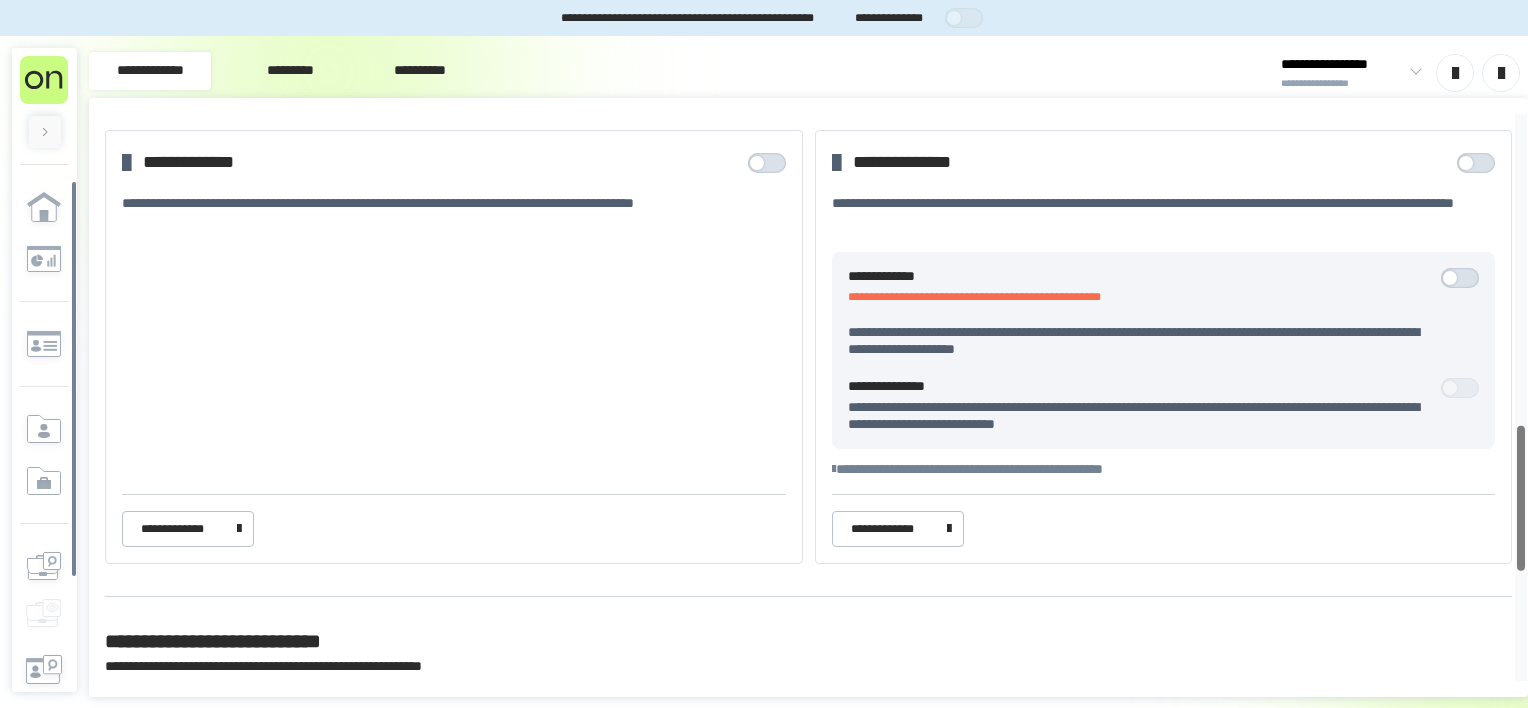 scroll, scrollTop: 1224, scrollLeft: 0, axis: vertical 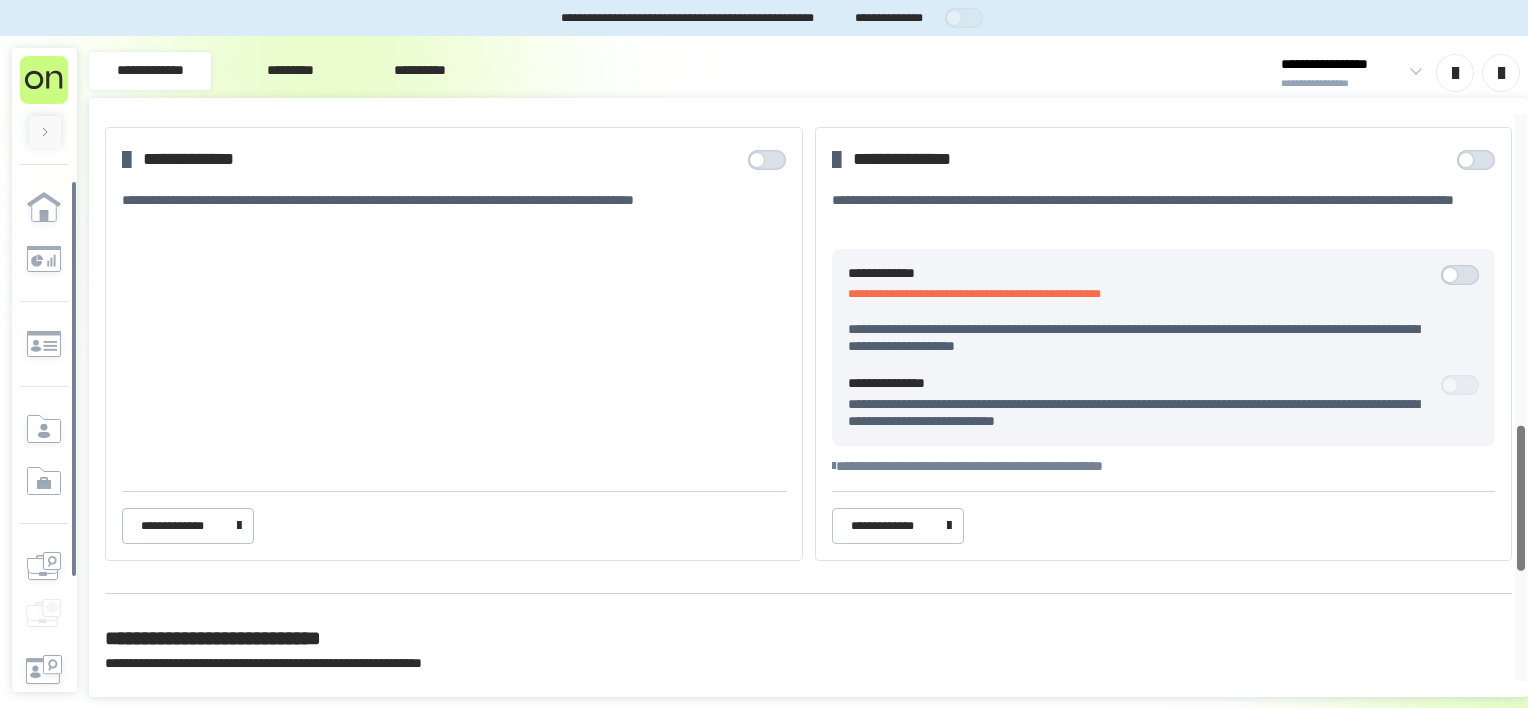 drag, startPoint x: 1518, startPoint y: 422, endPoint x: 1520, endPoint y: 443, distance: 21.095022 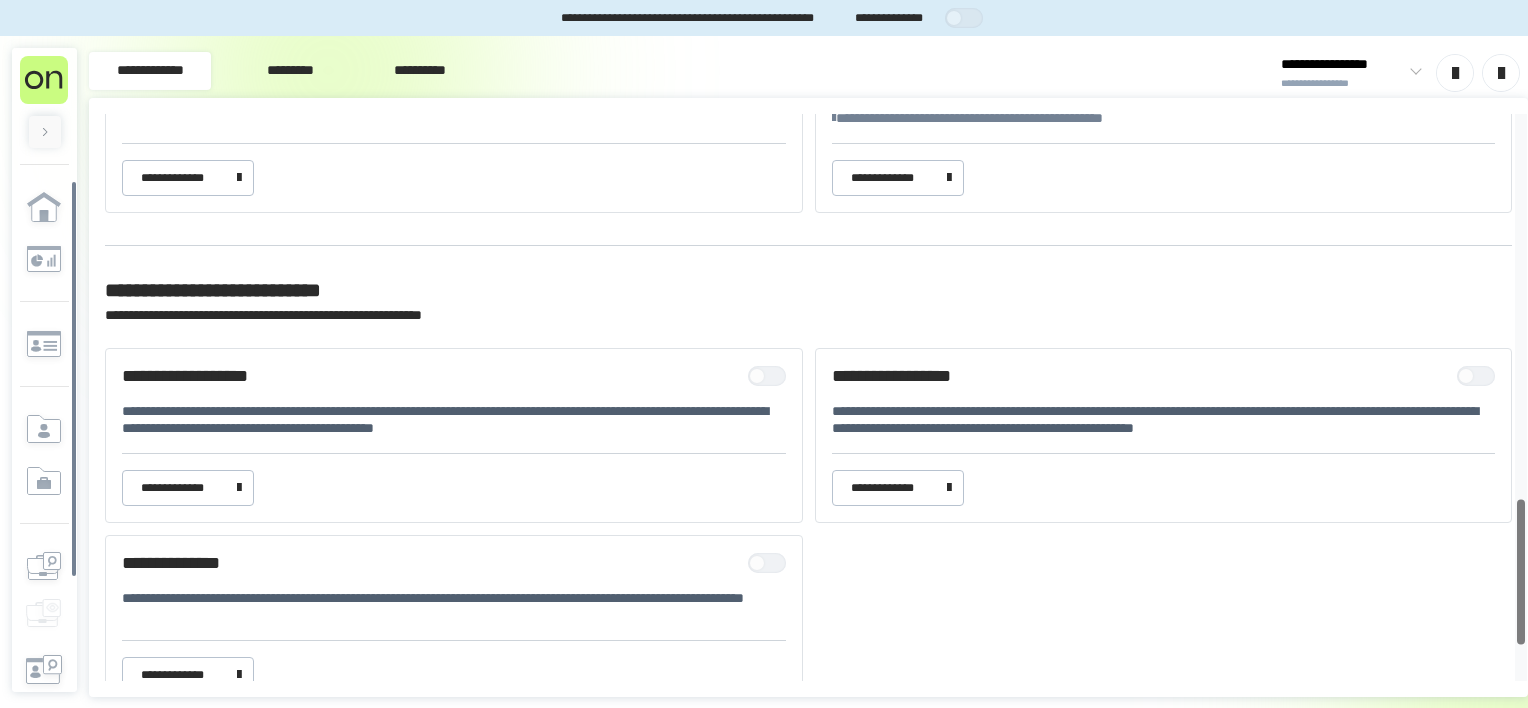 scroll, scrollTop: 1629, scrollLeft: 0, axis: vertical 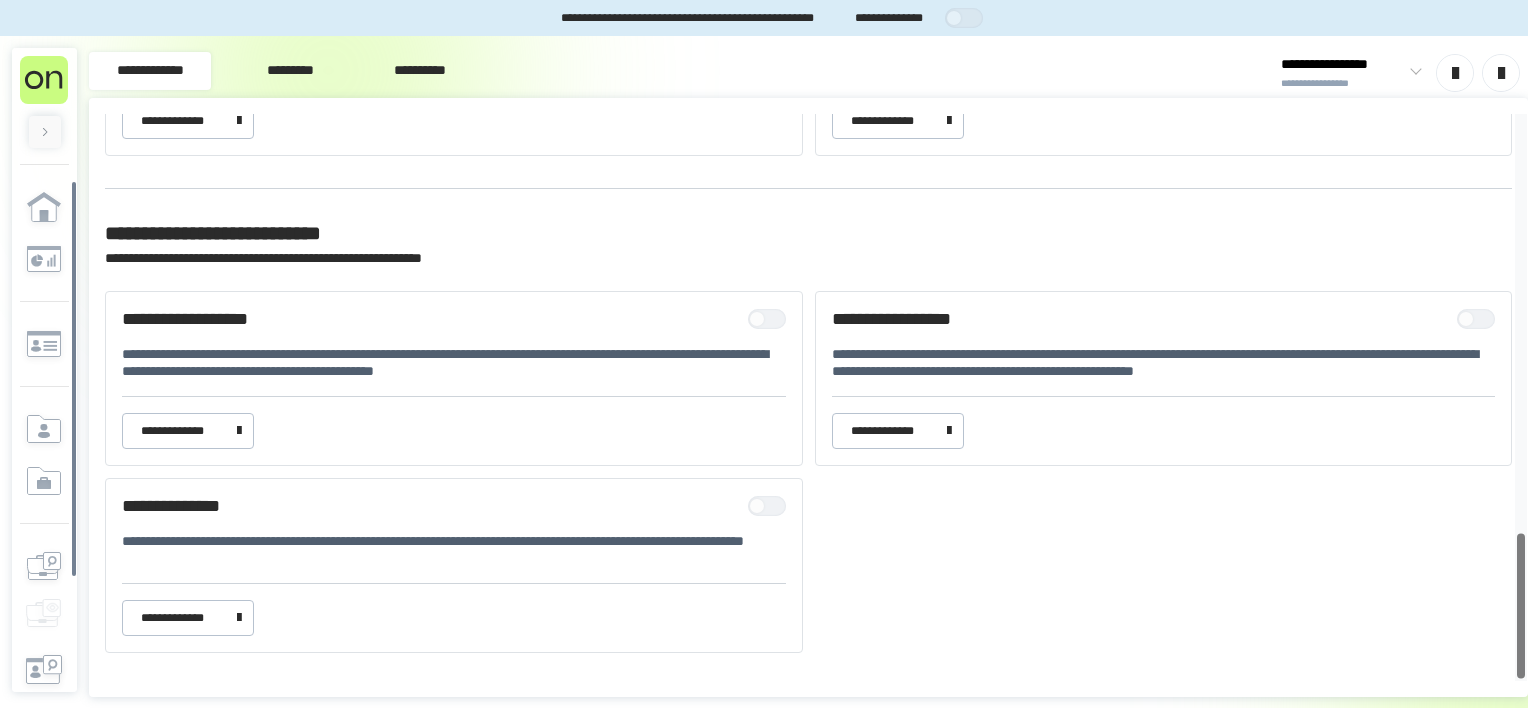 drag, startPoint x: 1520, startPoint y: 443, endPoint x: 1531, endPoint y: 563, distance: 120.50311 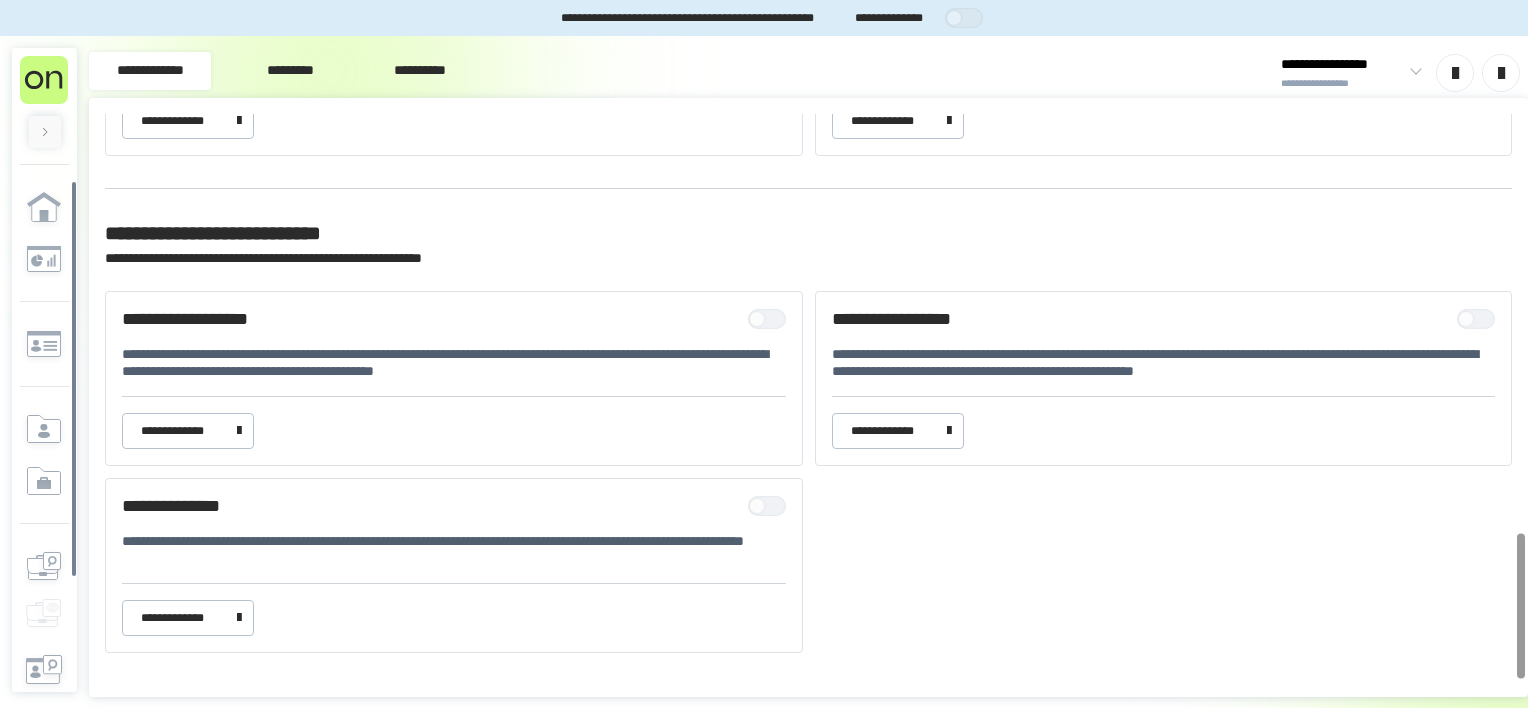 click at bounding box center (772, 319) 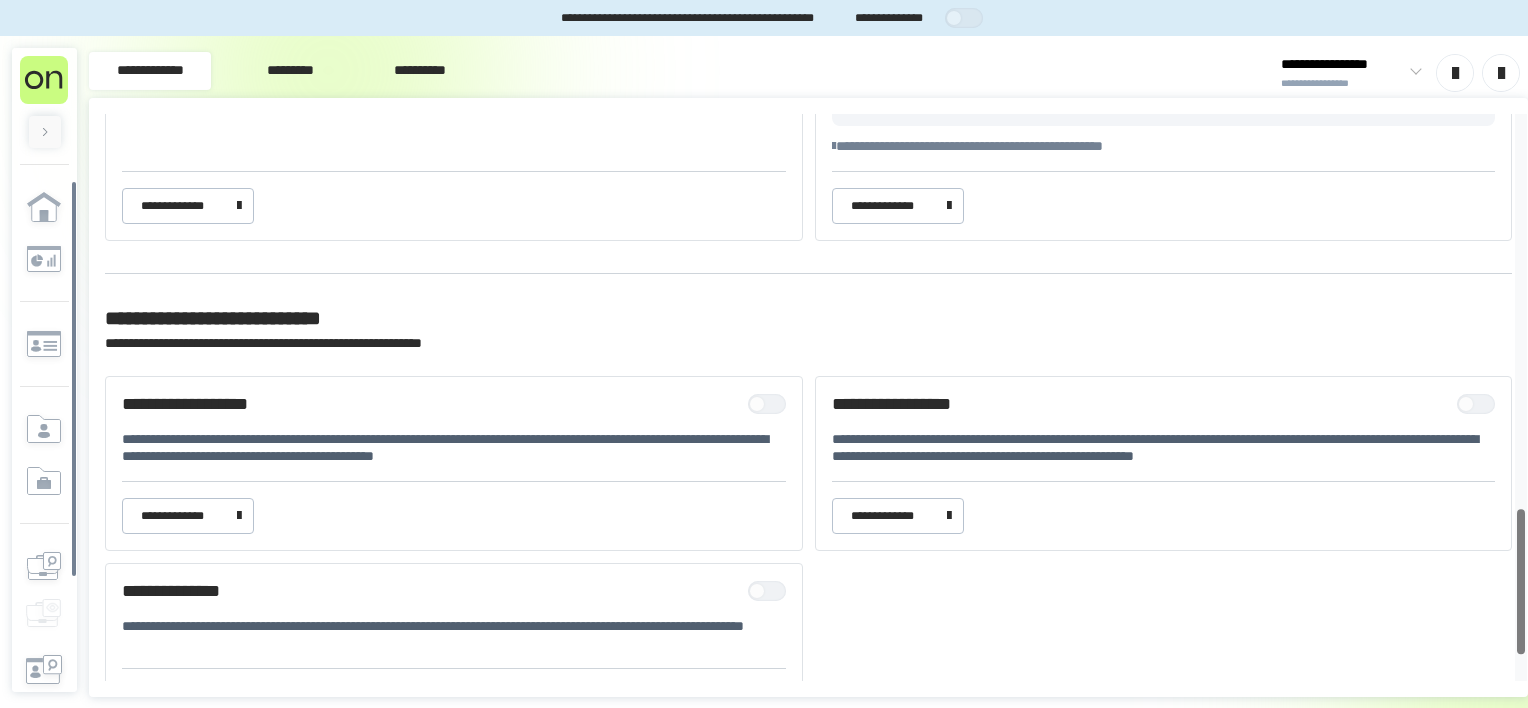 drag, startPoint x: 1521, startPoint y: 560, endPoint x: 1515, endPoint y: 534, distance: 26.683329 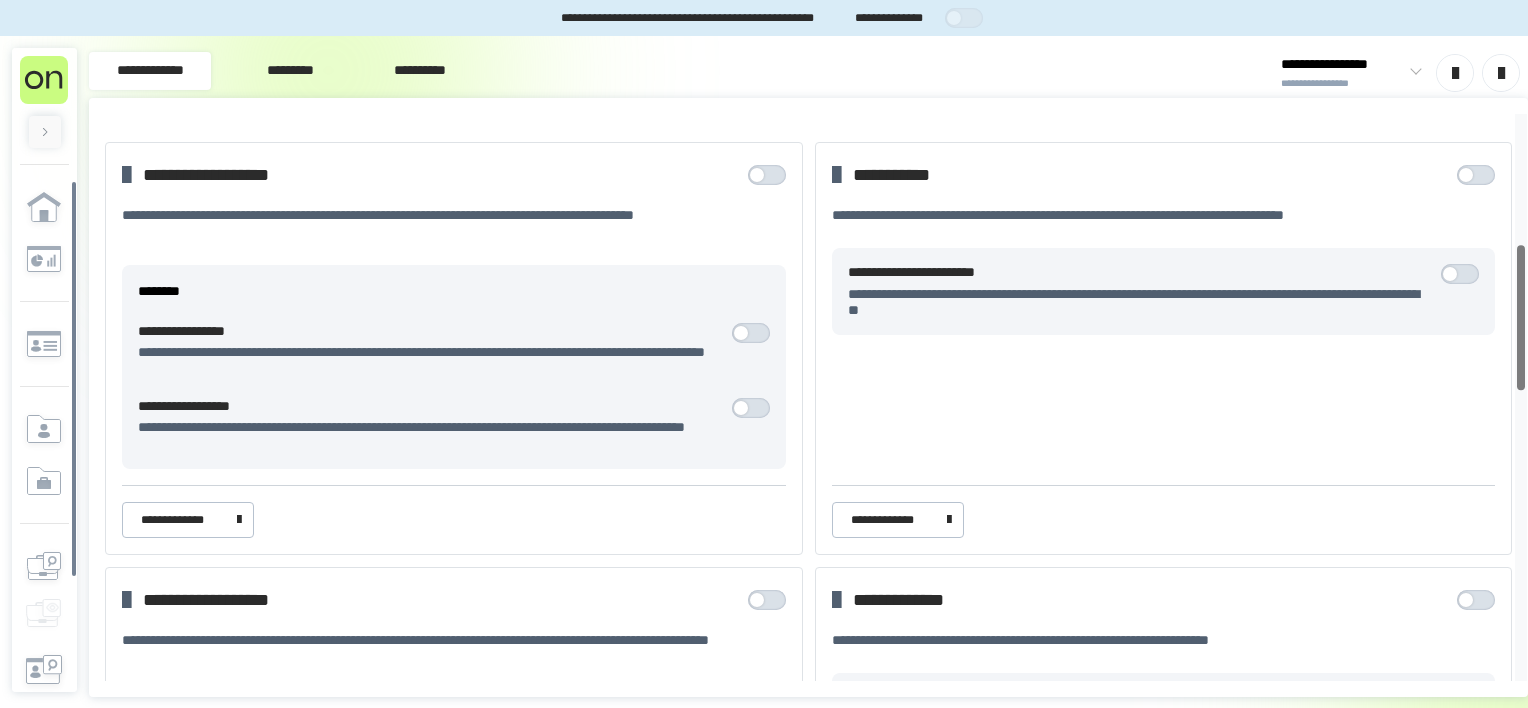 scroll, scrollTop: 52, scrollLeft: 0, axis: vertical 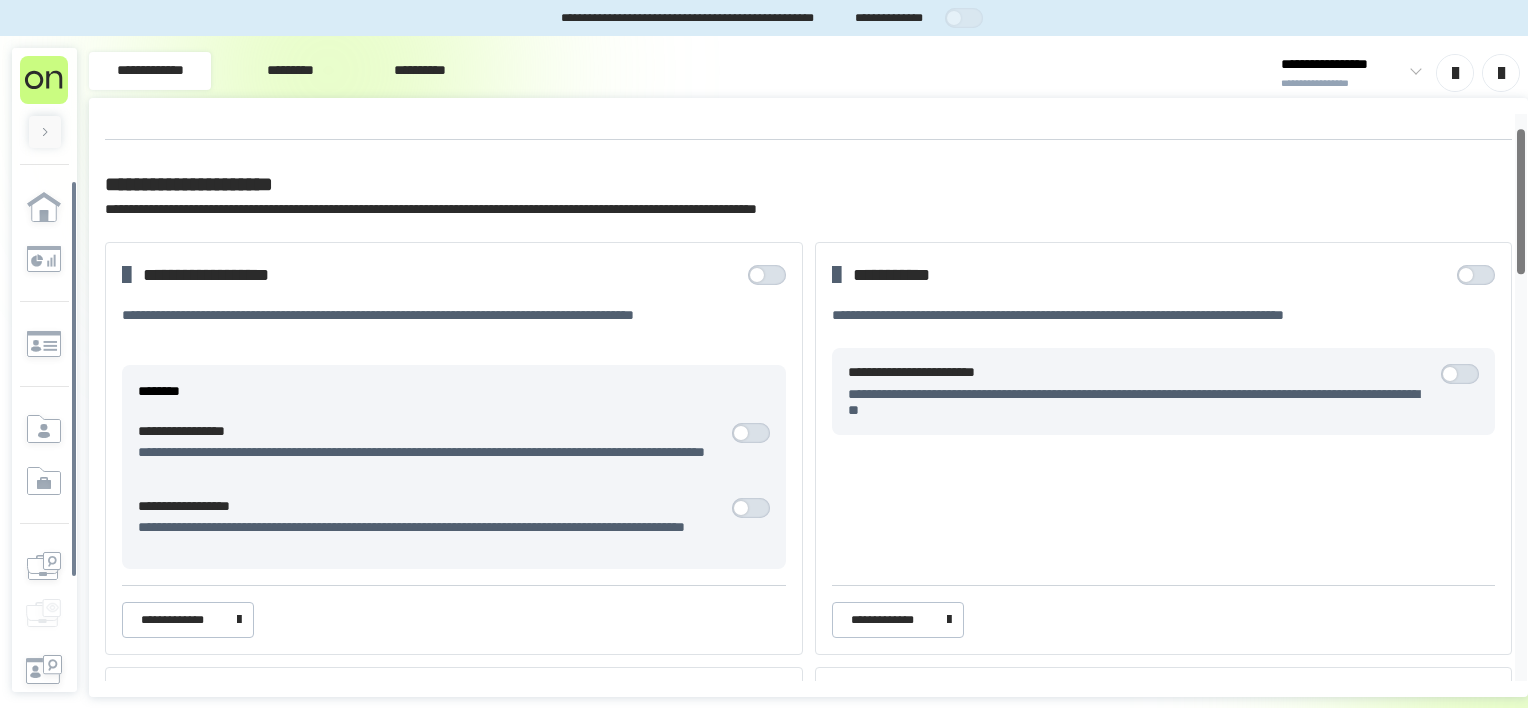 drag, startPoint x: 1515, startPoint y: 534, endPoint x: 1515, endPoint y: 201, distance: 333 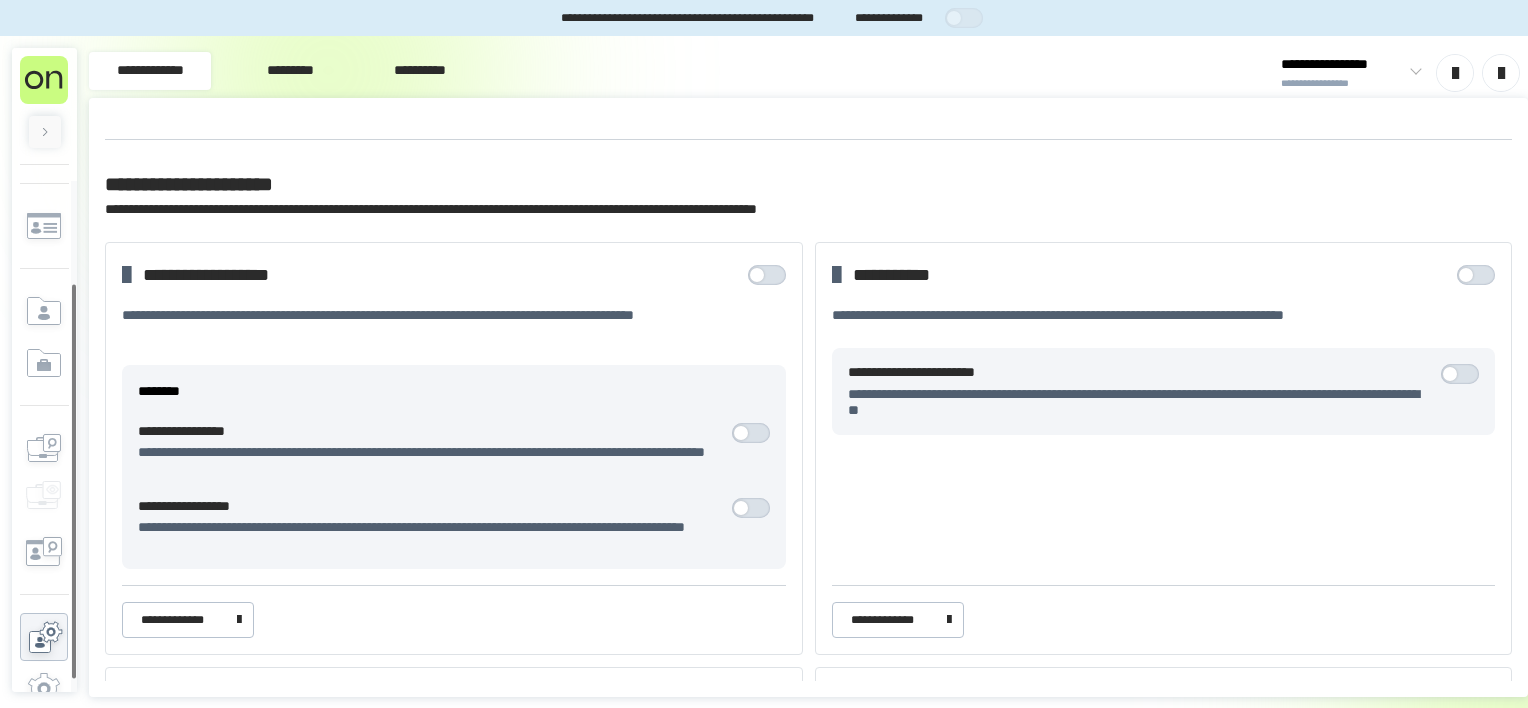 scroll, scrollTop: 140, scrollLeft: 0, axis: vertical 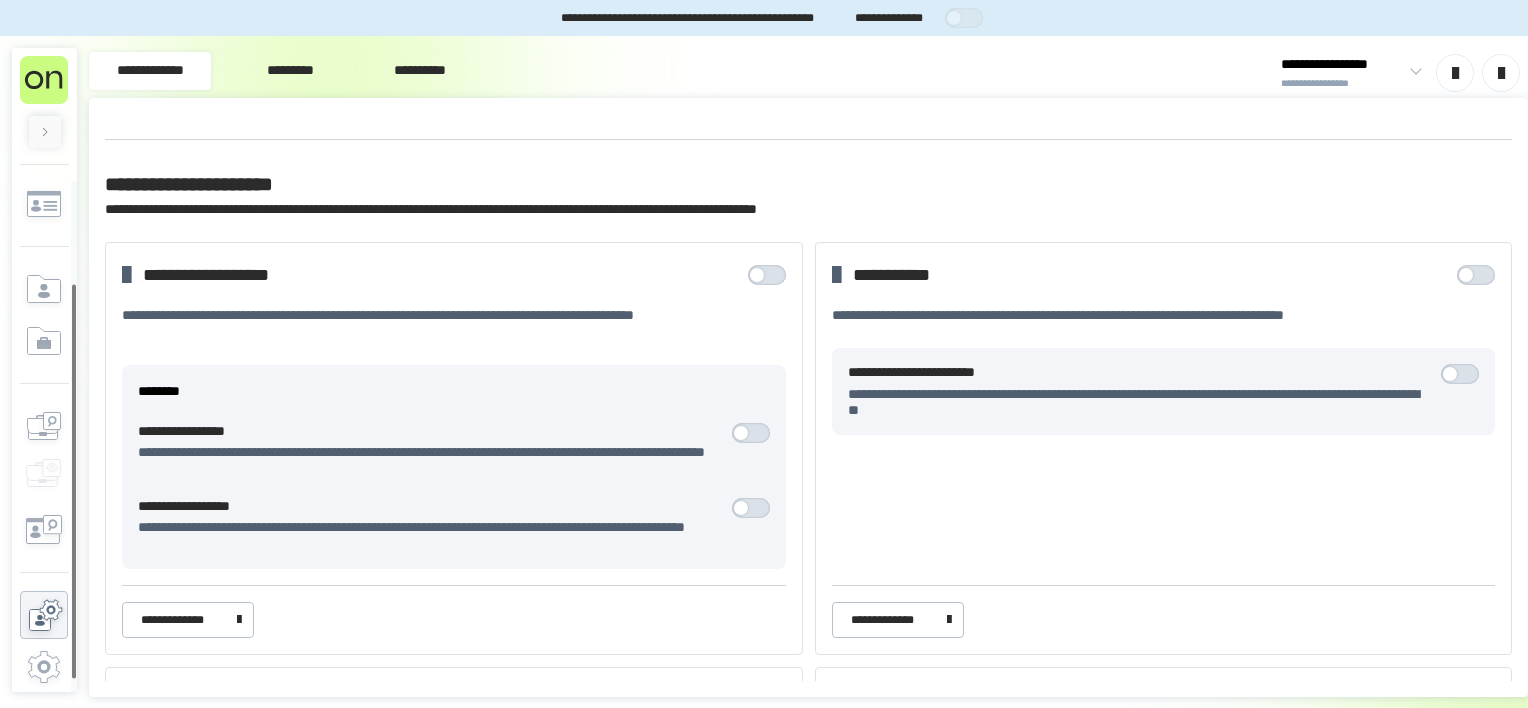 drag, startPoint x: 72, startPoint y: 521, endPoint x: 71, endPoint y: 644, distance: 123.00407 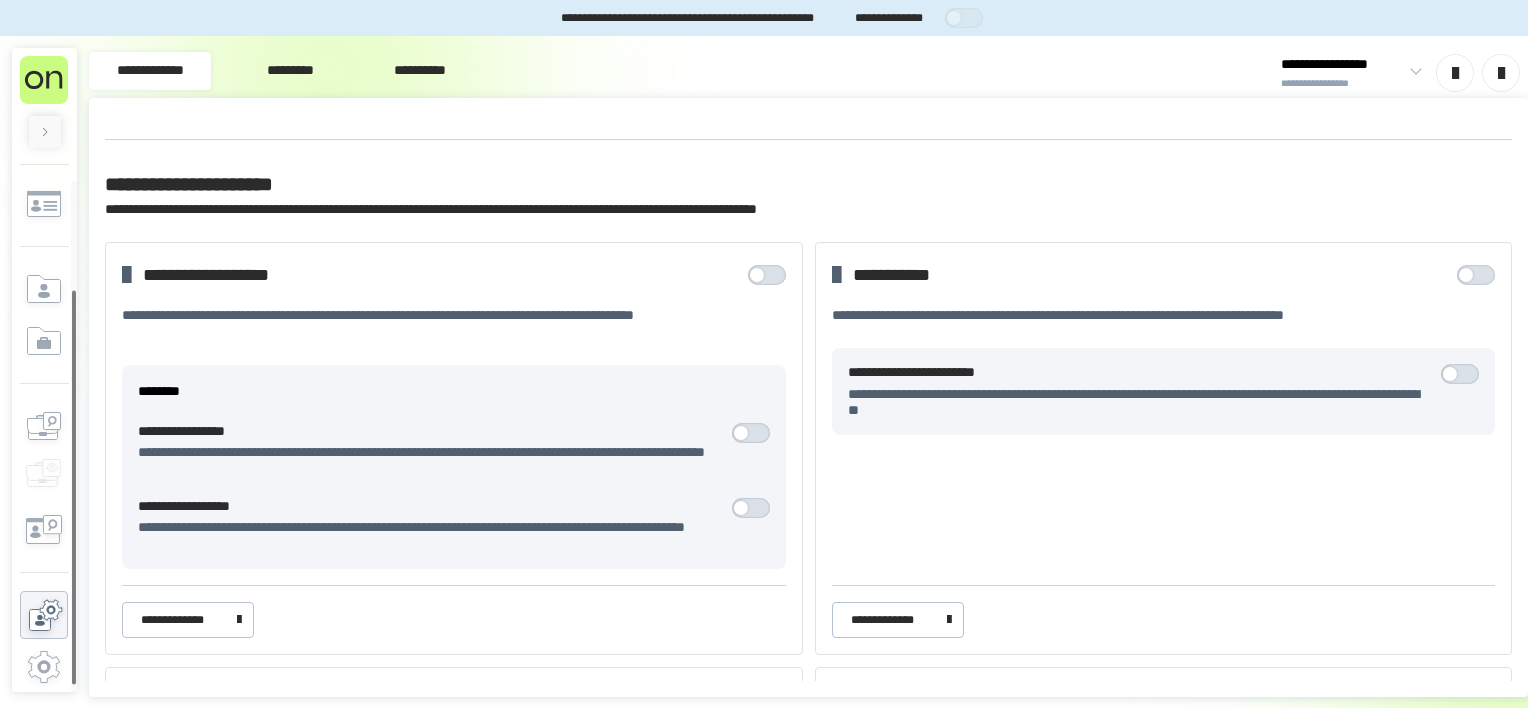drag, startPoint x: 72, startPoint y: 597, endPoint x: 76, endPoint y: 662, distance: 65.12296 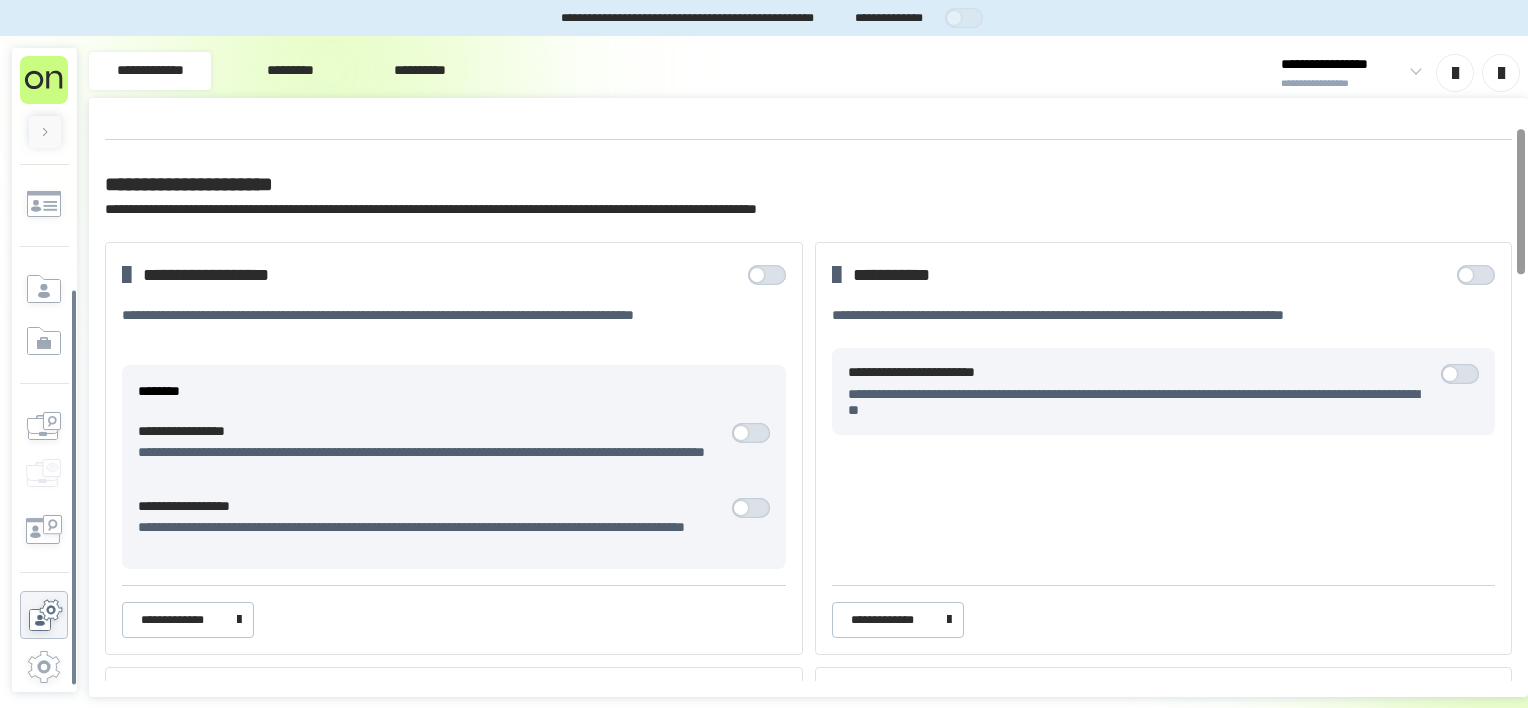 click on "**********" at bounding box center (150, 71) 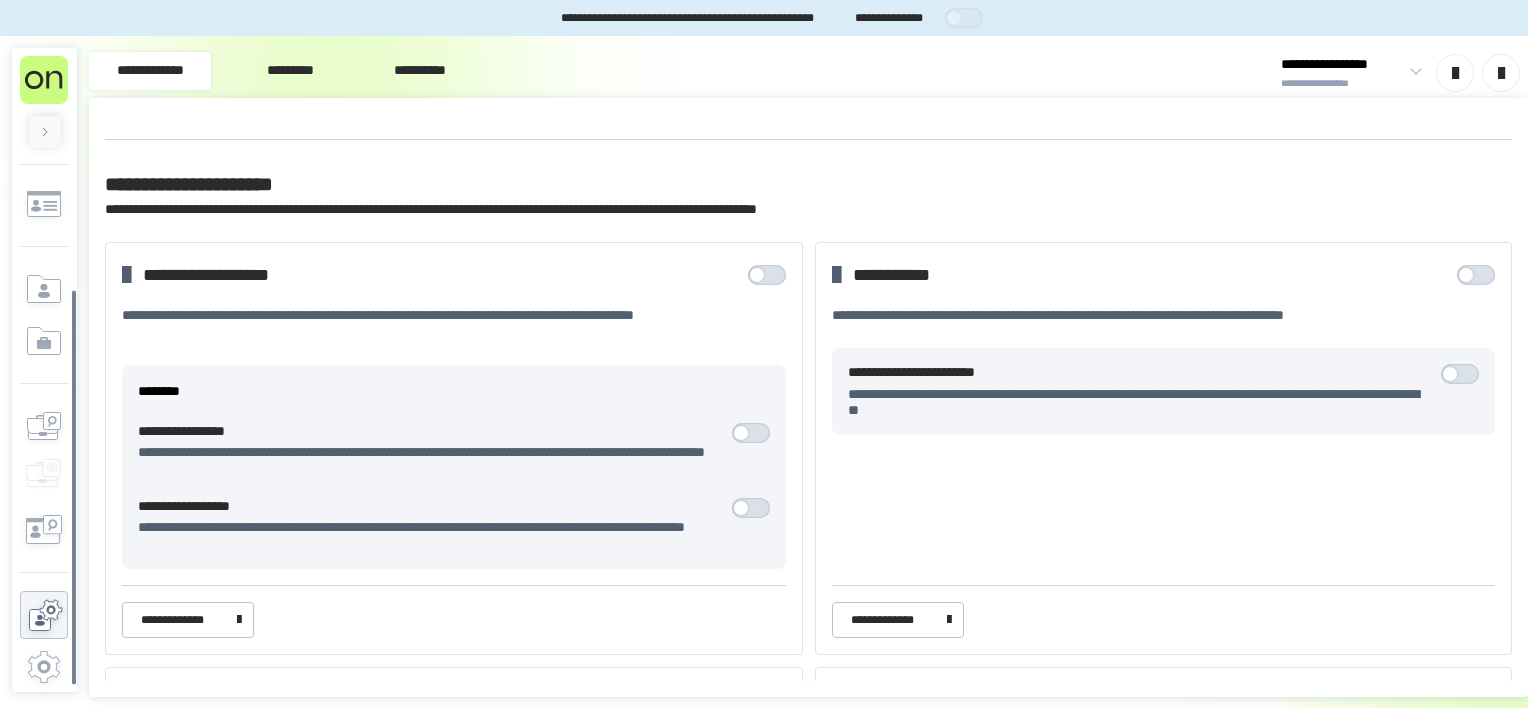 click on "**********" at bounding box center (150, 71) 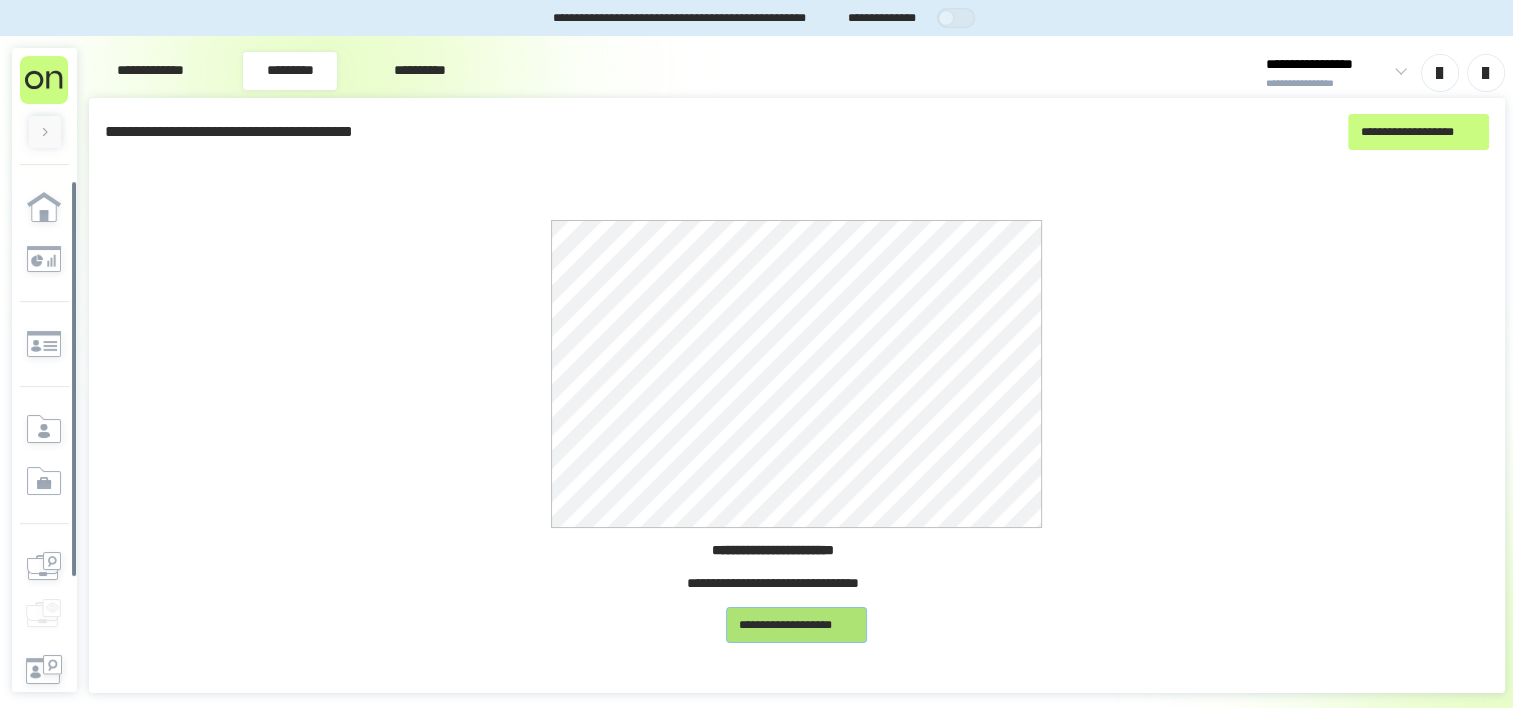 click on "**********" at bounding box center [796, 625] 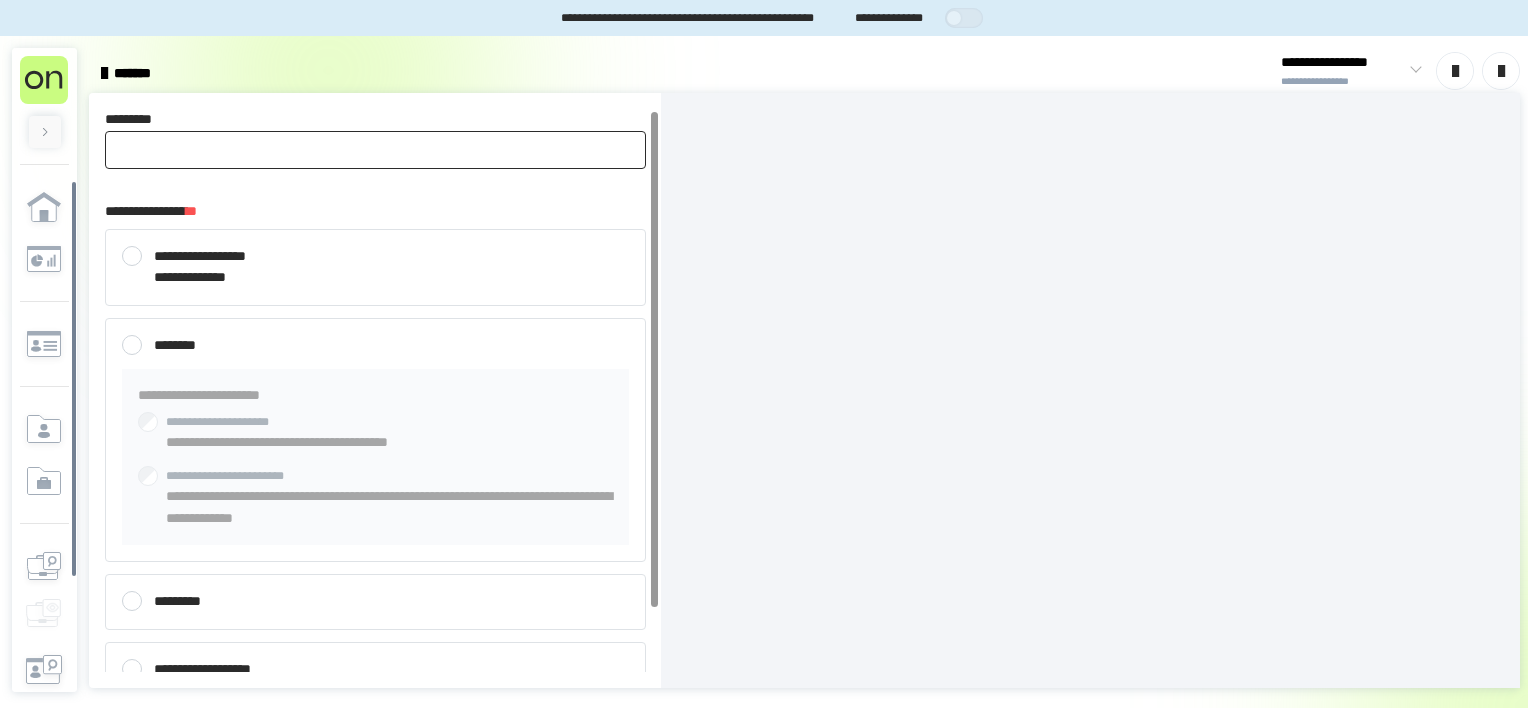 click on "*********" at bounding box center [375, 150] 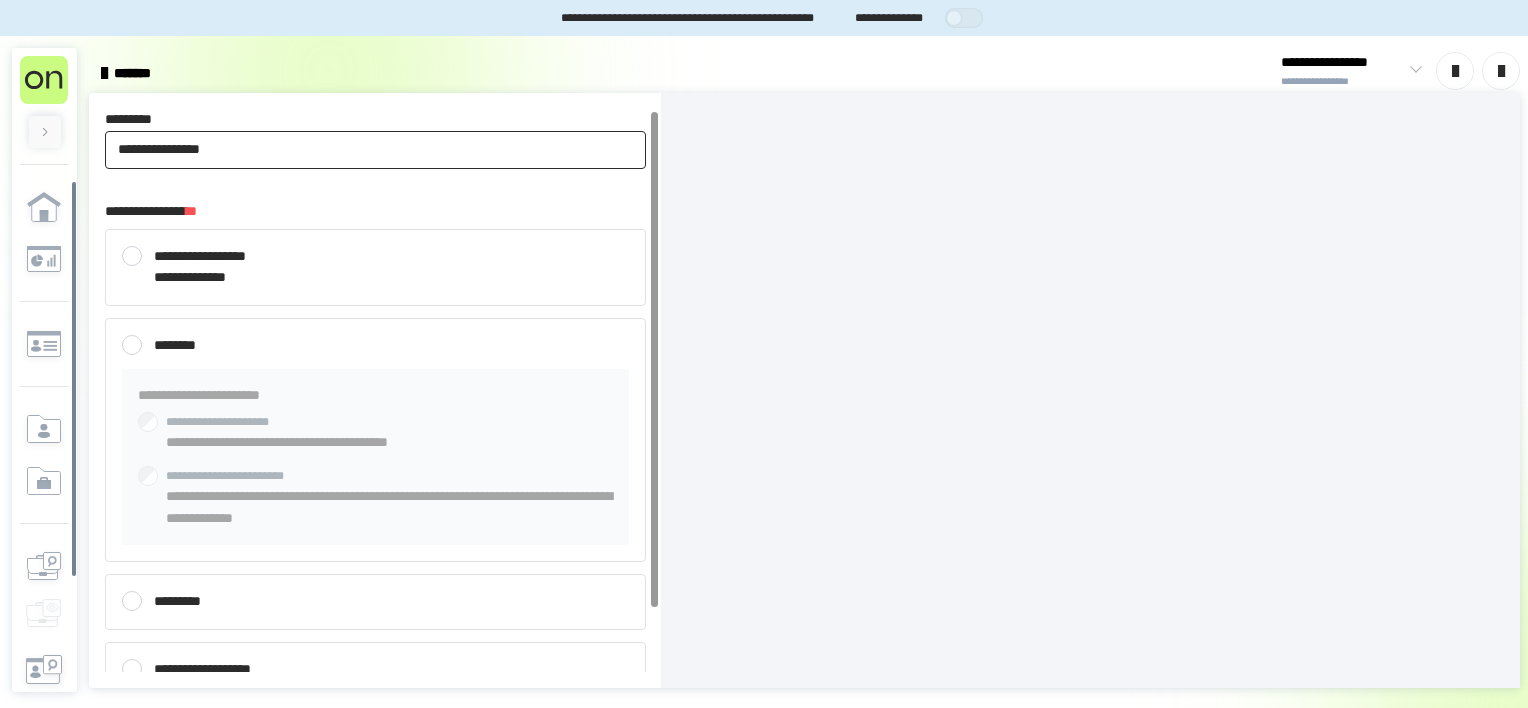 type on "**********" 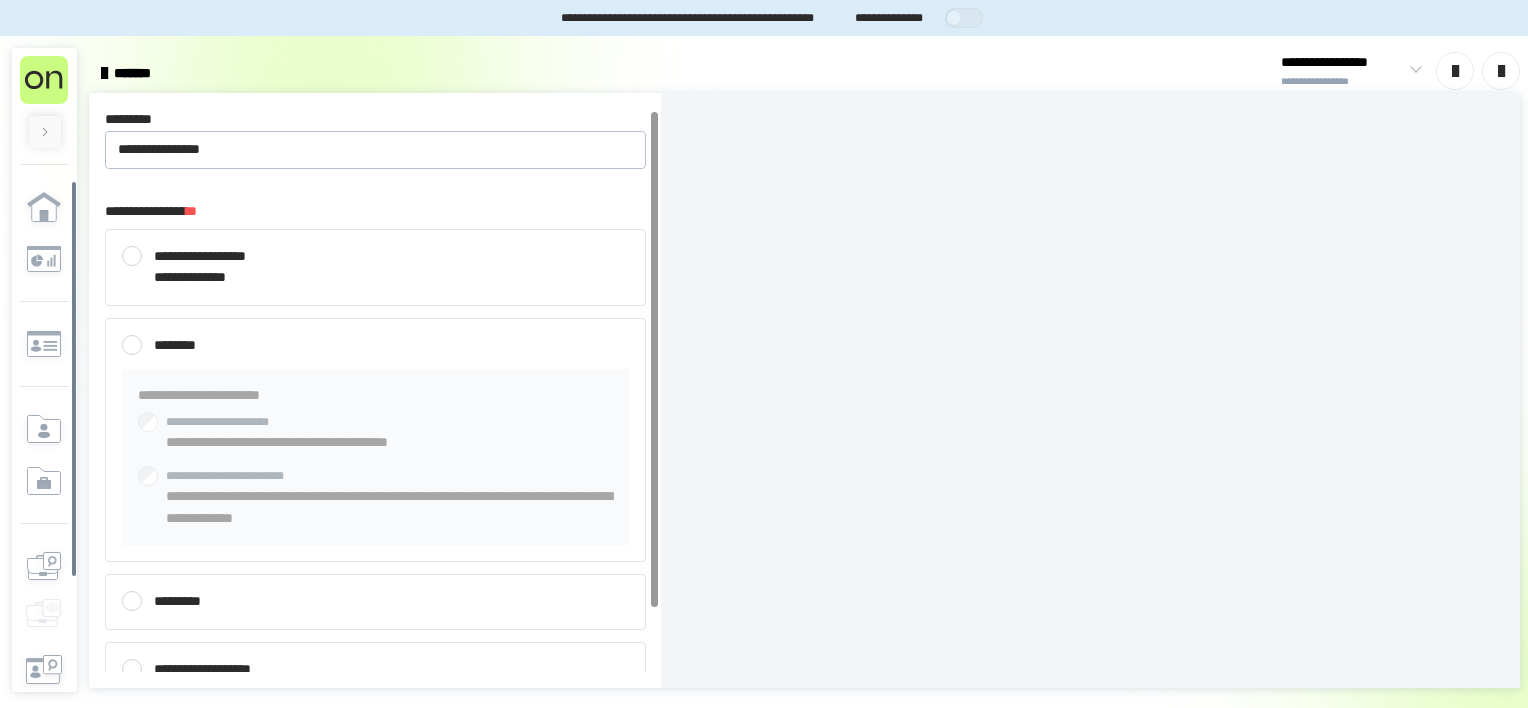 click at bounding box center (132, 256) 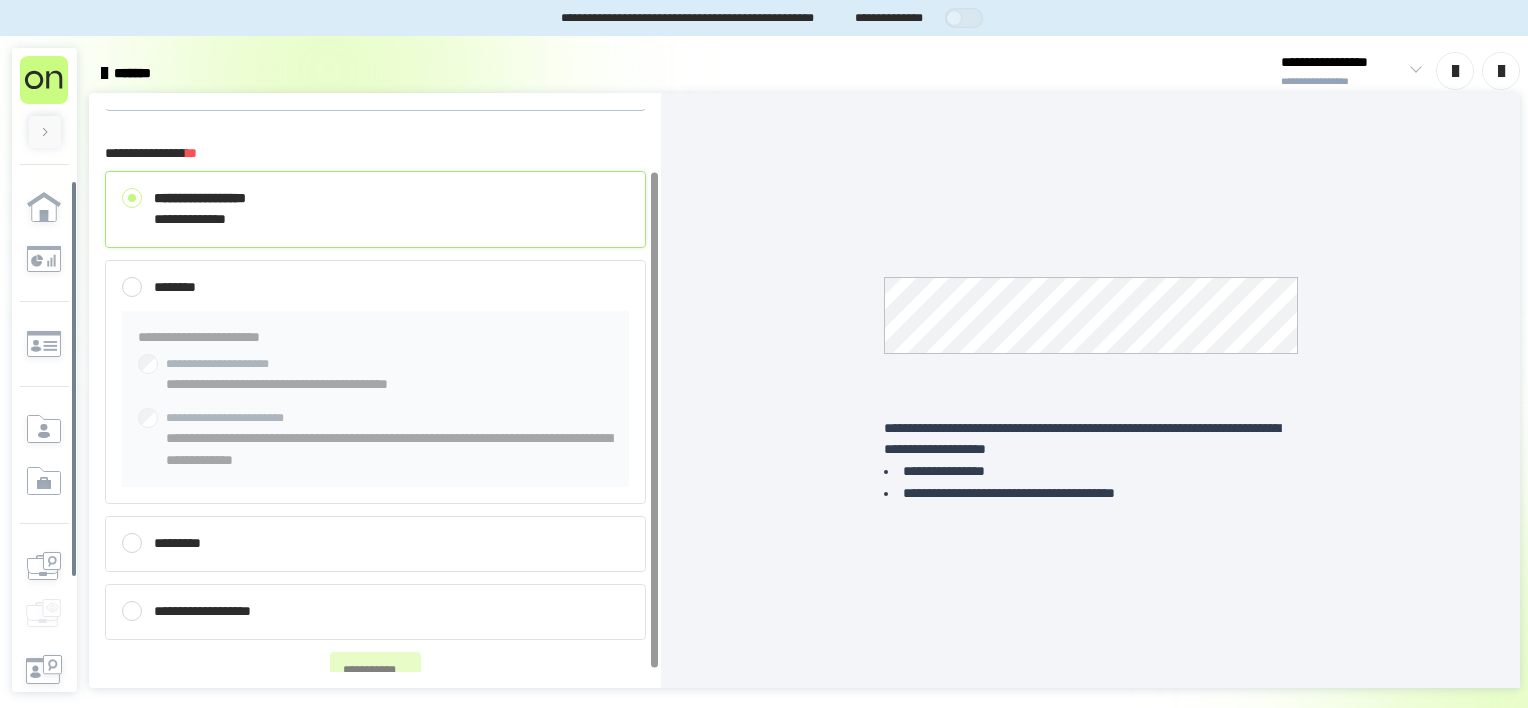 scroll, scrollTop: 72, scrollLeft: 0, axis: vertical 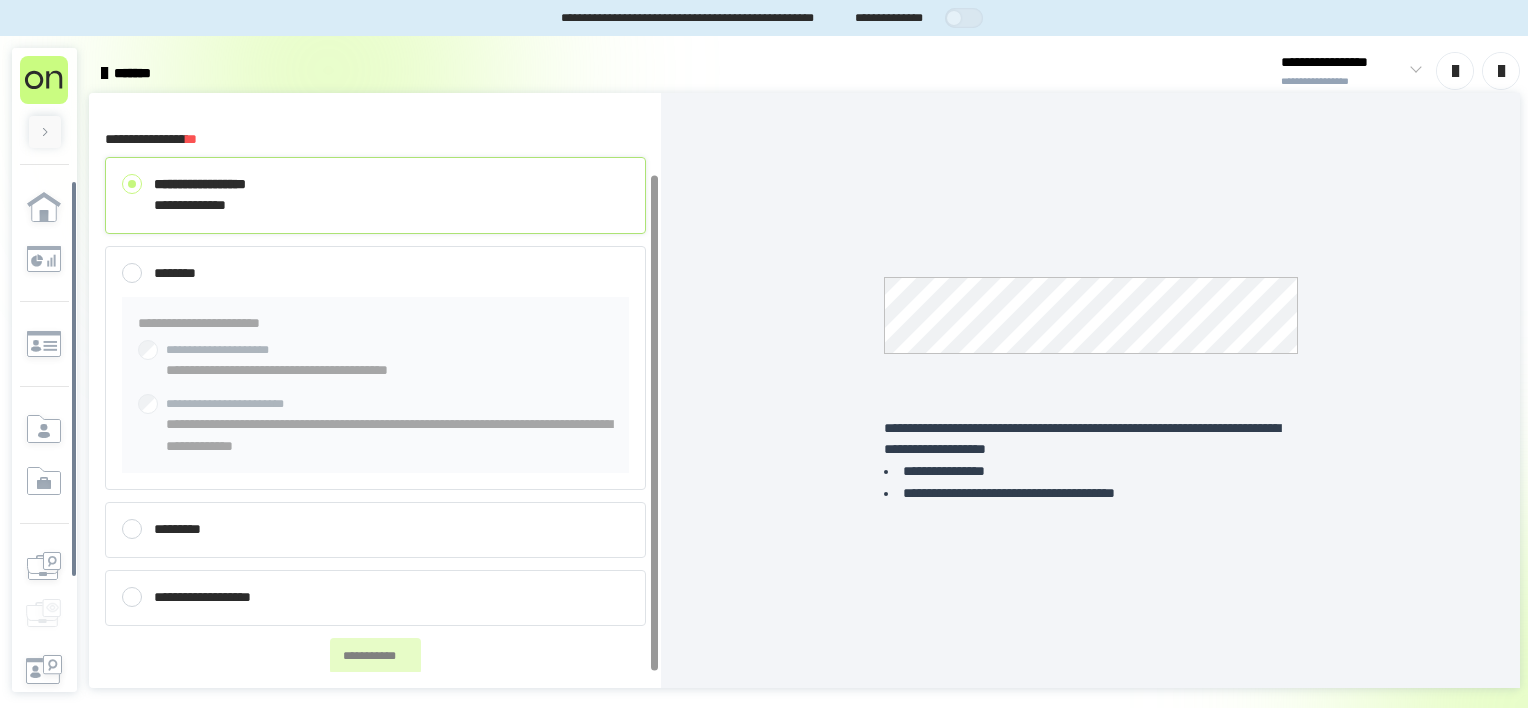 click at bounding box center (654, 423) 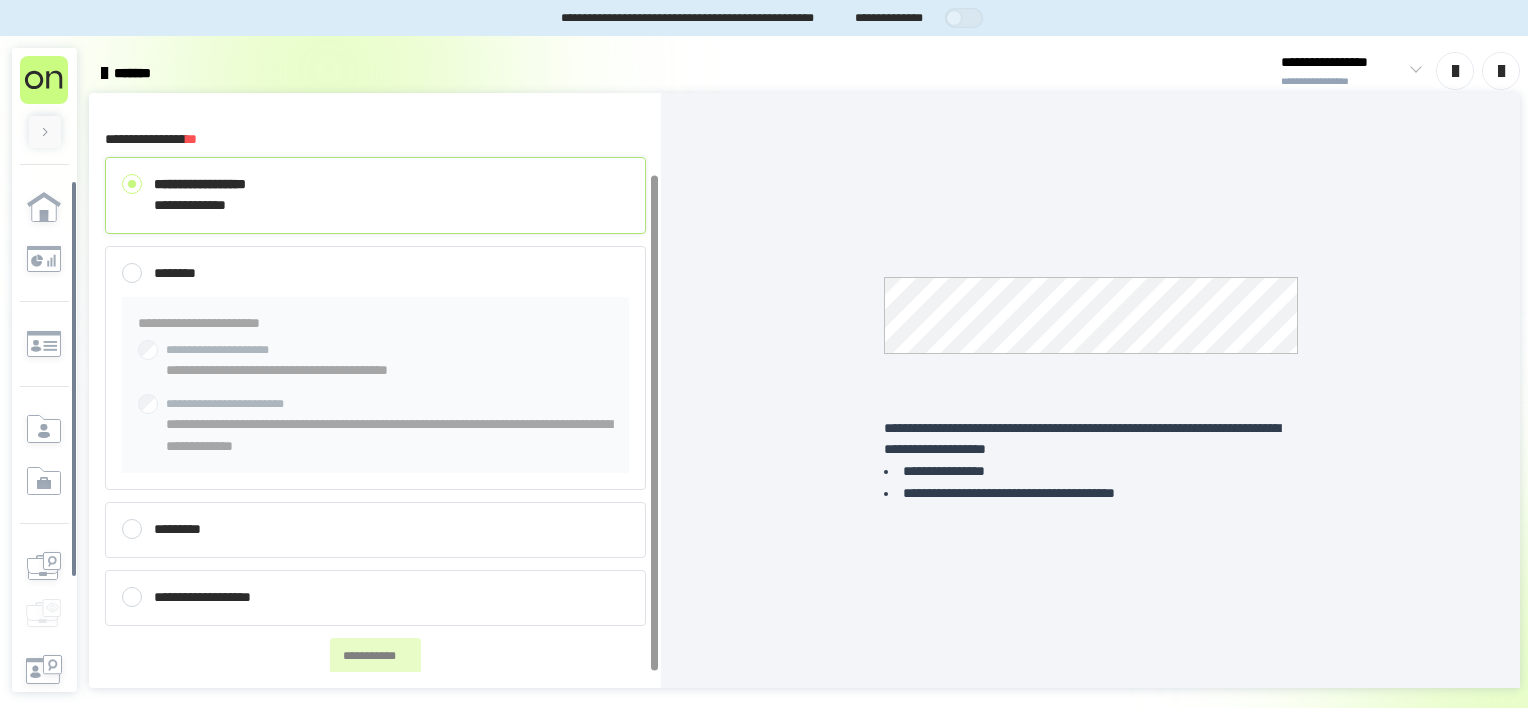 click at bounding box center [132, 273] 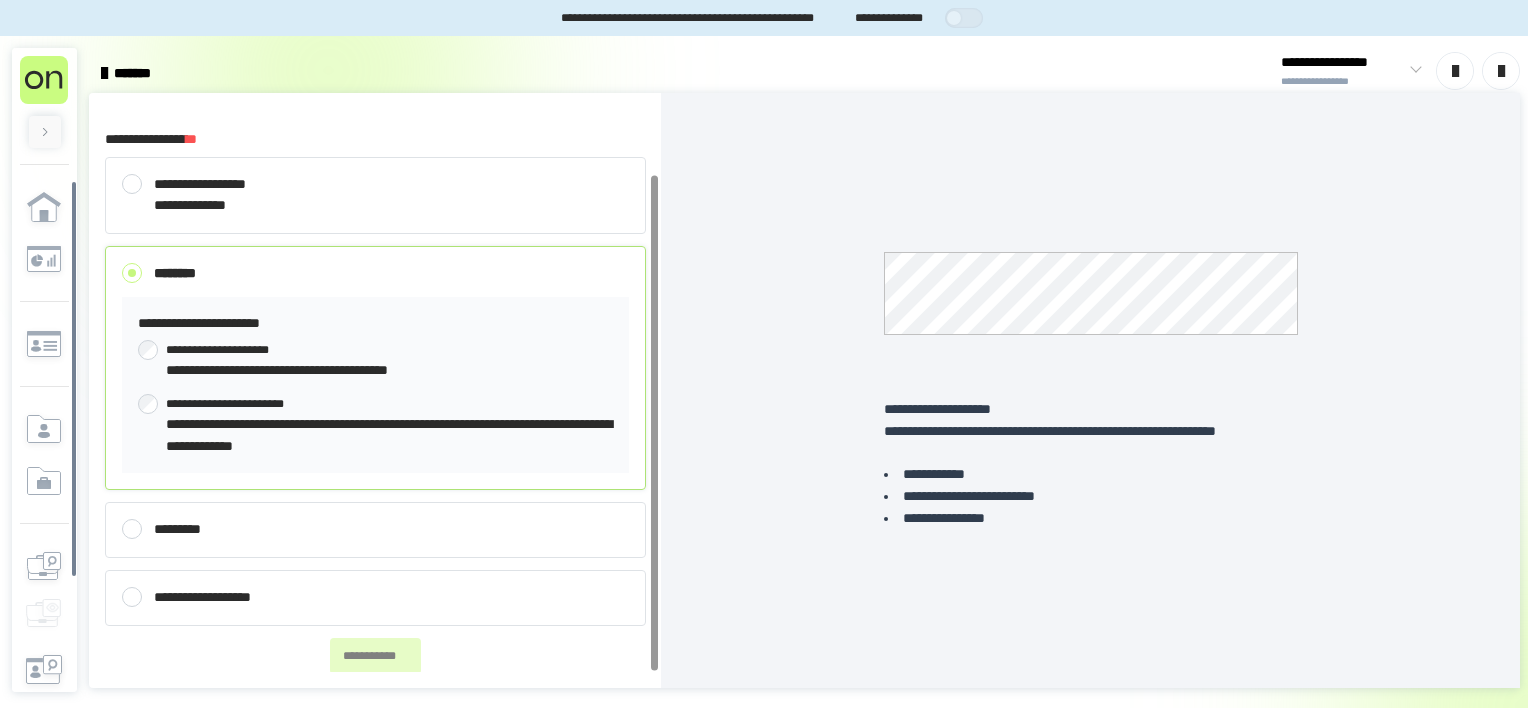 click on "[FIRST] [LAST]" at bounding box center [375, 195] 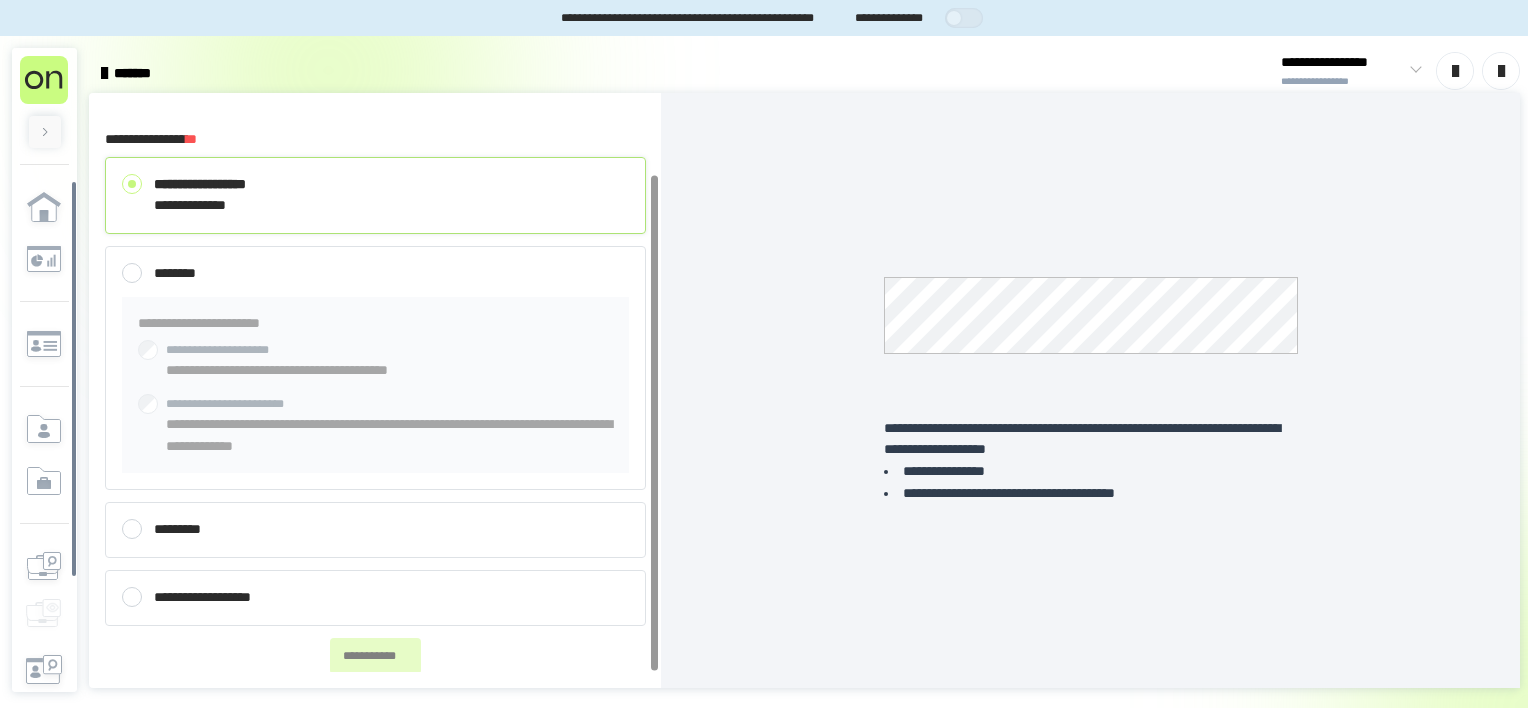 click on "*********" at bounding box center (375, 530) 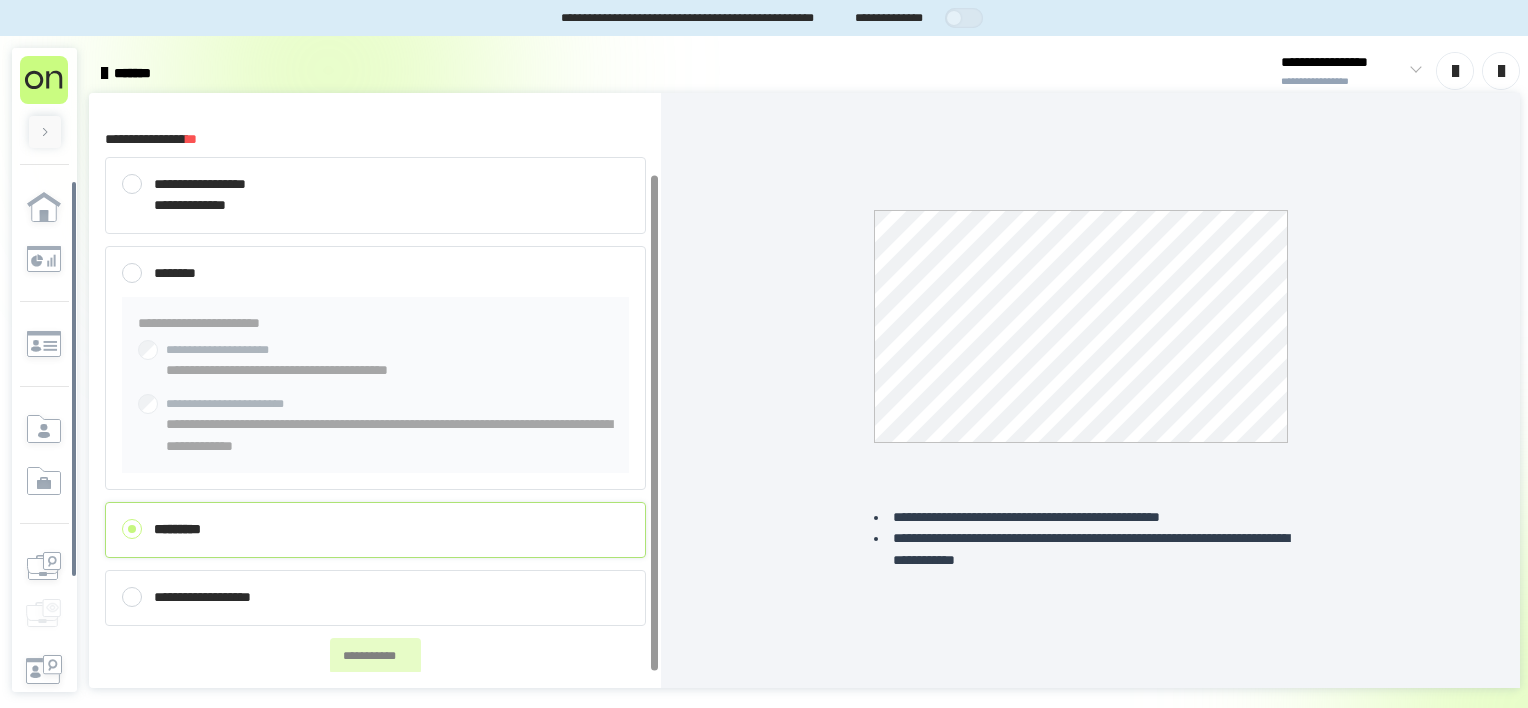 click at bounding box center (654, 423) 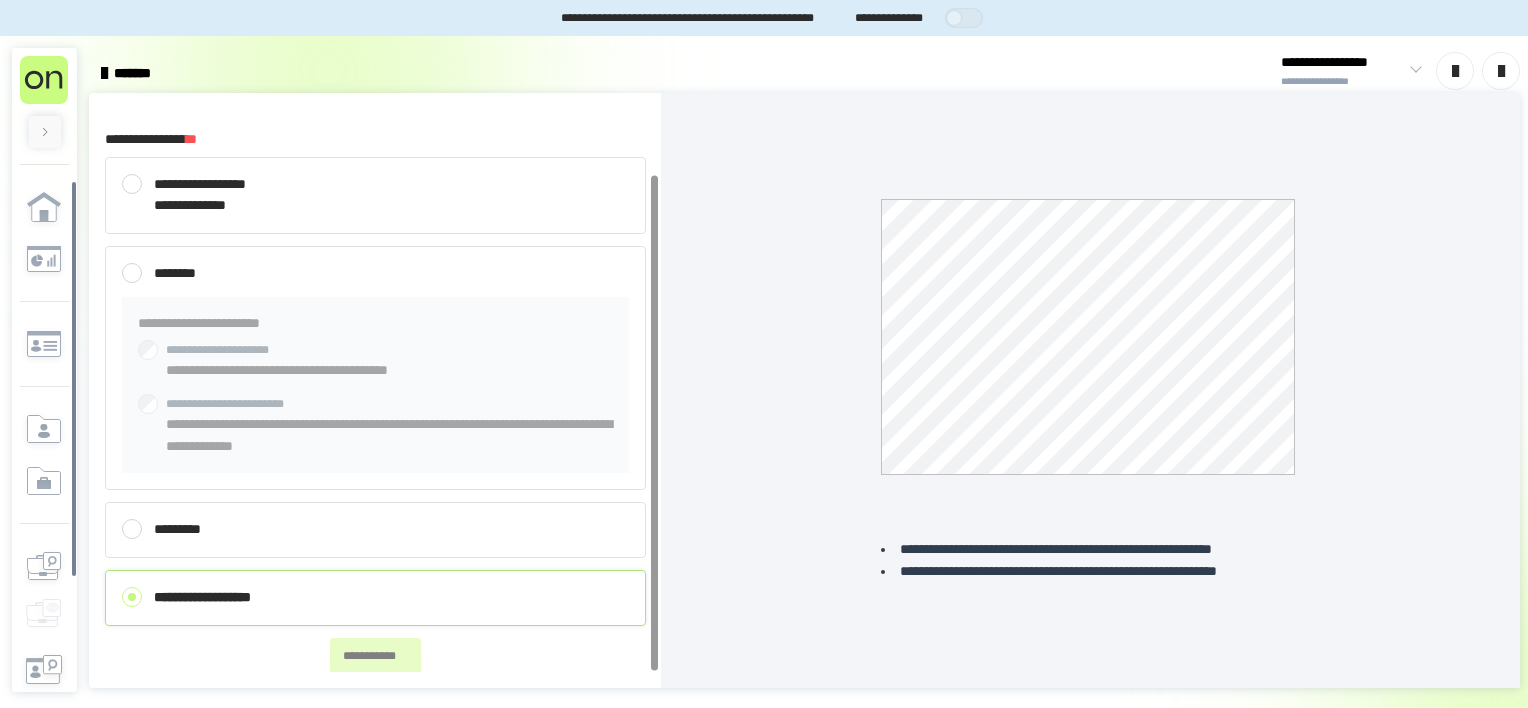 click at bounding box center (132, 184) 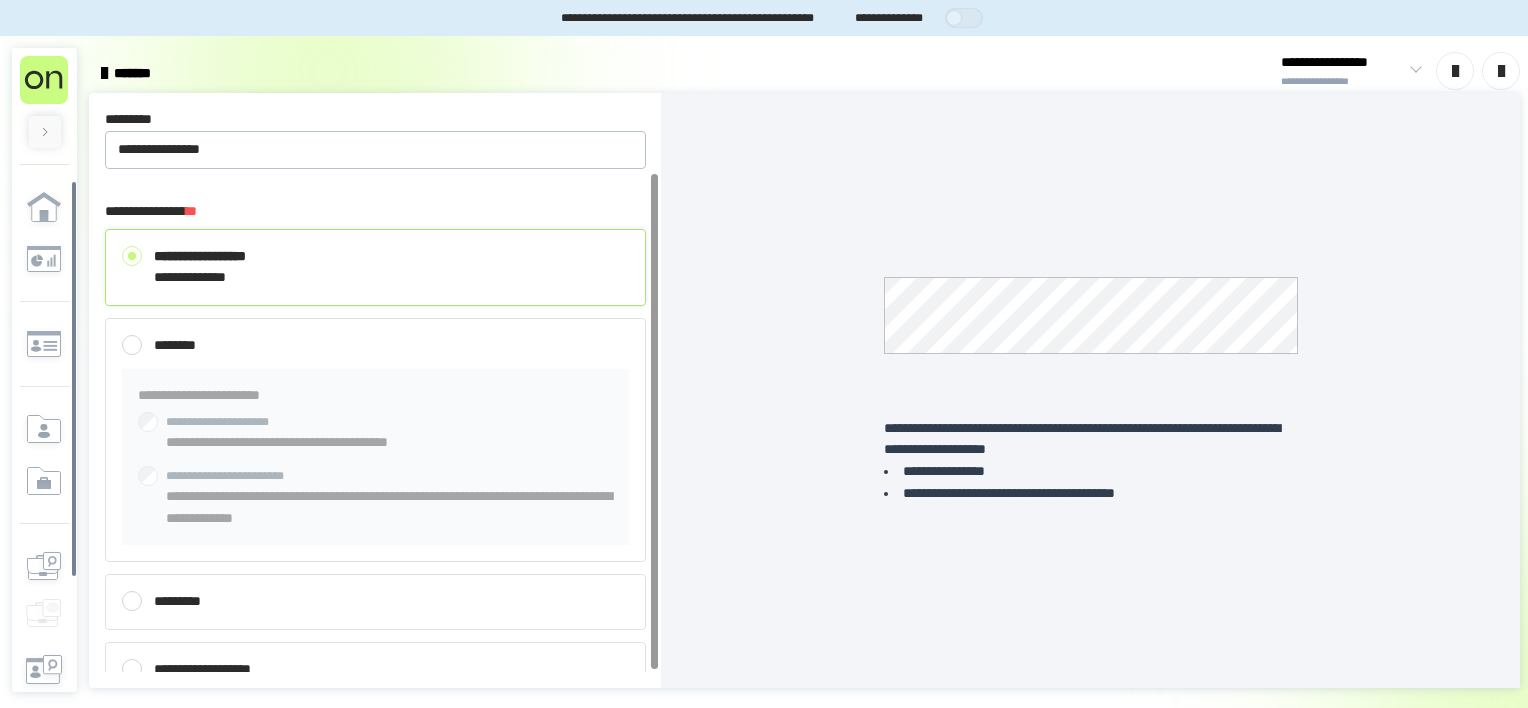 scroll, scrollTop: 72, scrollLeft: 0, axis: vertical 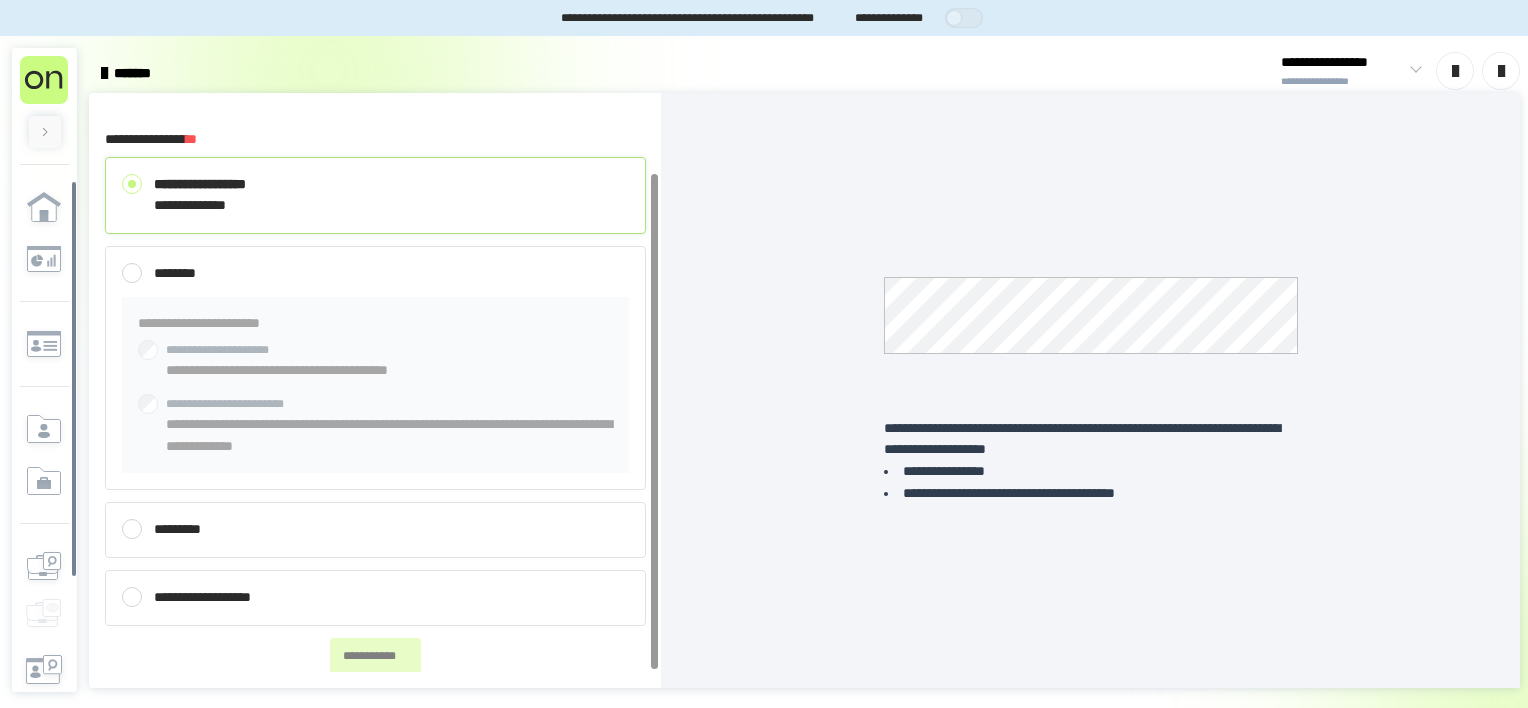 click at bounding box center [654, 422] 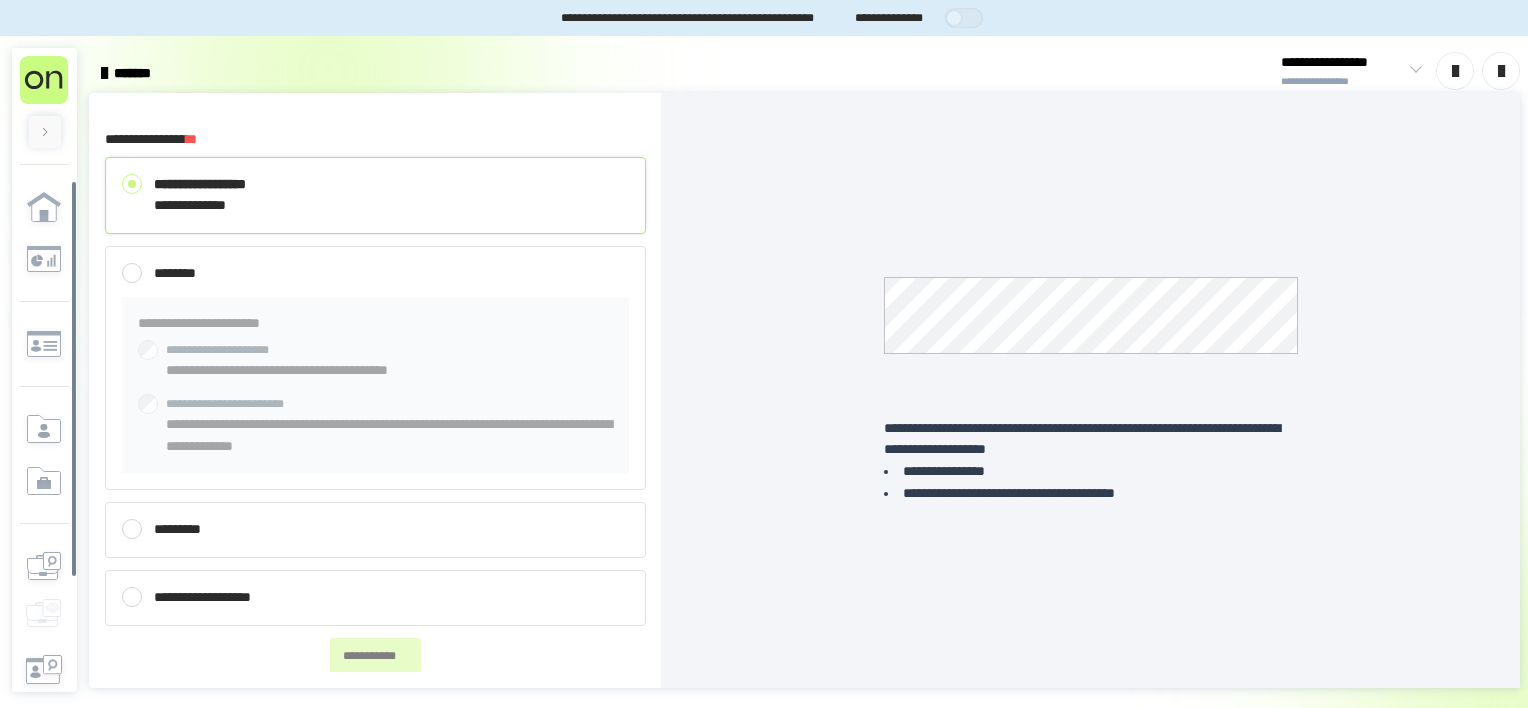 click at bounding box center [1455, 71] 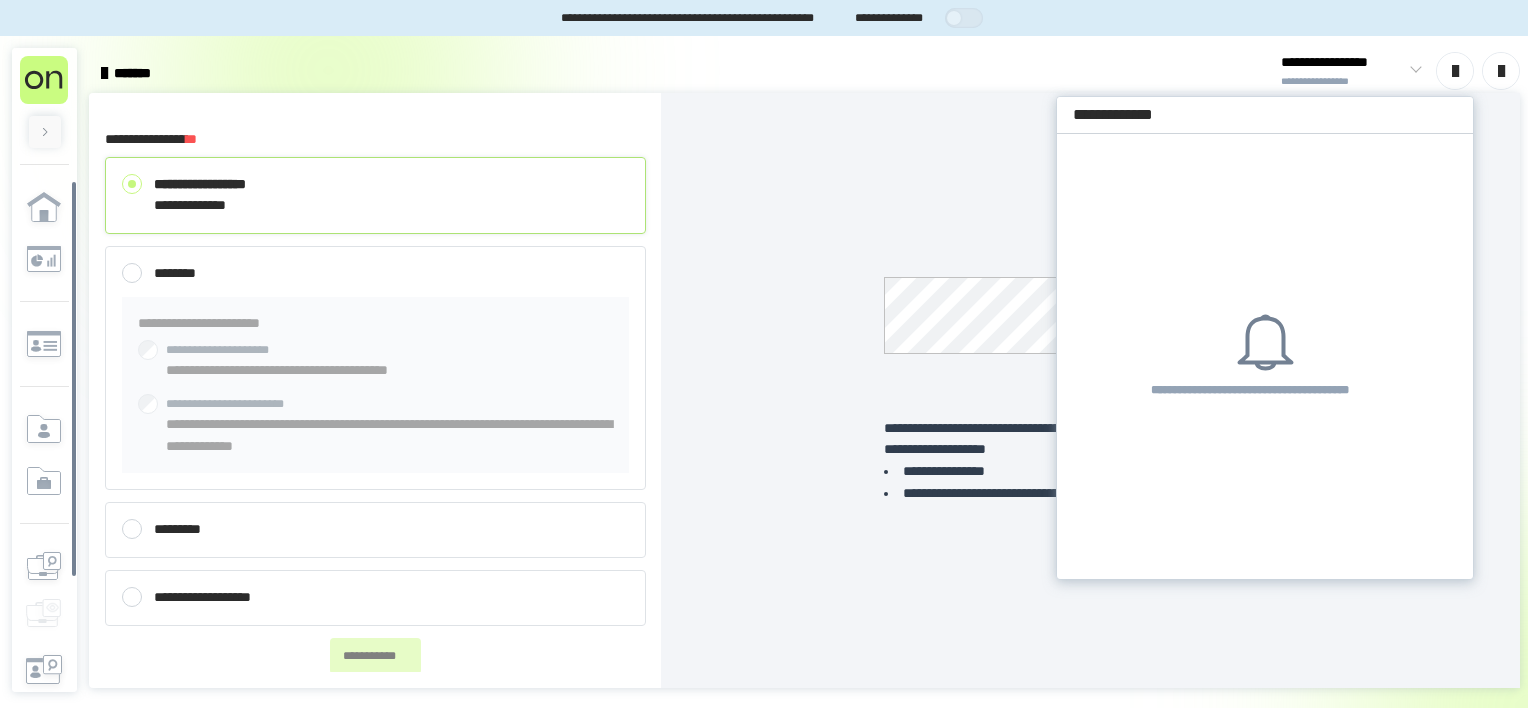 click at bounding box center (1501, 71) 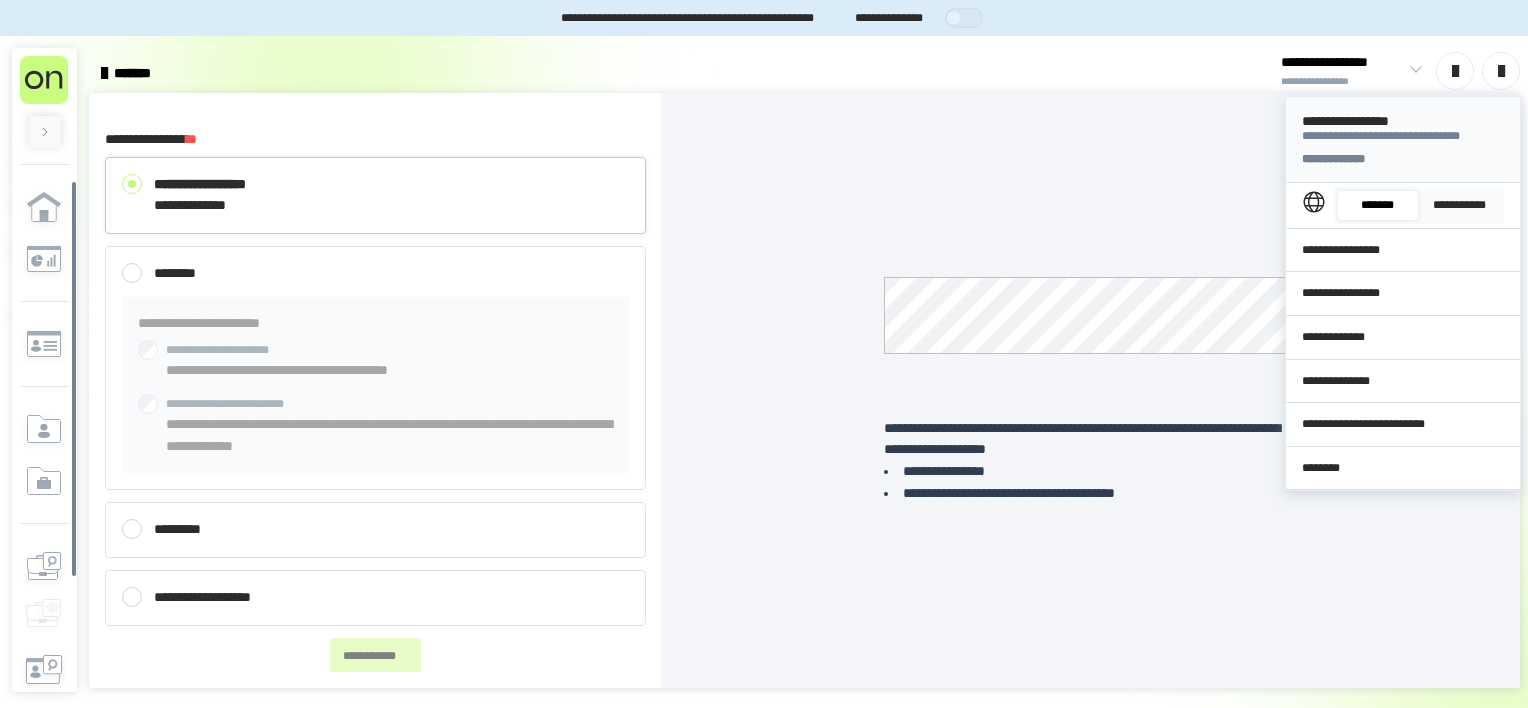 click on "[FIRST] [LAST] [CITY] [STATE] [POSTAL_CODE] [COUNTRY] [ADDRESS] [ADDRESS] [ADDRESS] [ADDRESS] [ADDRESS] [ADDRESS]" at bounding box center (1403, 294) 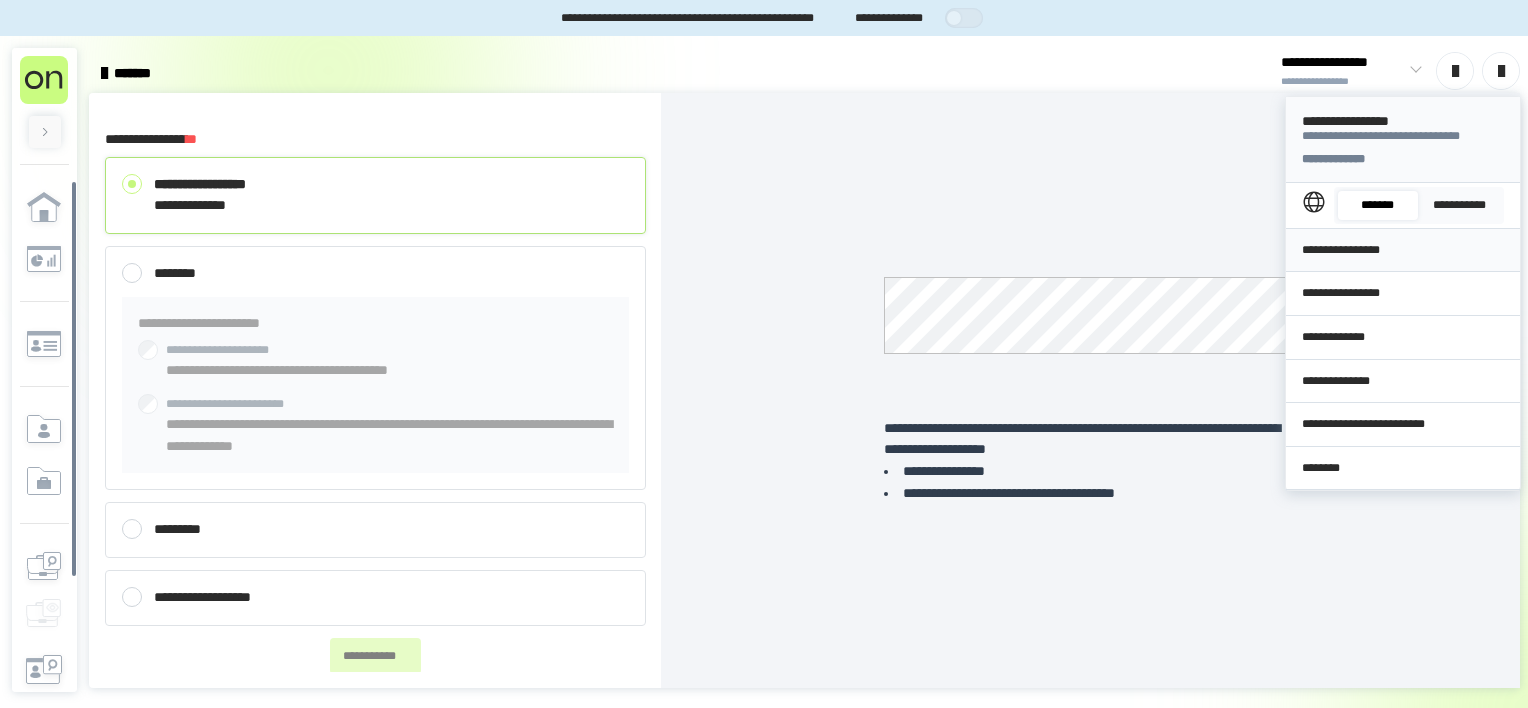 click on "**********" at bounding box center (1403, 250) 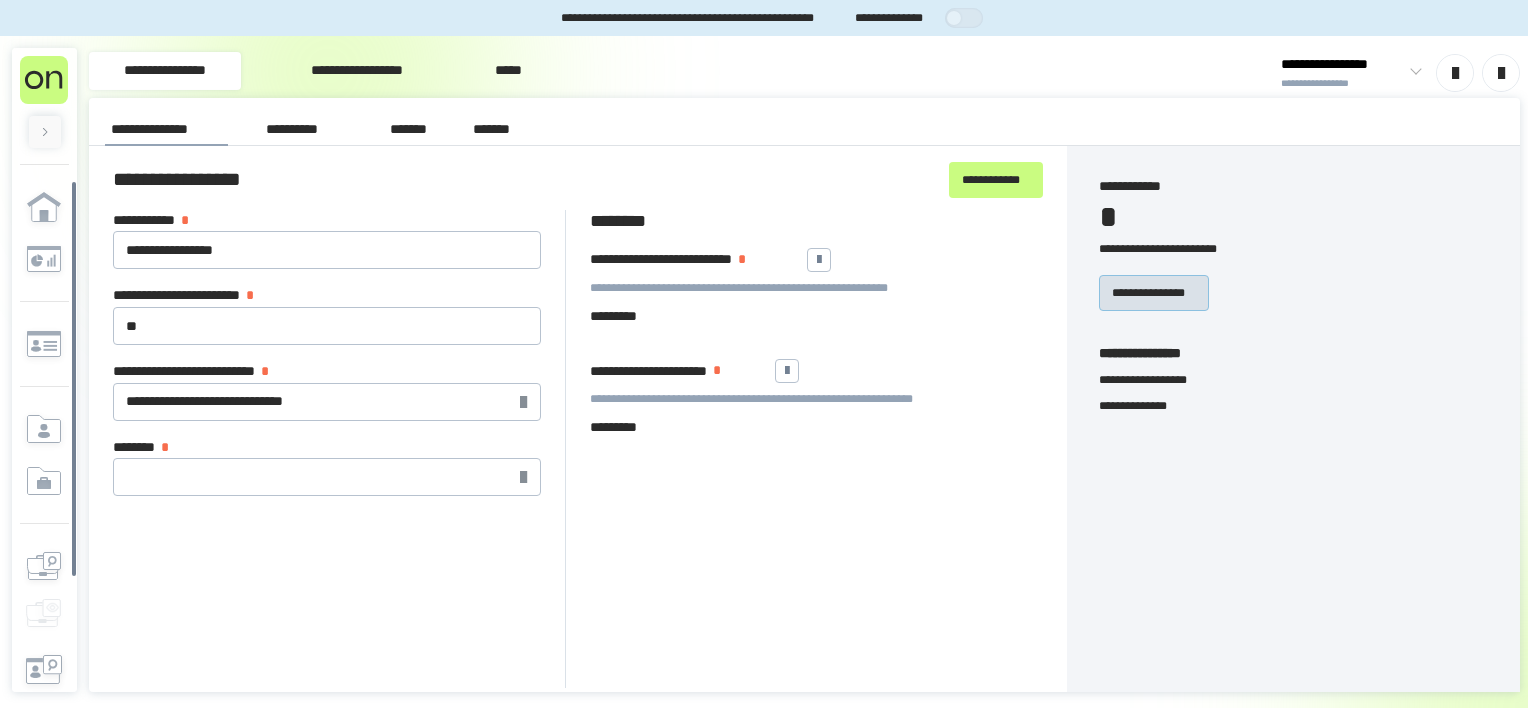 click on "**********" at bounding box center (1154, 292) 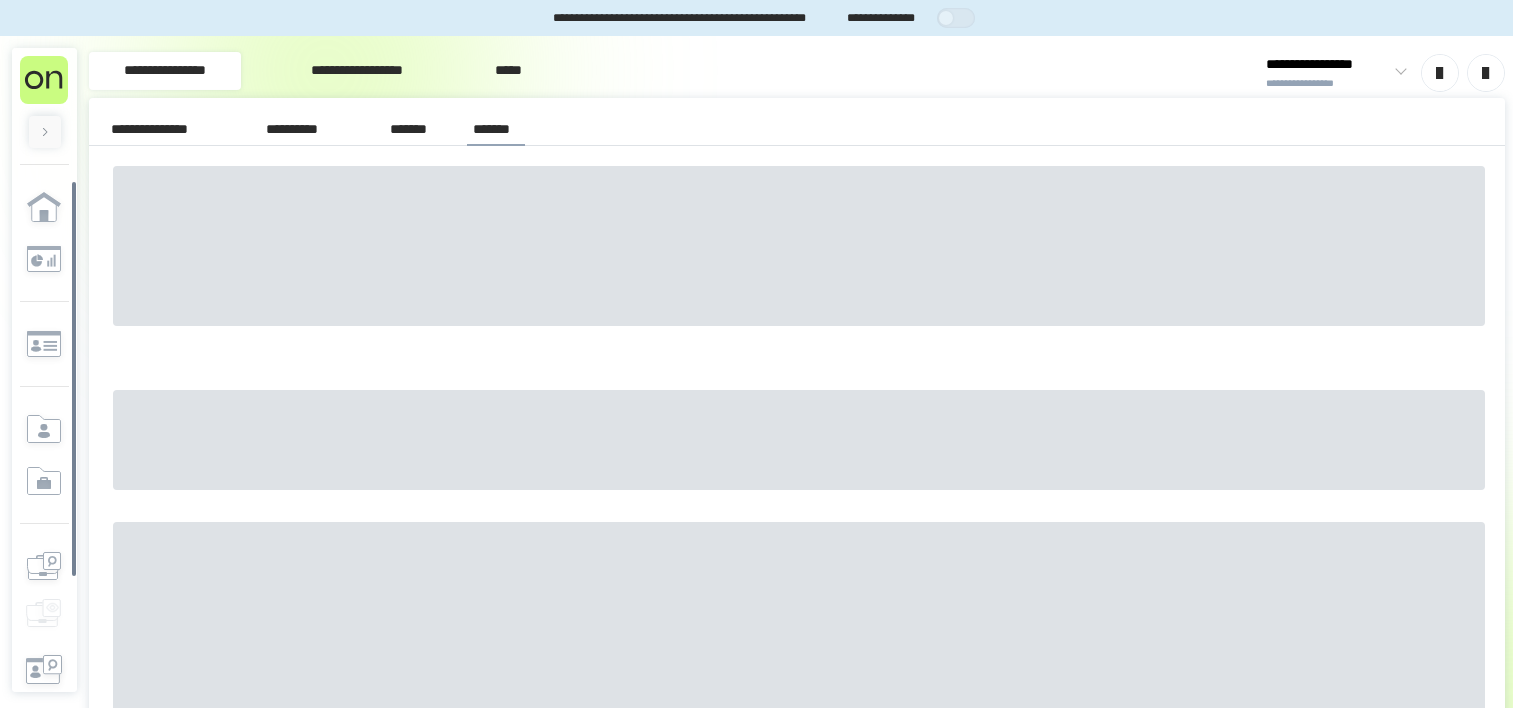 scroll, scrollTop: 0, scrollLeft: 0, axis: both 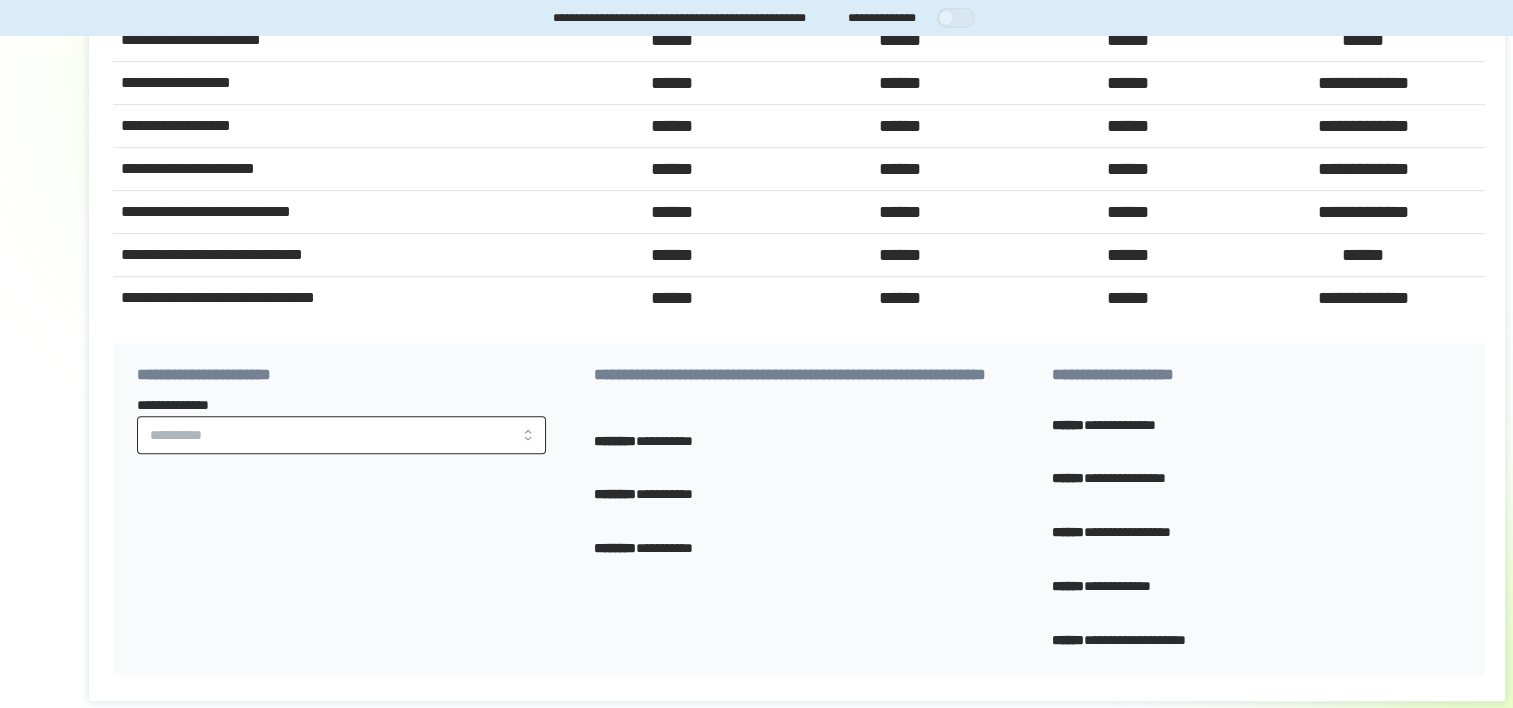 click on "**********" at bounding box center [341, 435] 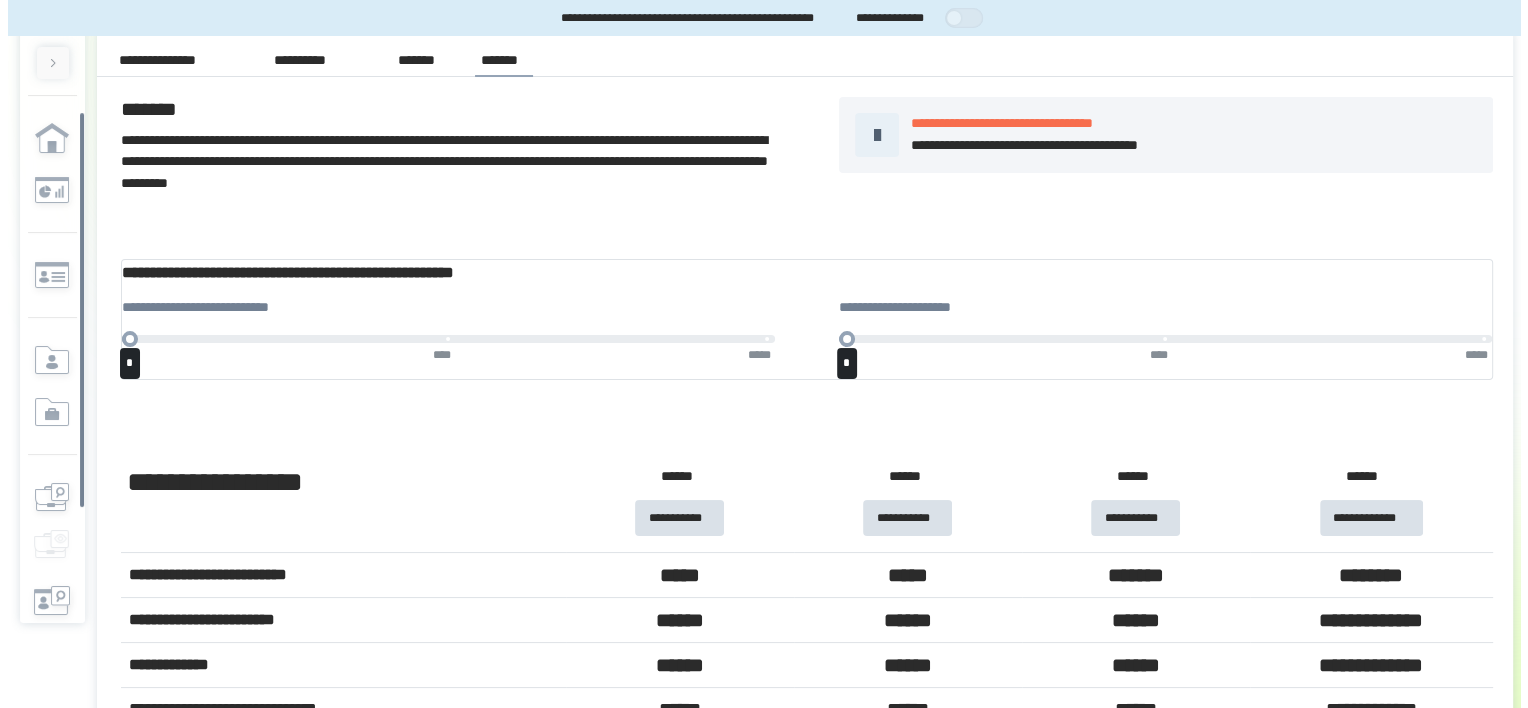 scroll, scrollTop: 0, scrollLeft: 0, axis: both 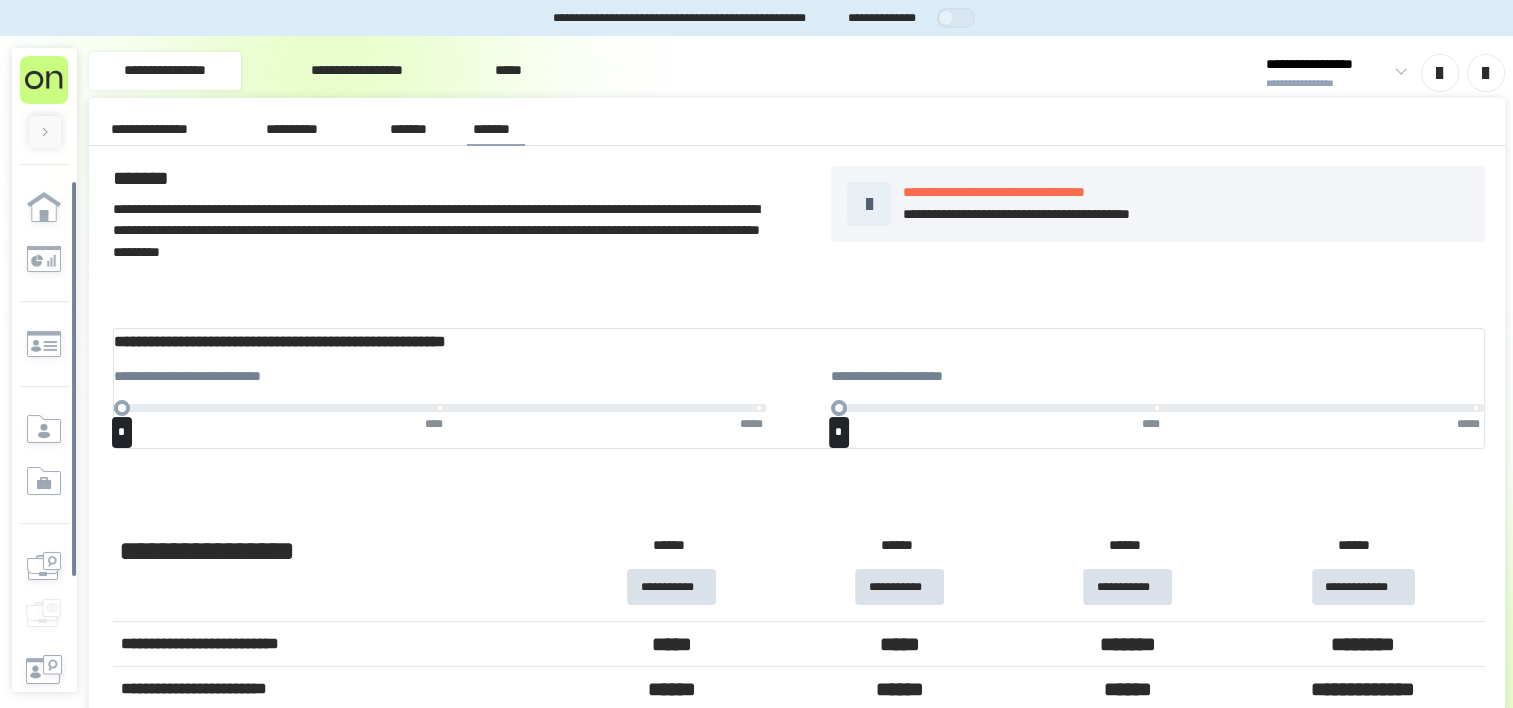 type on "**" 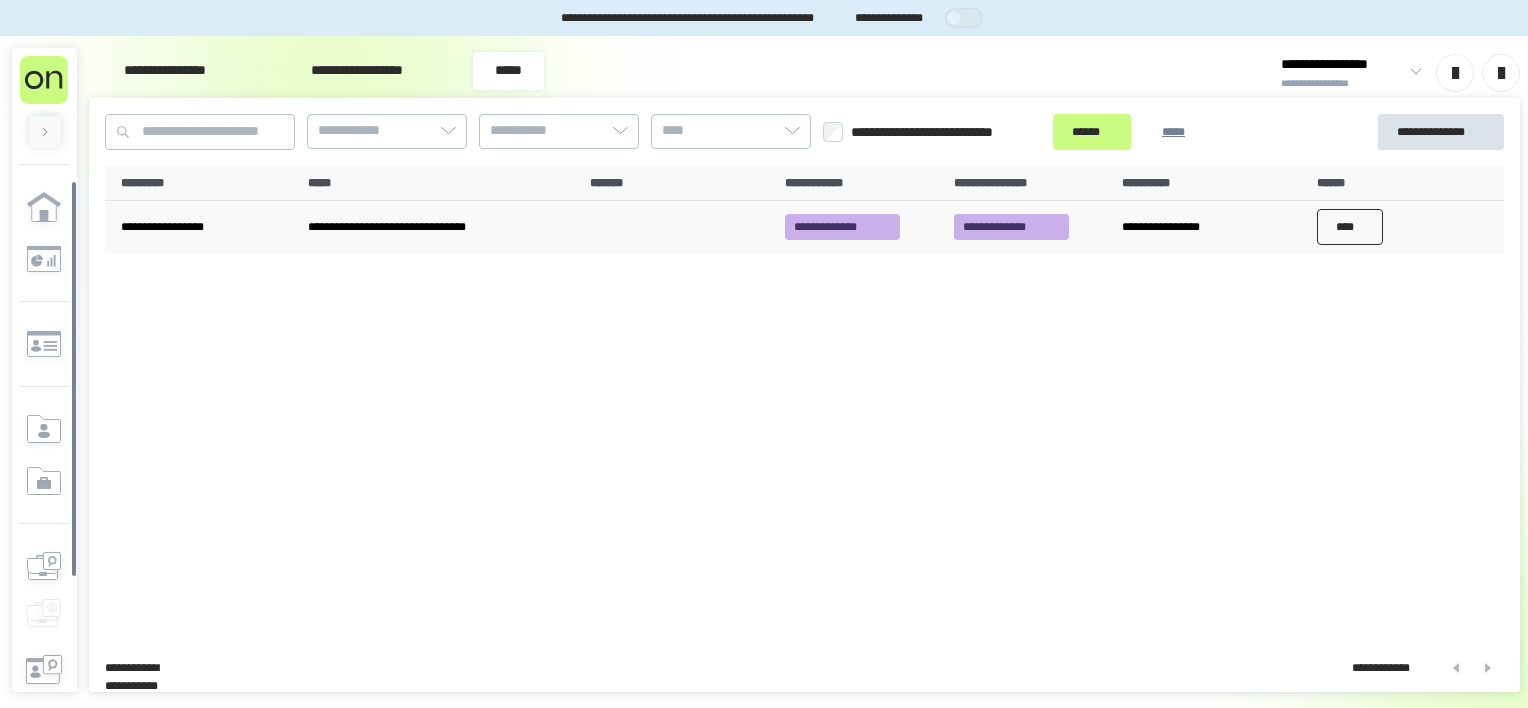 click on "****" at bounding box center (1350, 227) 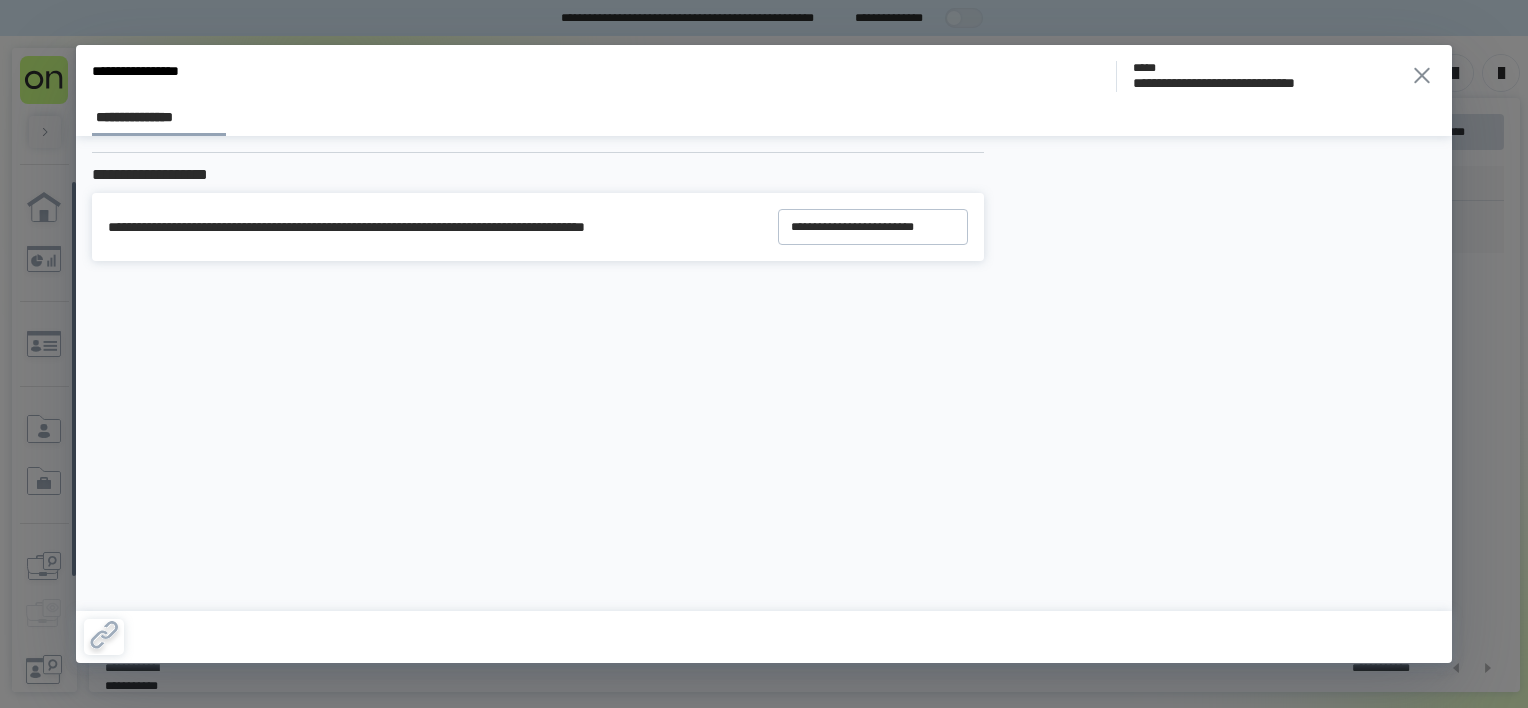 click 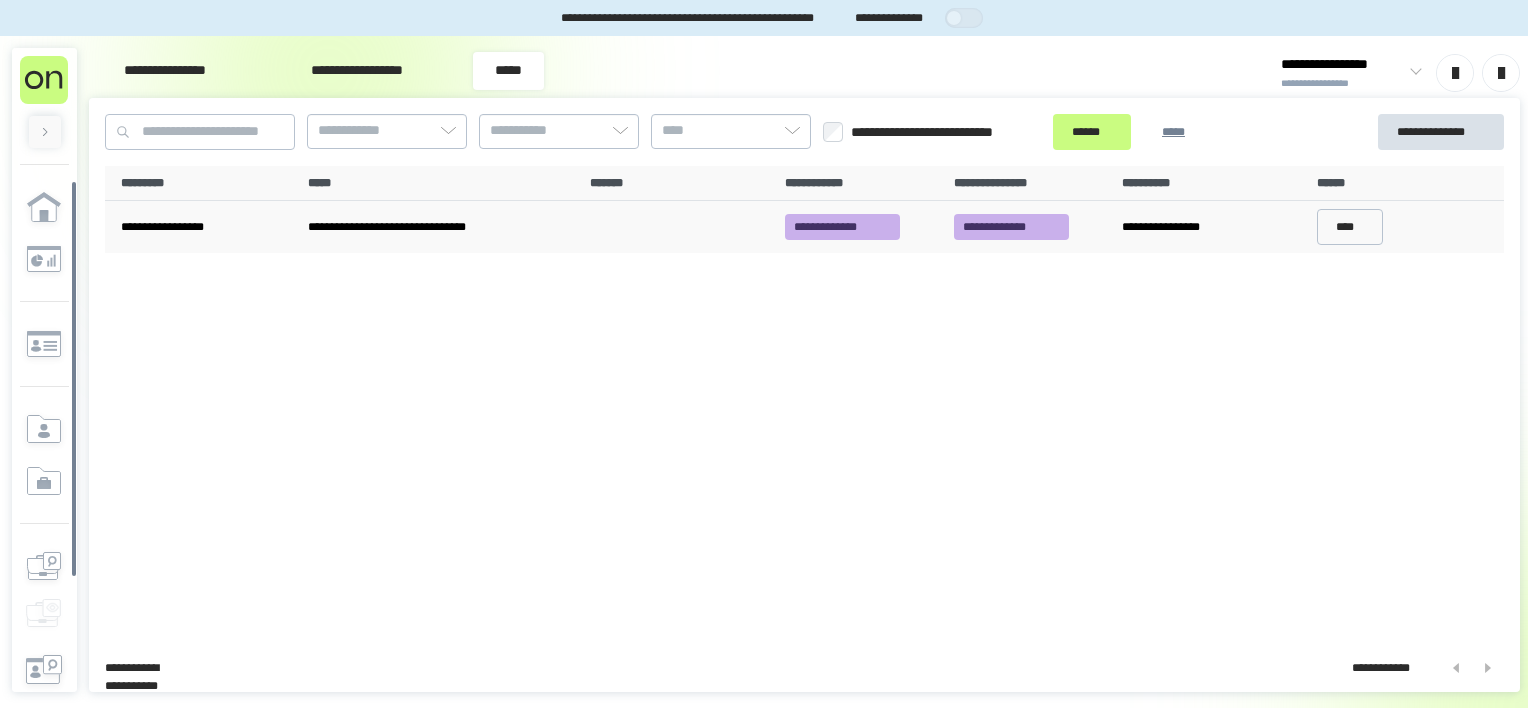 click 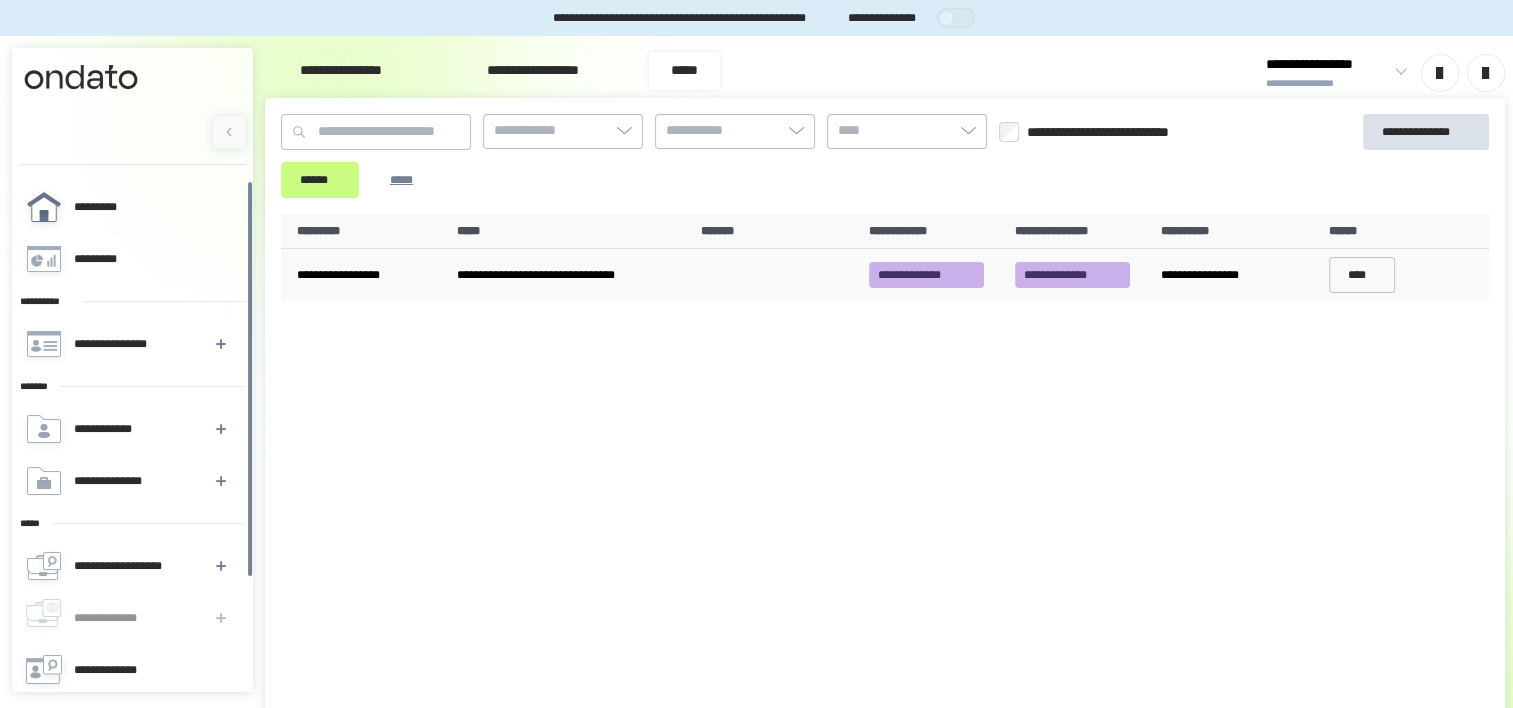 click on "*********" at bounding box center (107, 207) 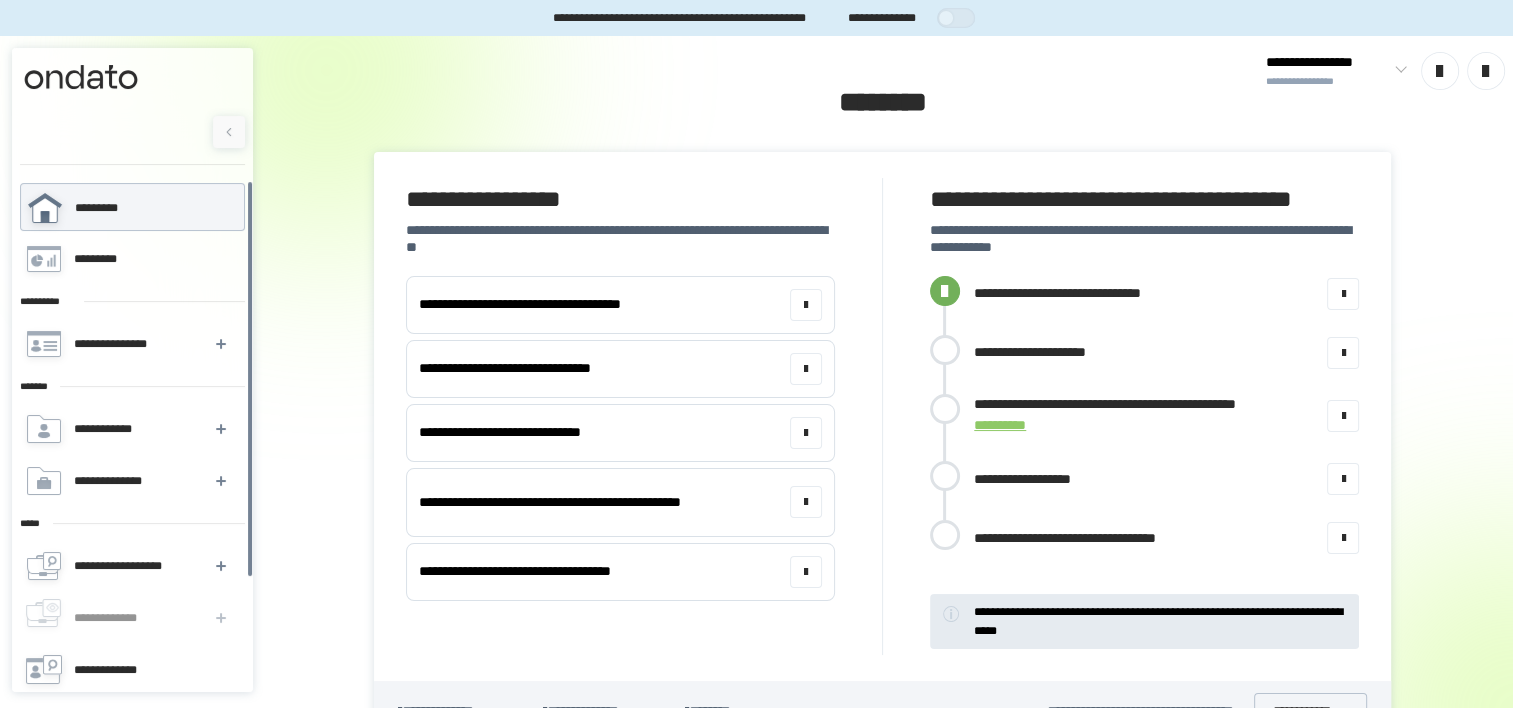 click at bounding box center (945, 350) 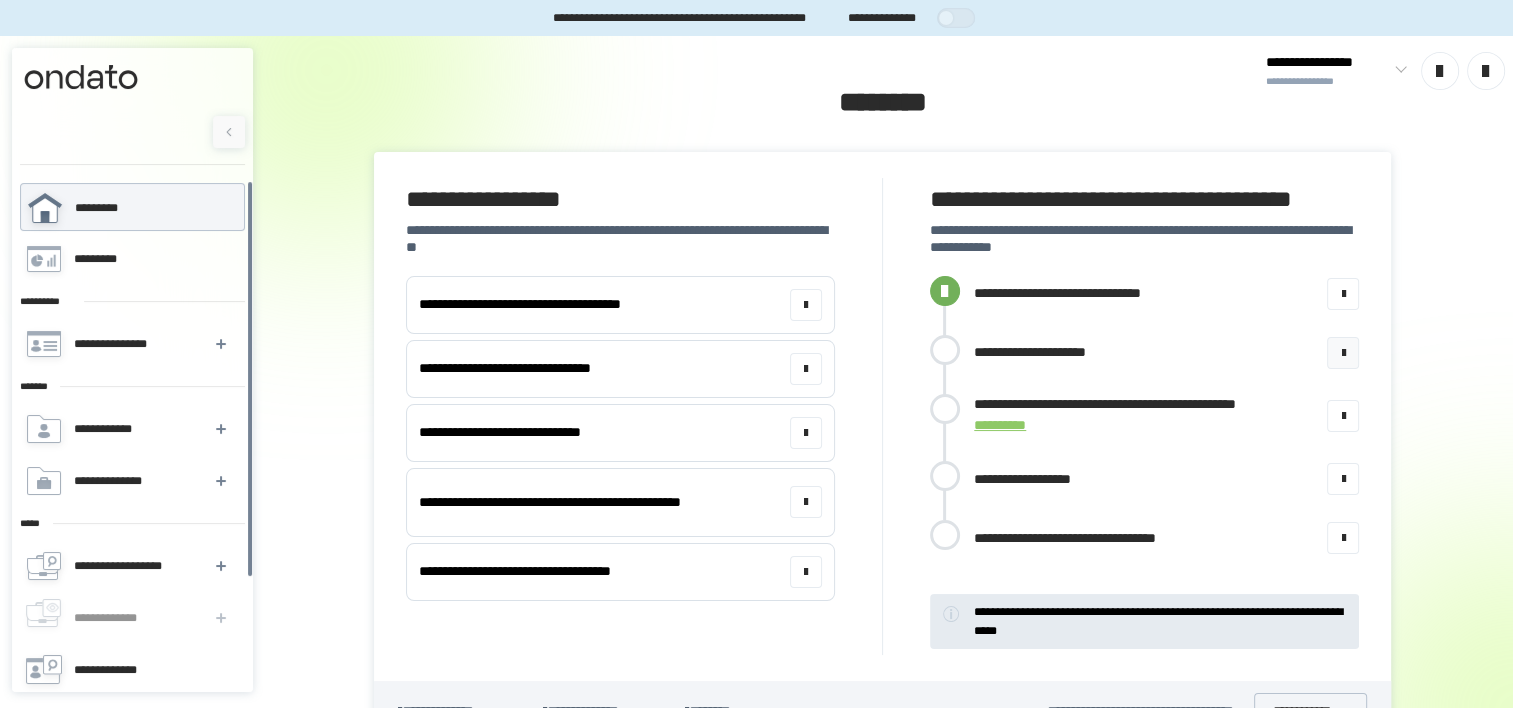 click at bounding box center (1343, 353) 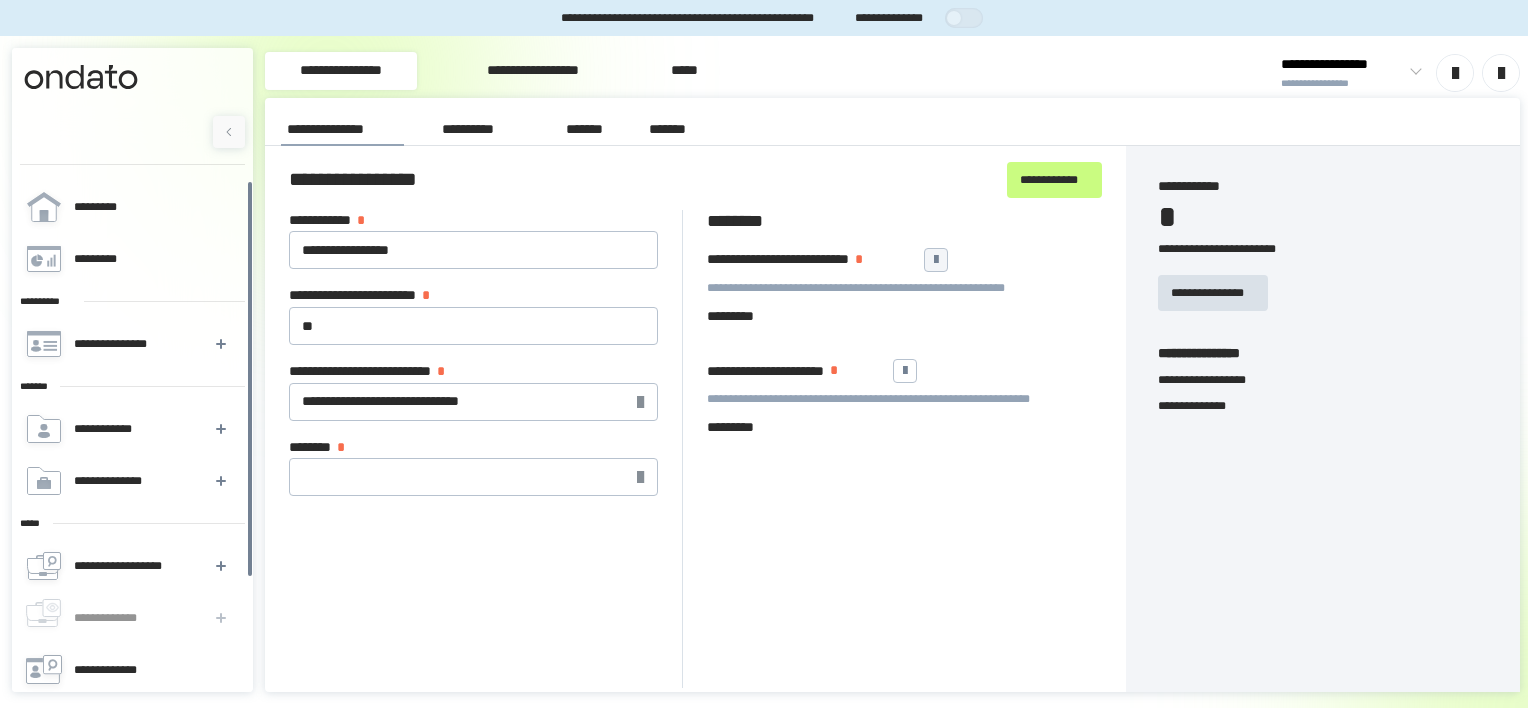 click at bounding box center [936, 260] 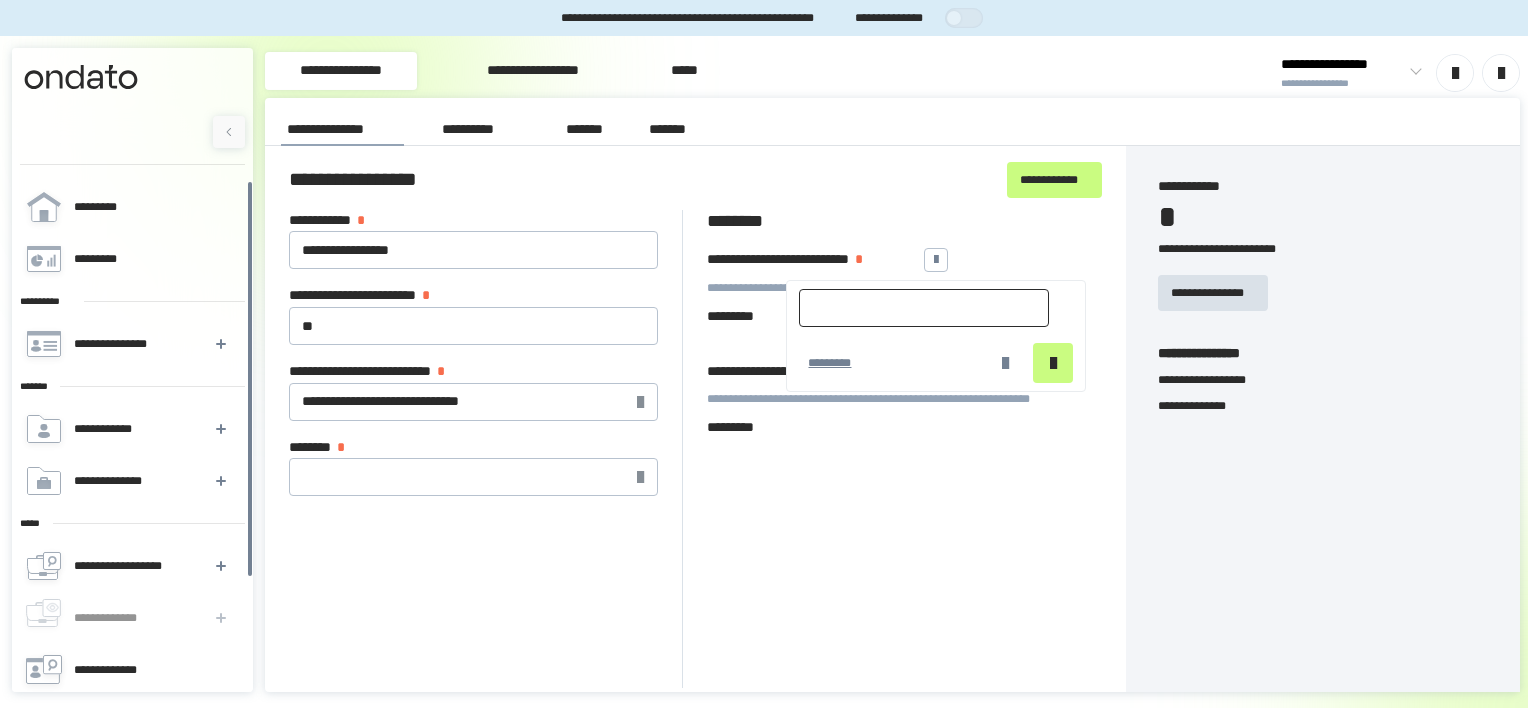 click at bounding box center (924, 308) 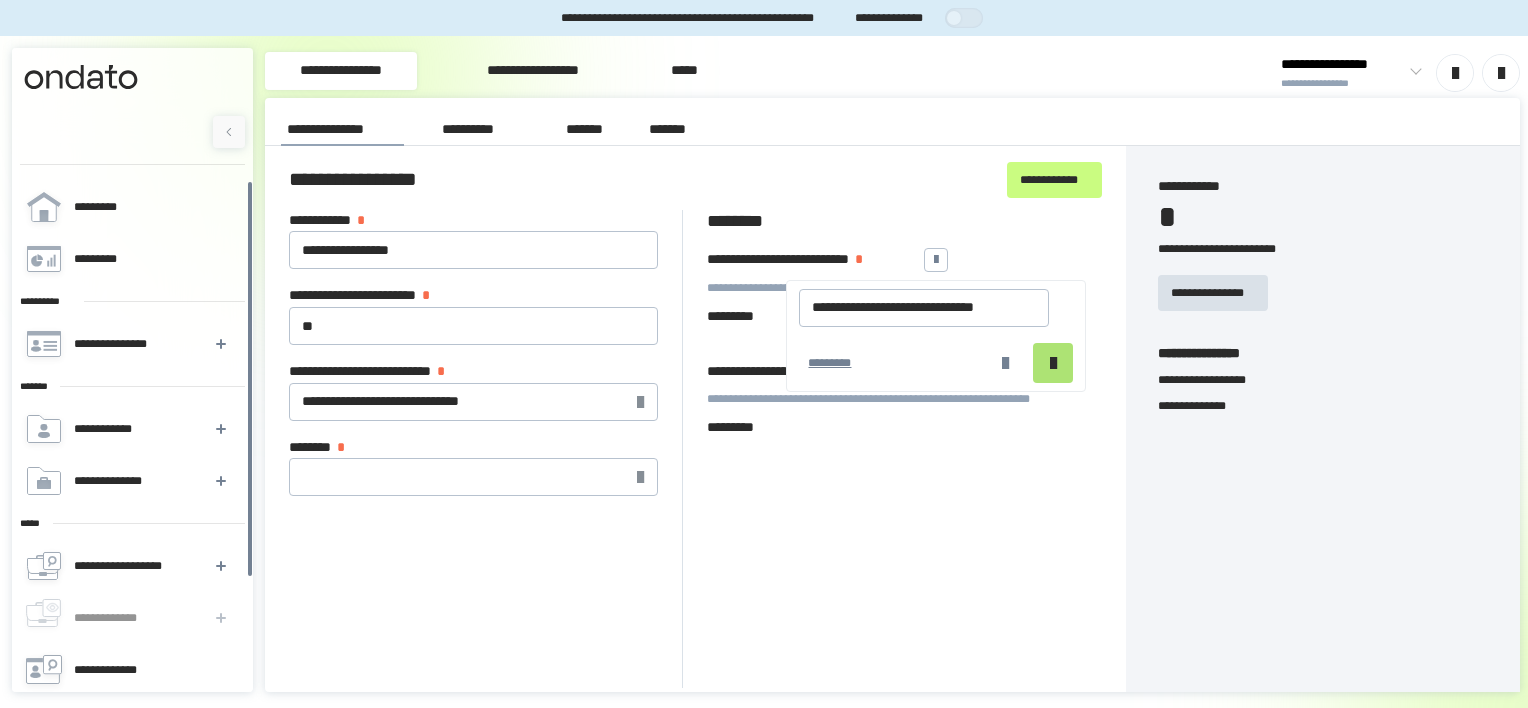click at bounding box center (1053, 363) 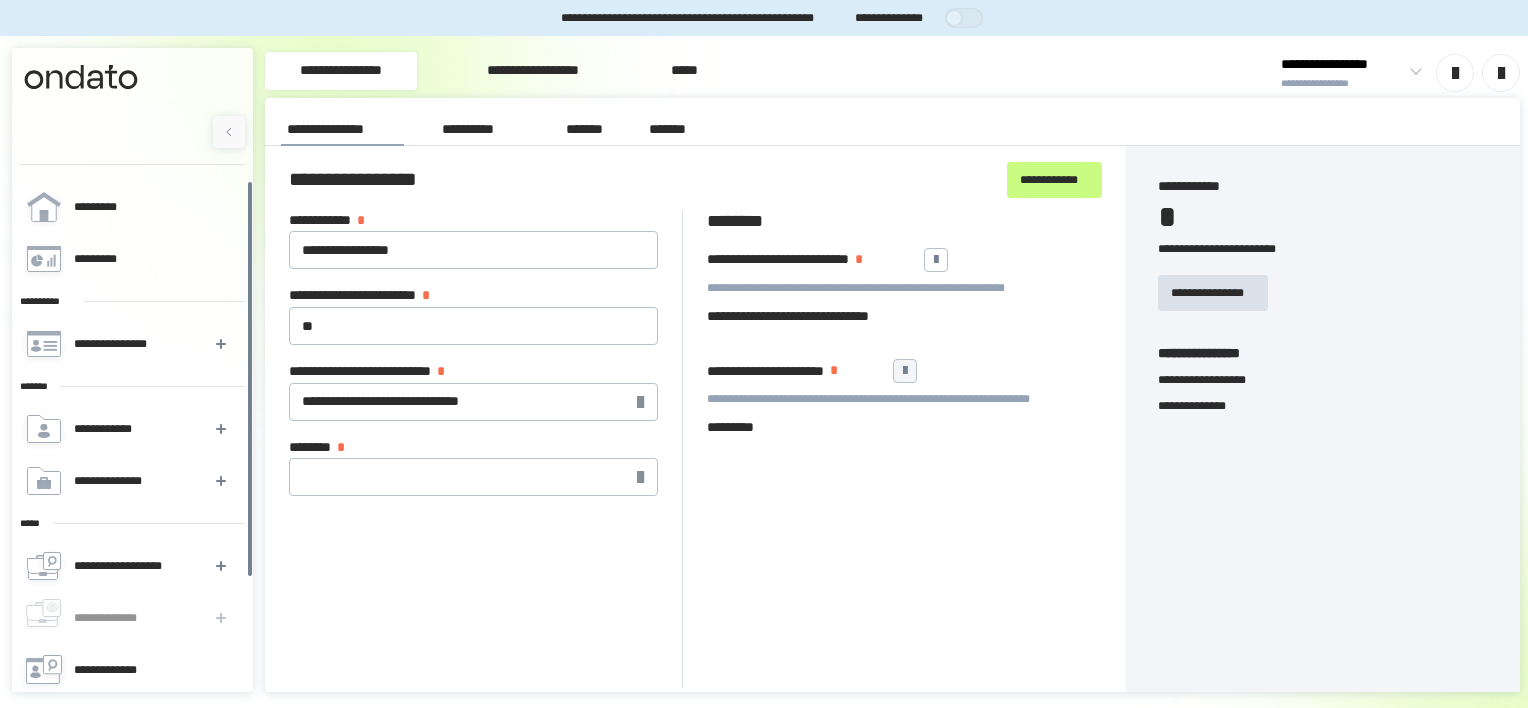 click at bounding box center [905, 371] 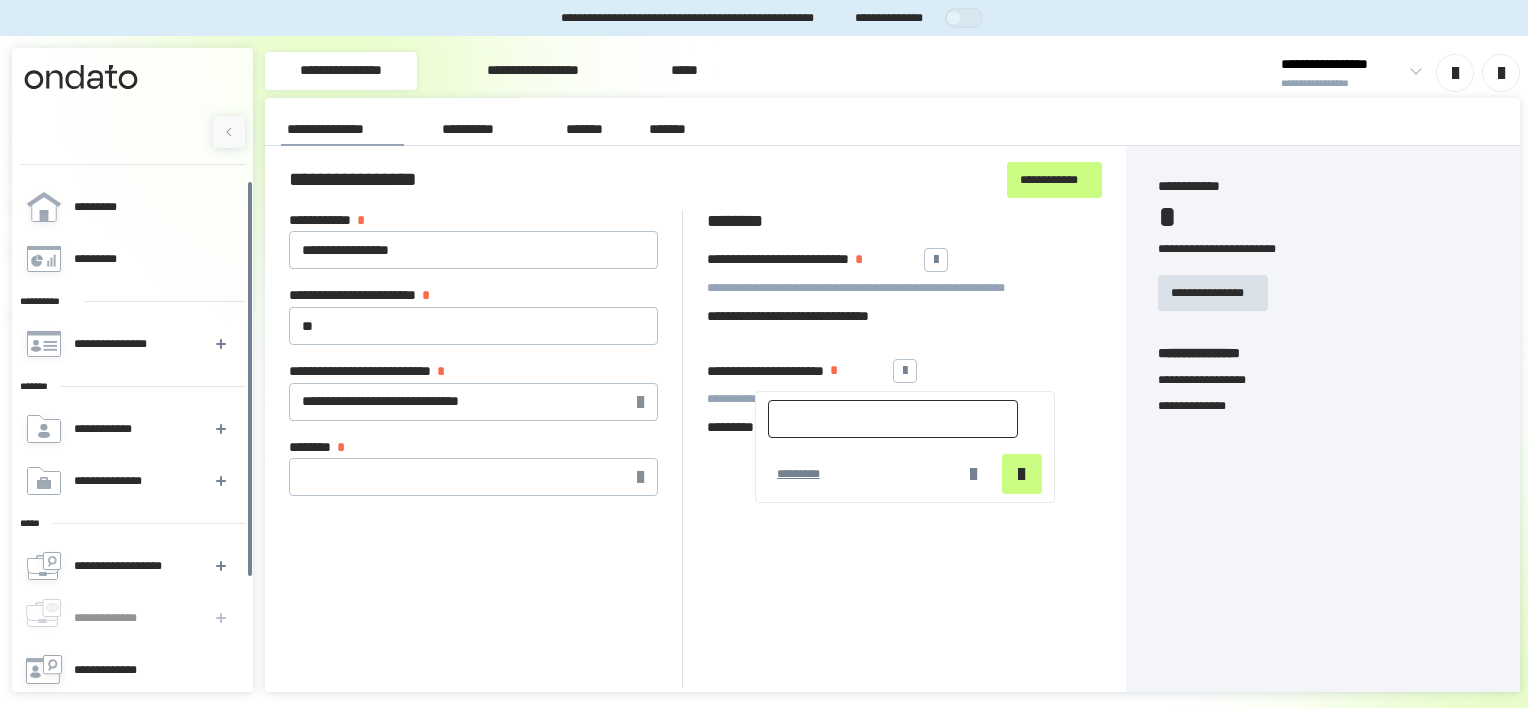 click at bounding box center (893, 419) 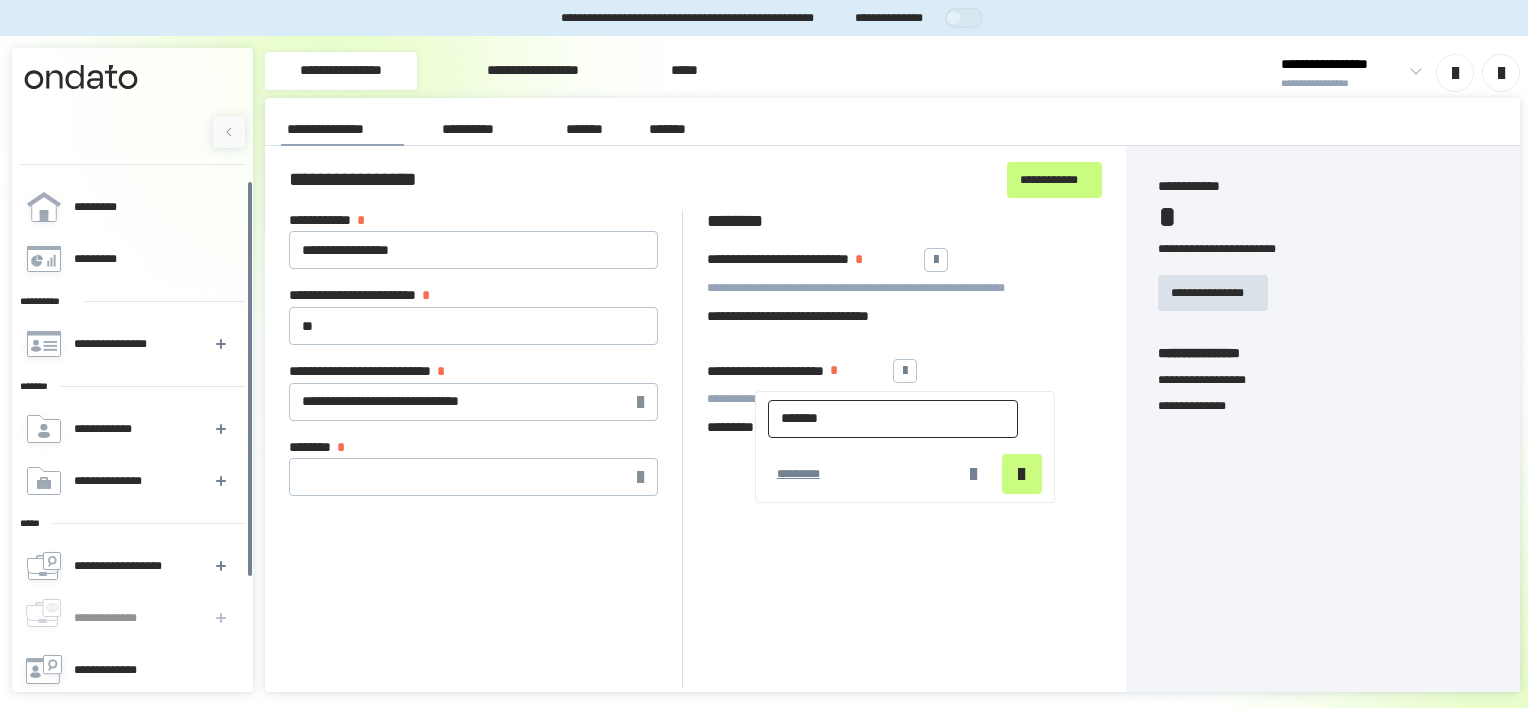 type on "**********" 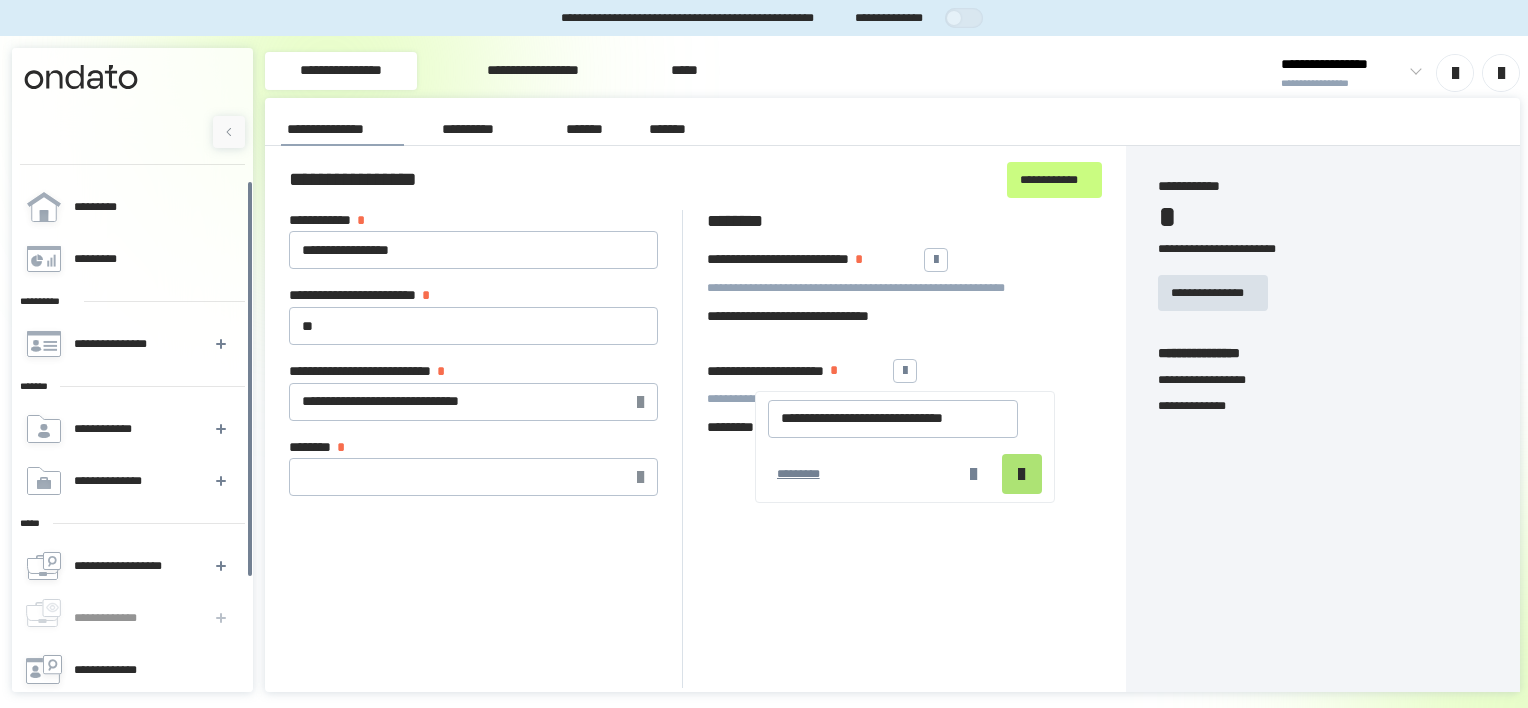 click at bounding box center [1021, 474] 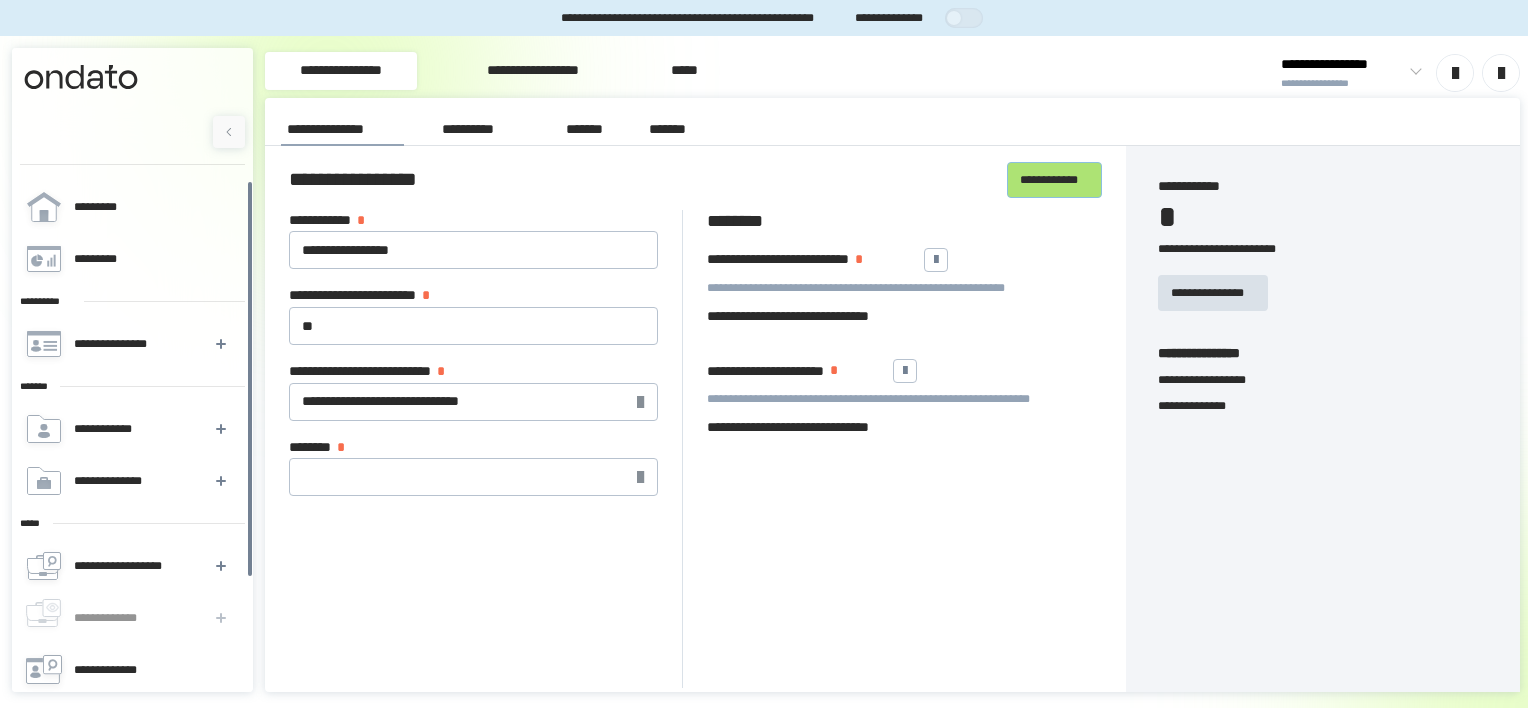 click on "**********" at bounding box center (1054, 180) 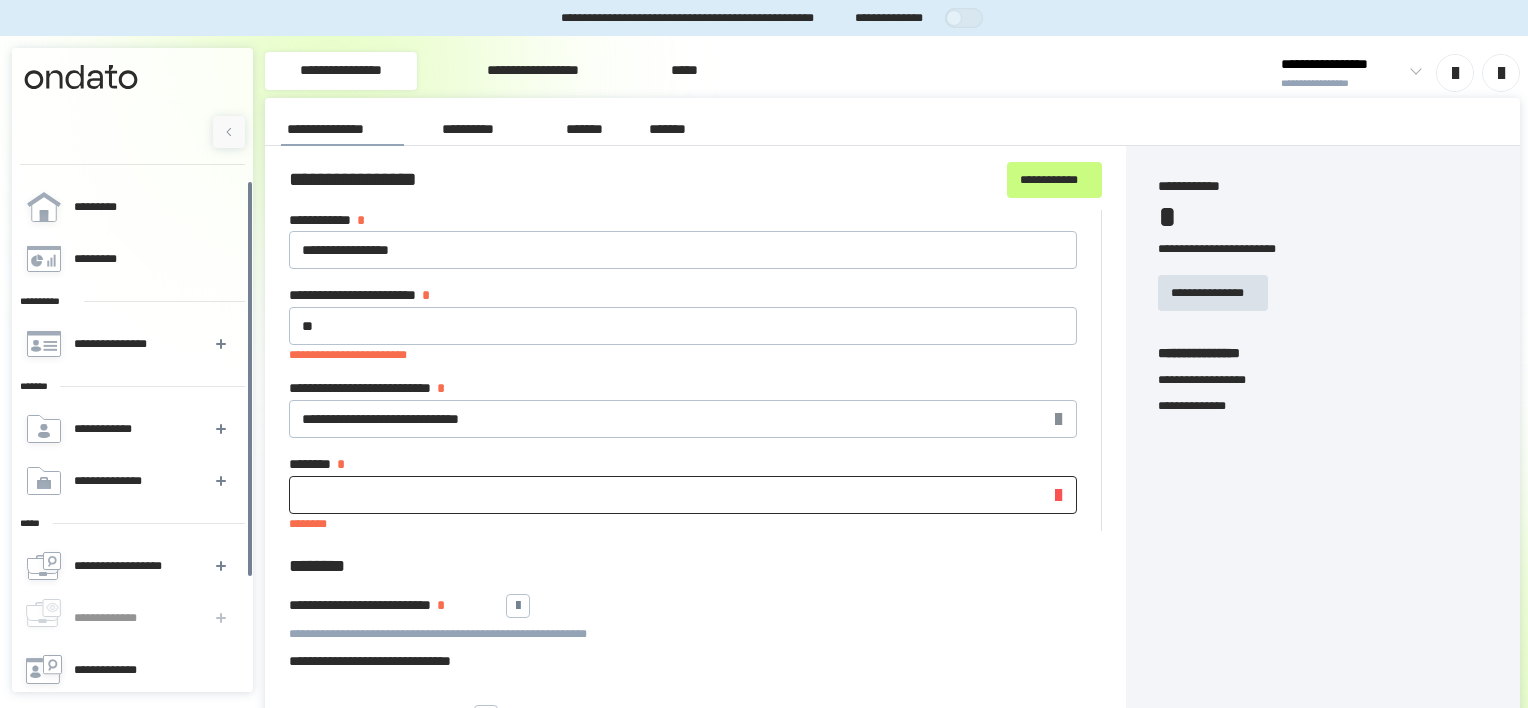 click on "******** *" at bounding box center (683, 495) 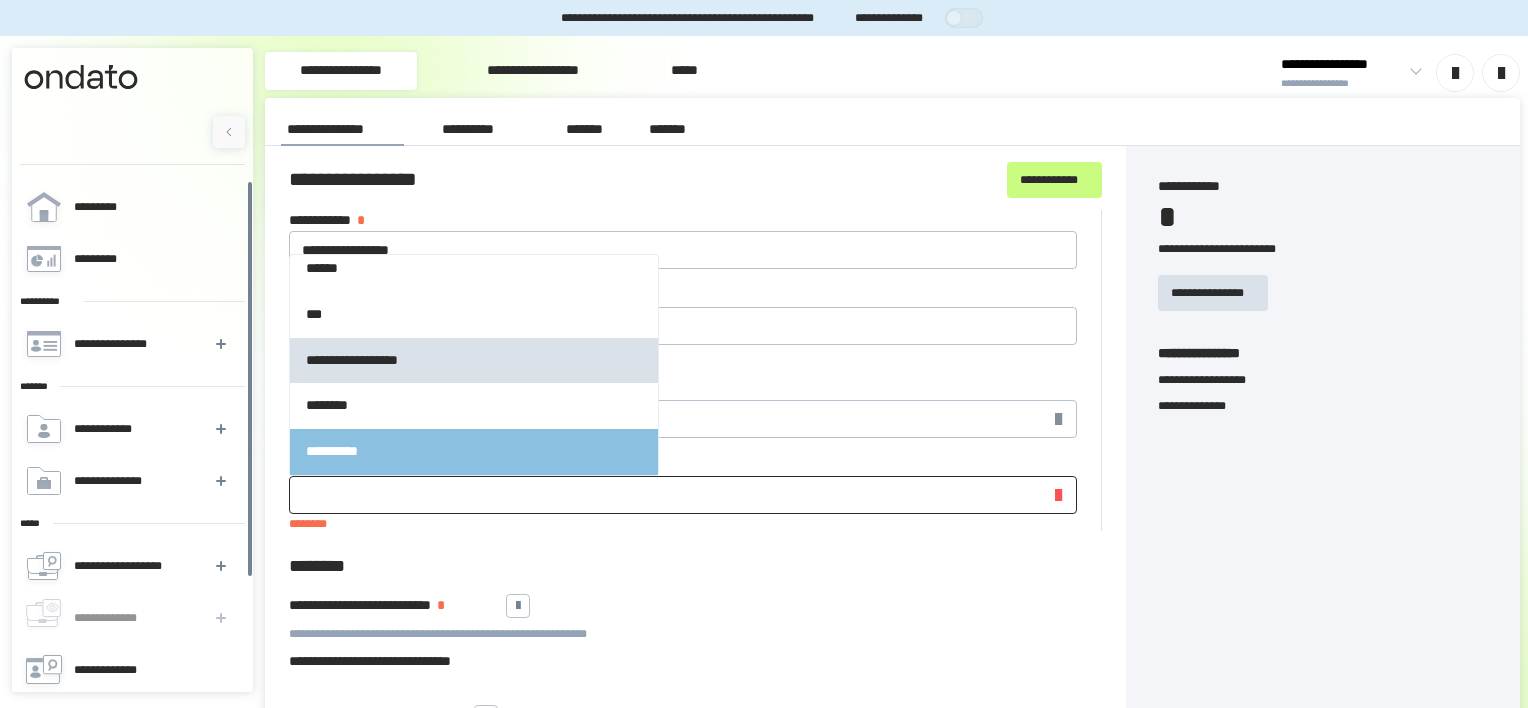 scroll, scrollTop: 145, scrollLeft: 0, axis: vertical 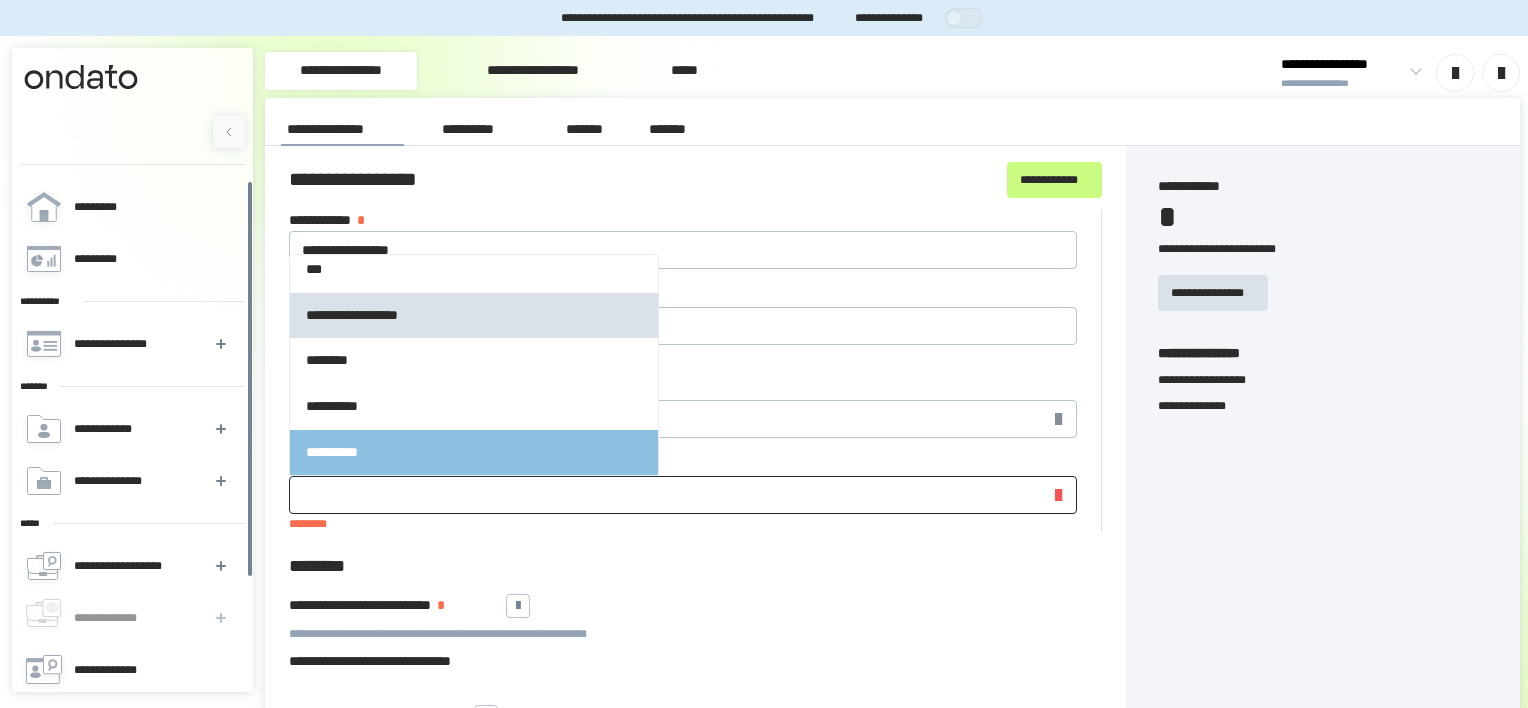 click on "**********" at bounding box center [474, 453] 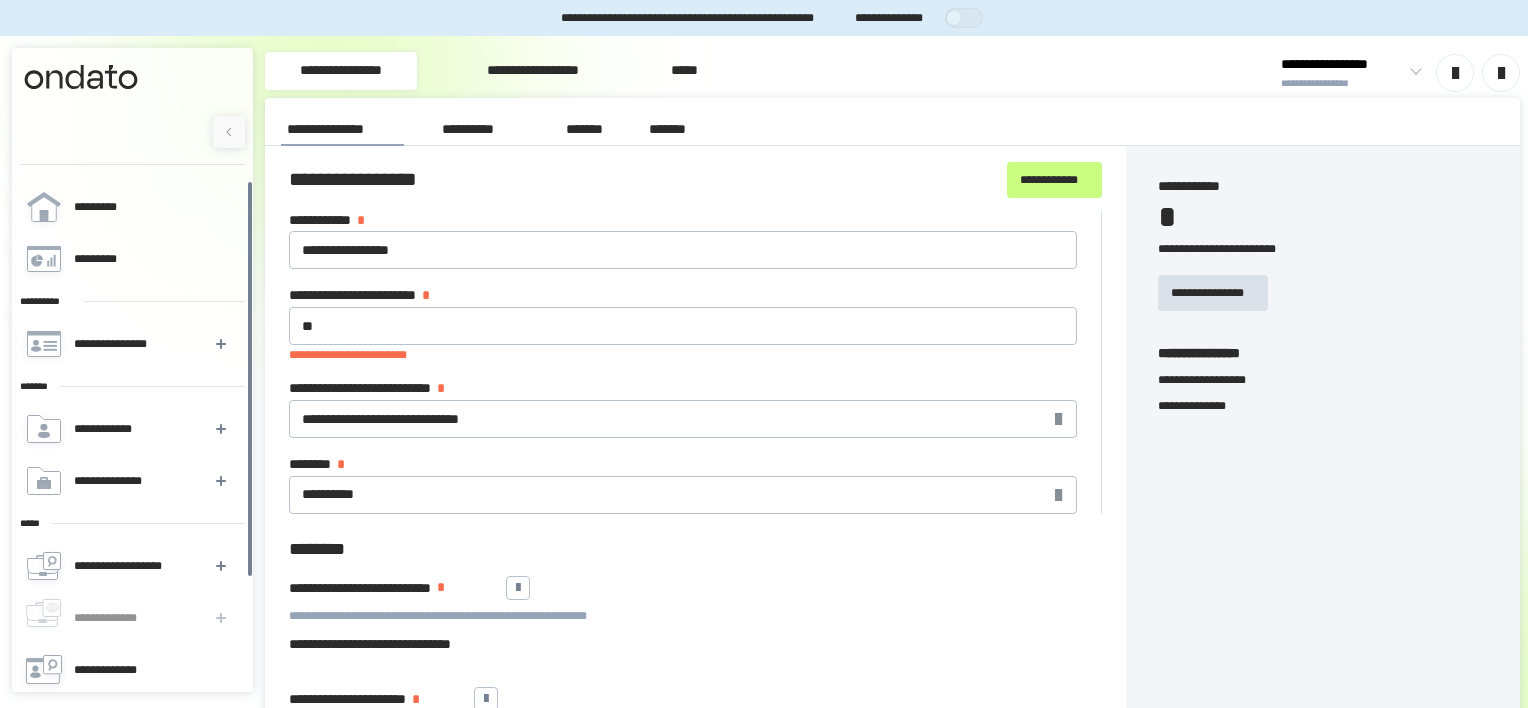 click on "*" at bounding box center (426, 296) 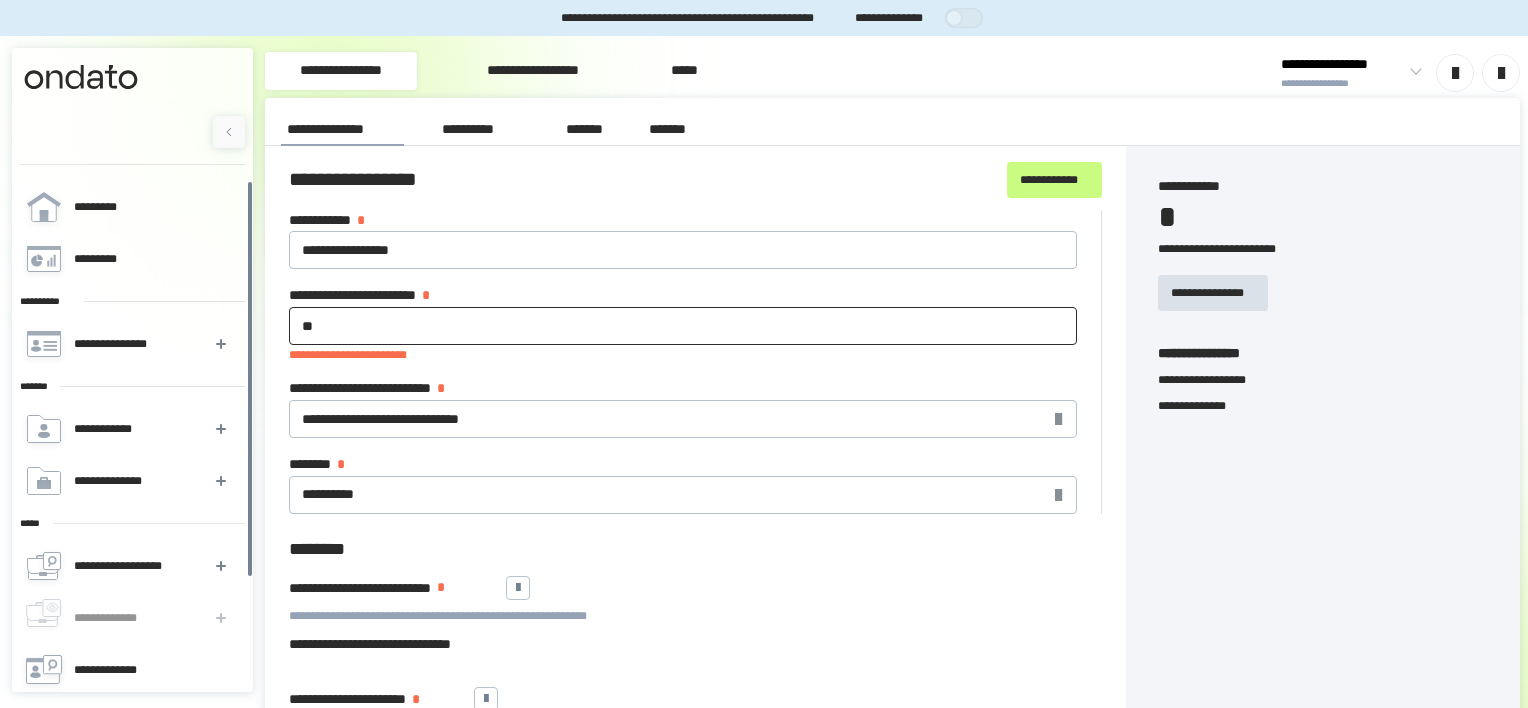 click on "**" at bounding box center [683, 326] 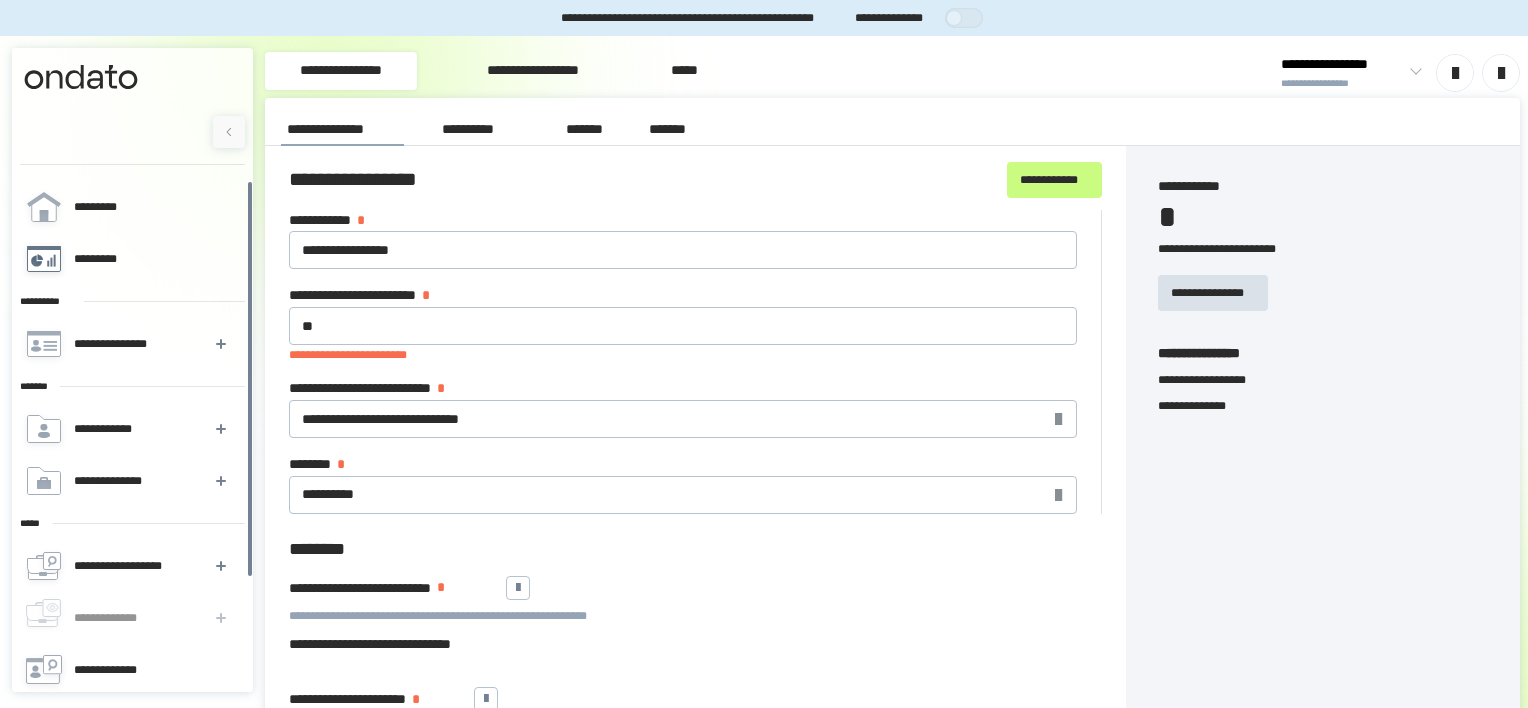 click on "*********" at bounding box center (131, 259) 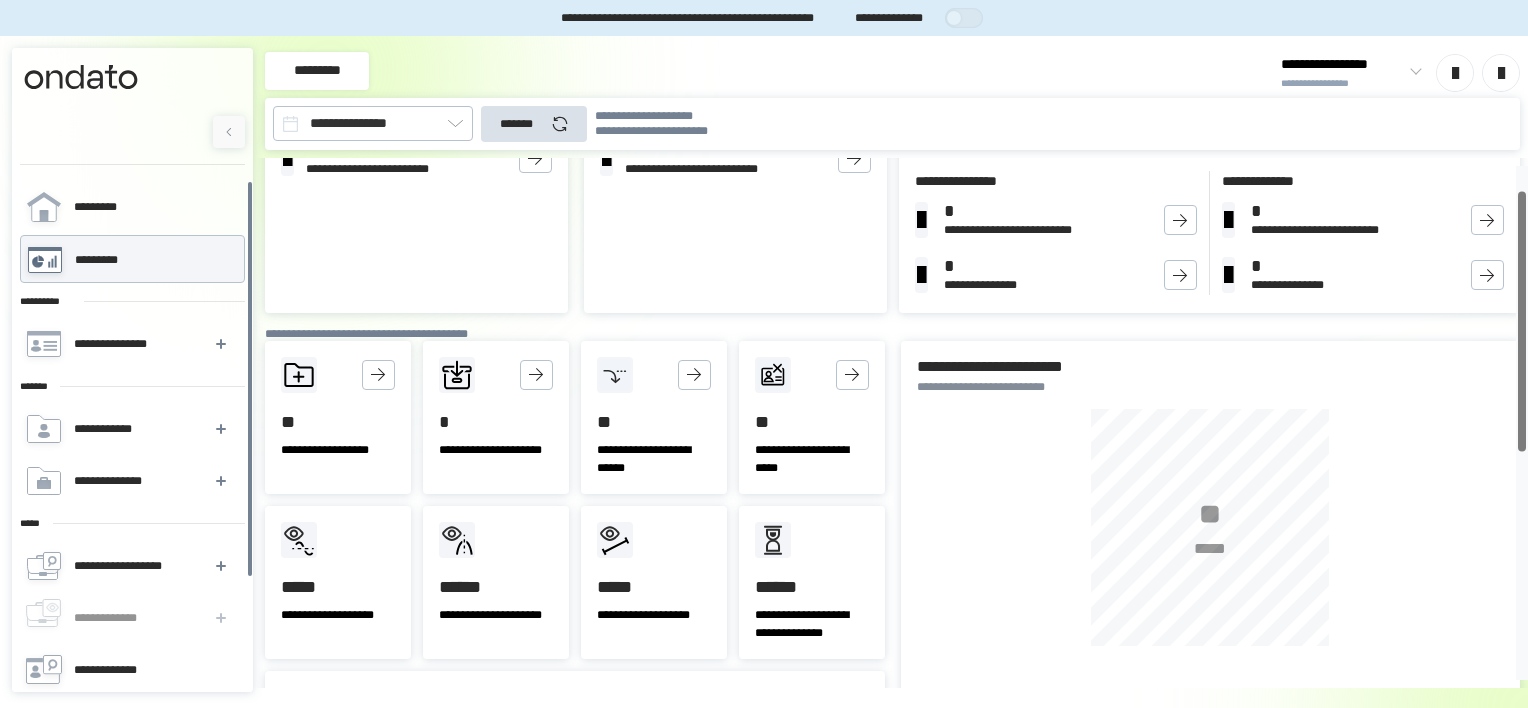scroll, scrollTop: 0, scrollLeft: 0, axis: both 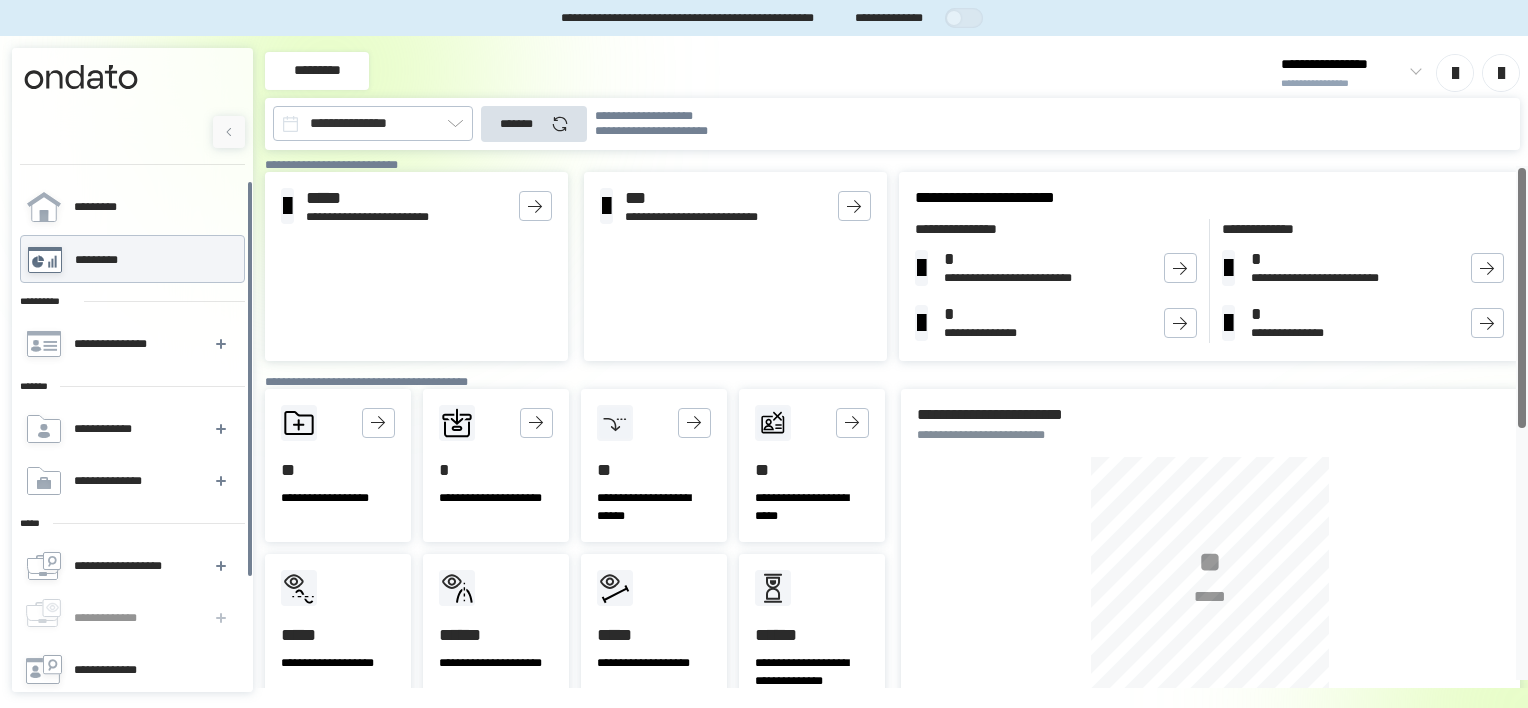 drag, startPoint x: 1521, startPoint y: 311, endPoint x: 1475, endPoint y: 245, distance: 80.44874 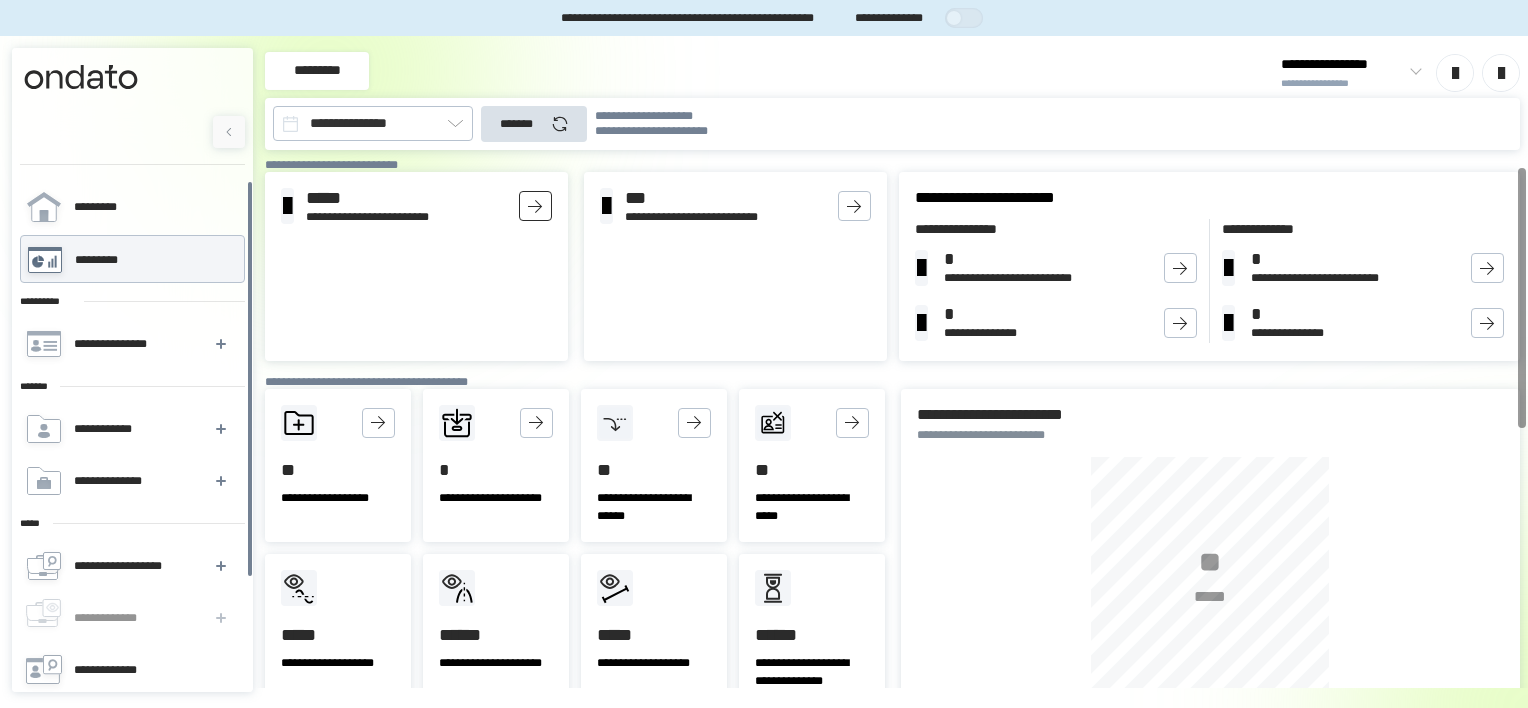 click at bounding box center (535, 206) 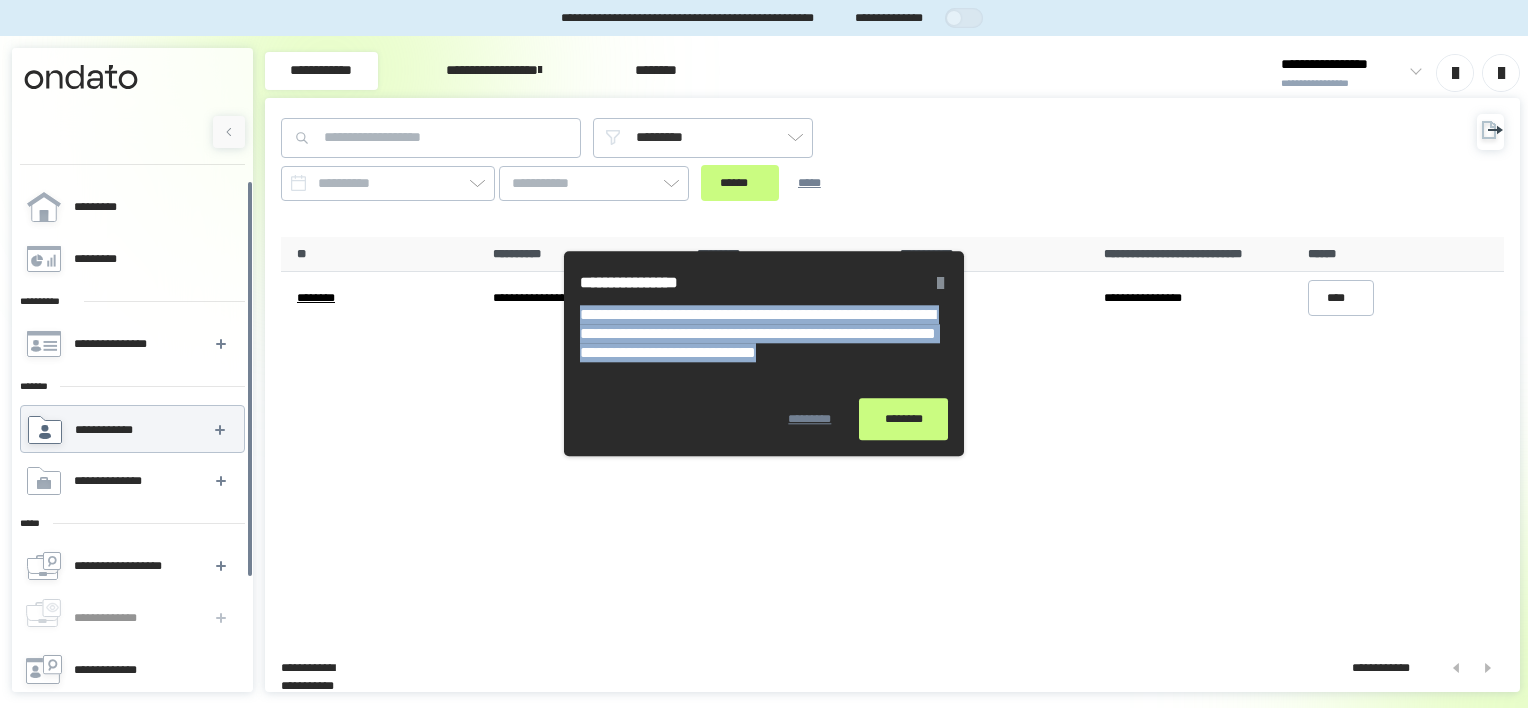 drag, startPoint x: 778, startPoint y: 271, endPoint x: 785, endPoint y: 380, distance: 109.22454 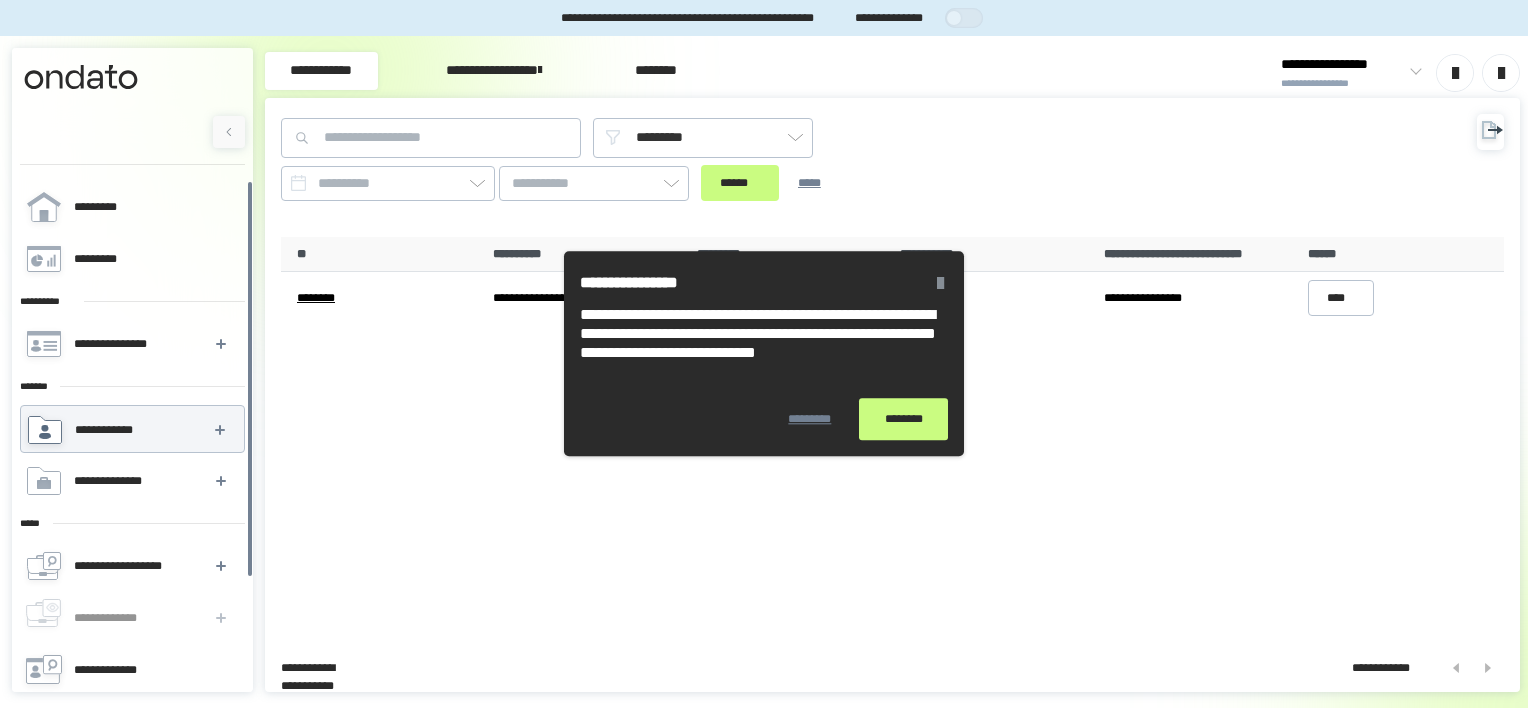 click on "**********" at bounding box center (892, 436) 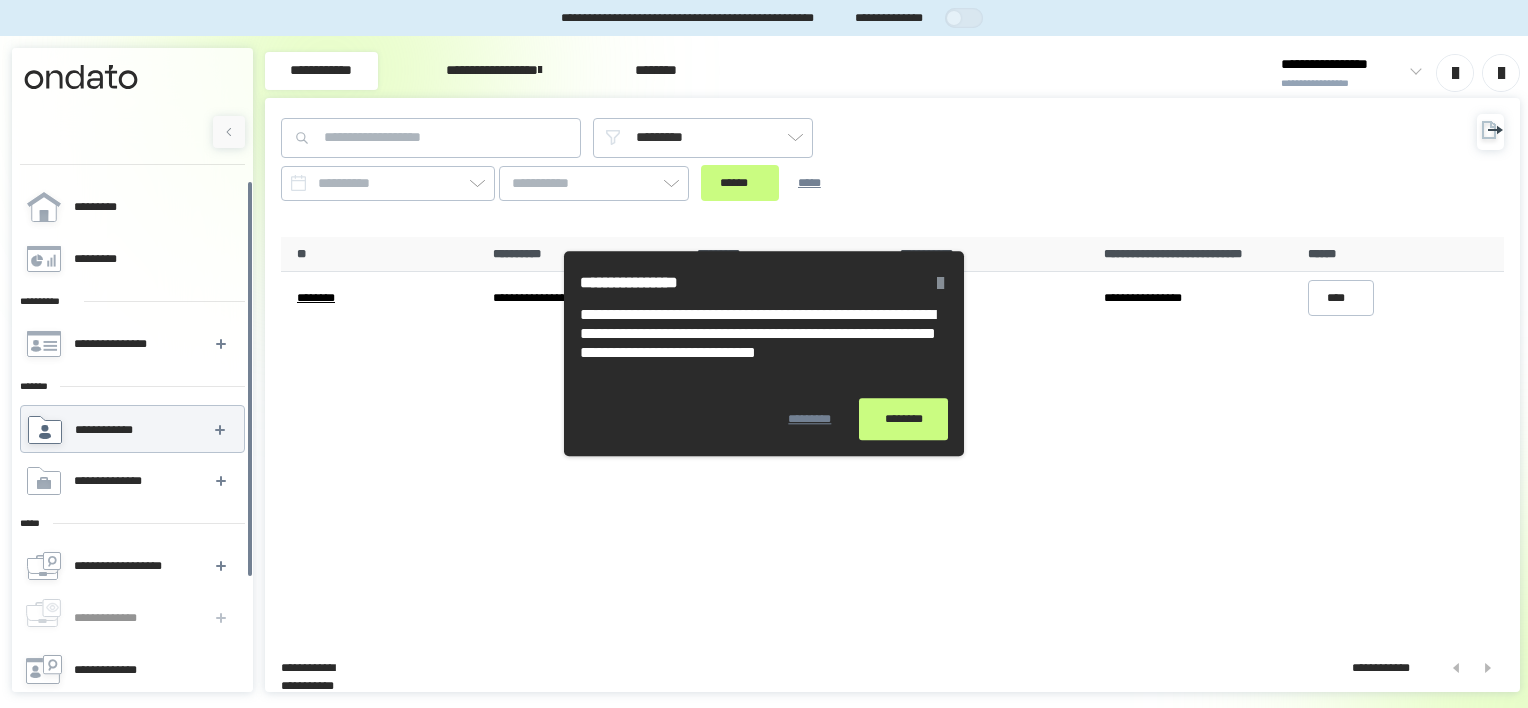 click on "********" at bounding box center (903, 419) 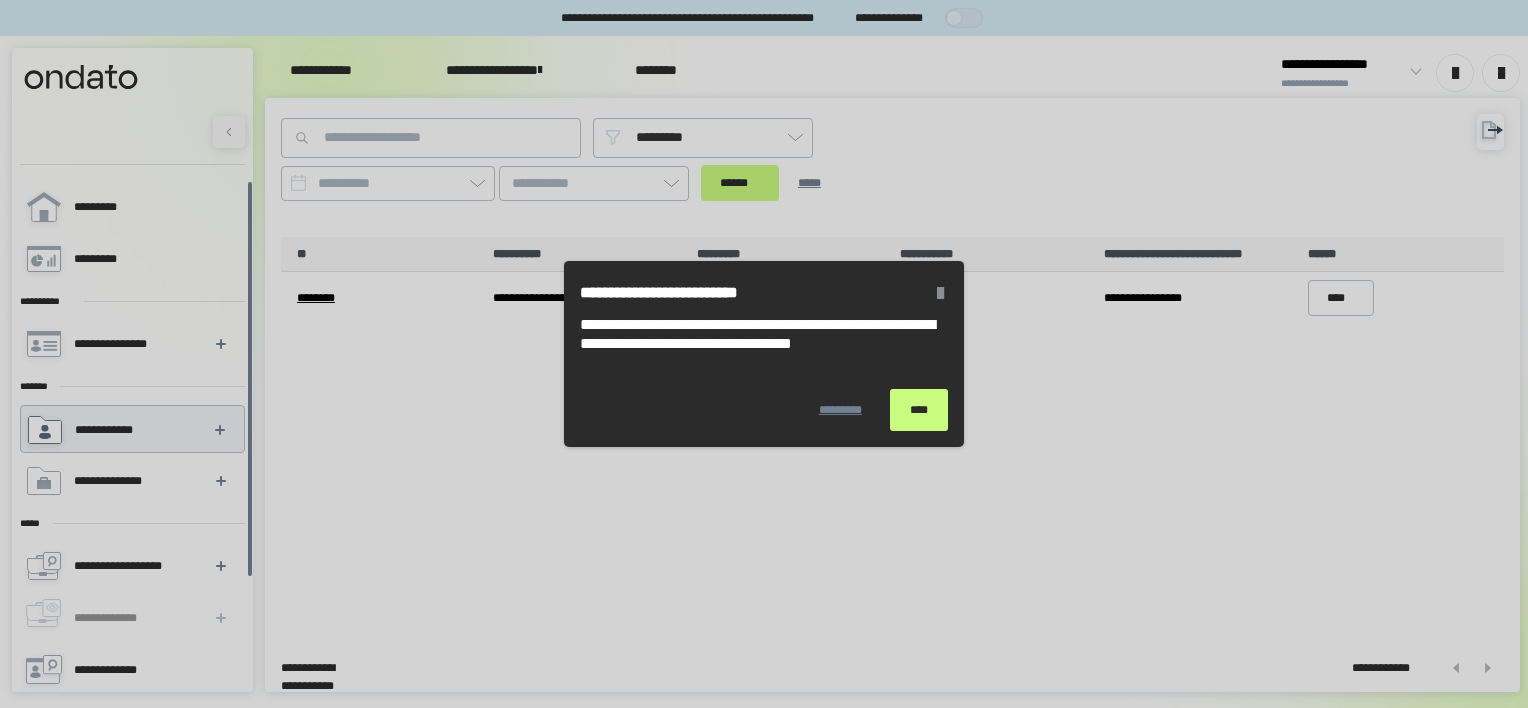 scroll, scrollTop: 23, scrollLeft: 0, axis: vertical 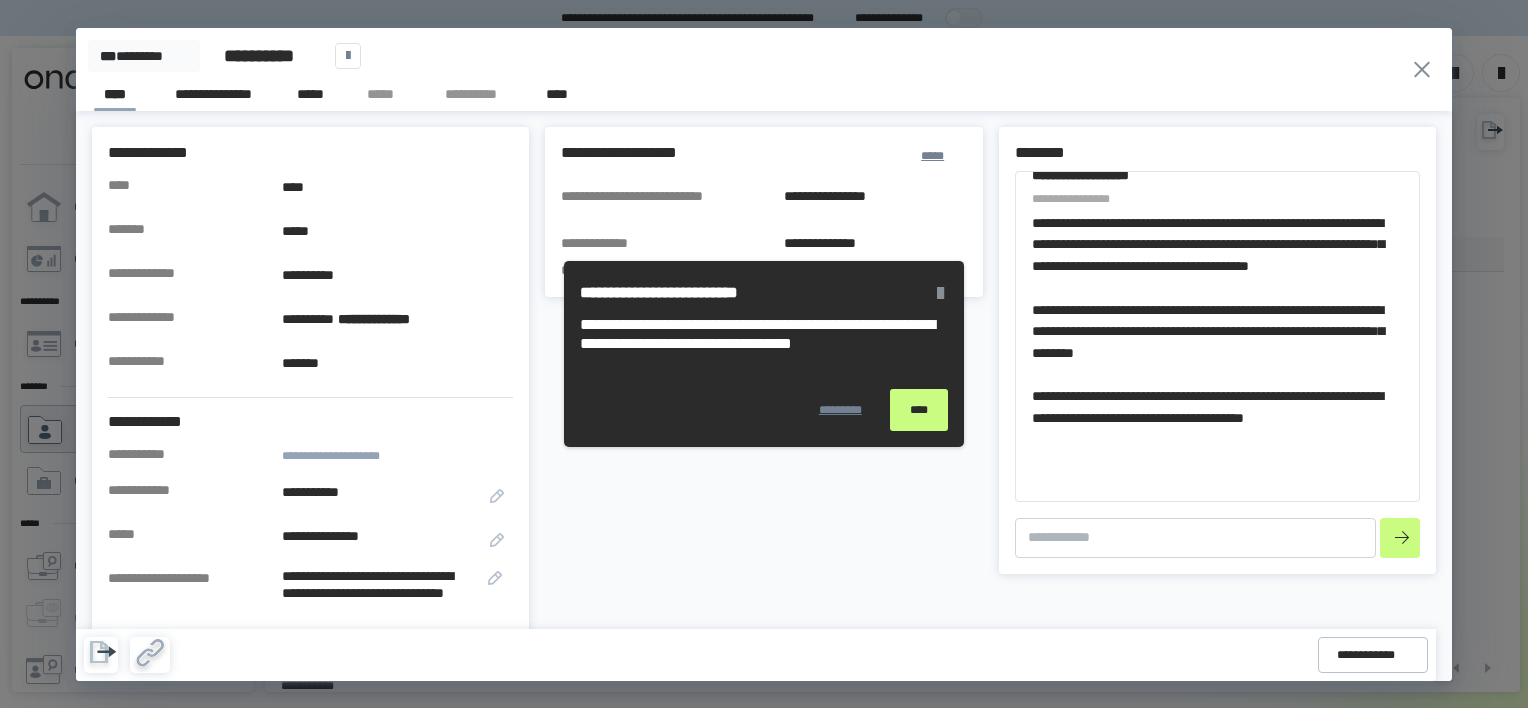 click on "****" at bounding box center [919, 410] 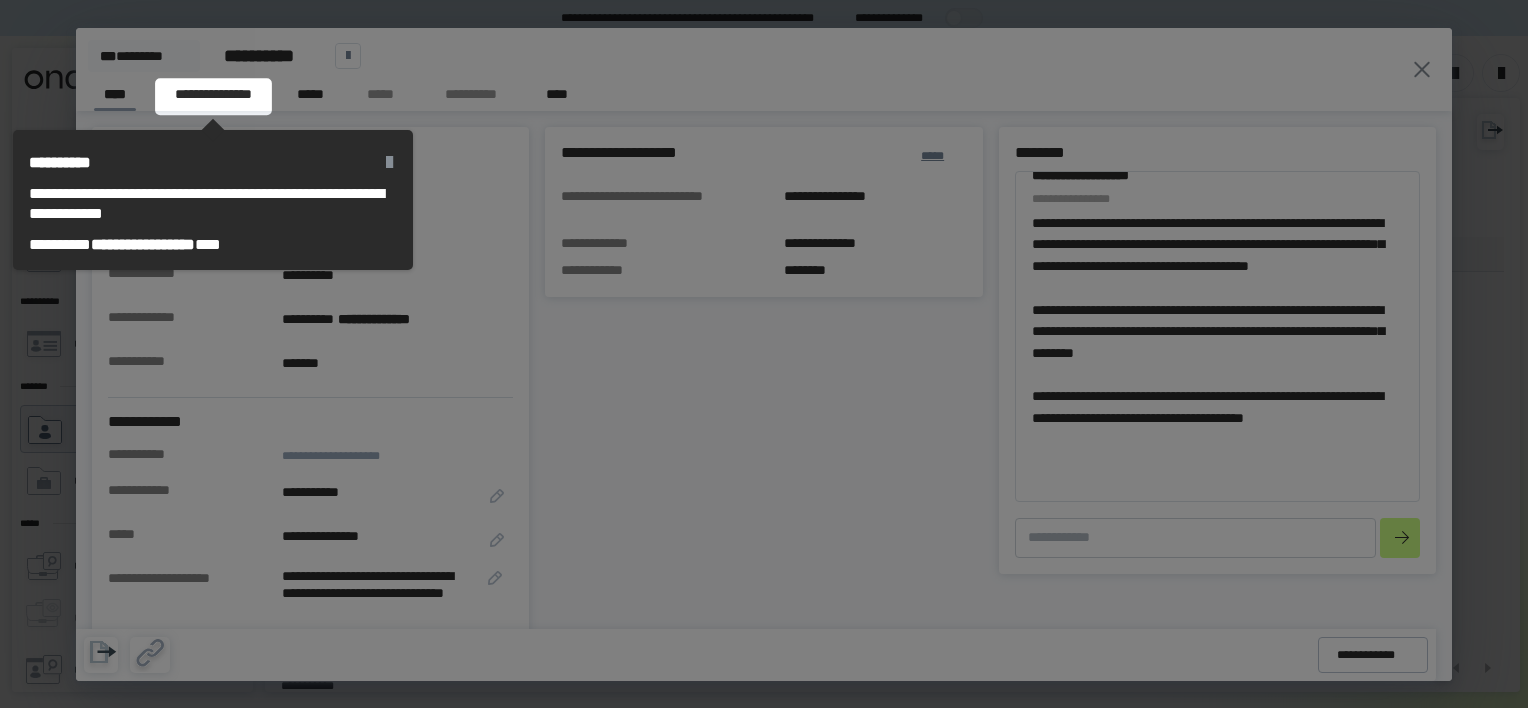 click at bounding box center (389, 162) 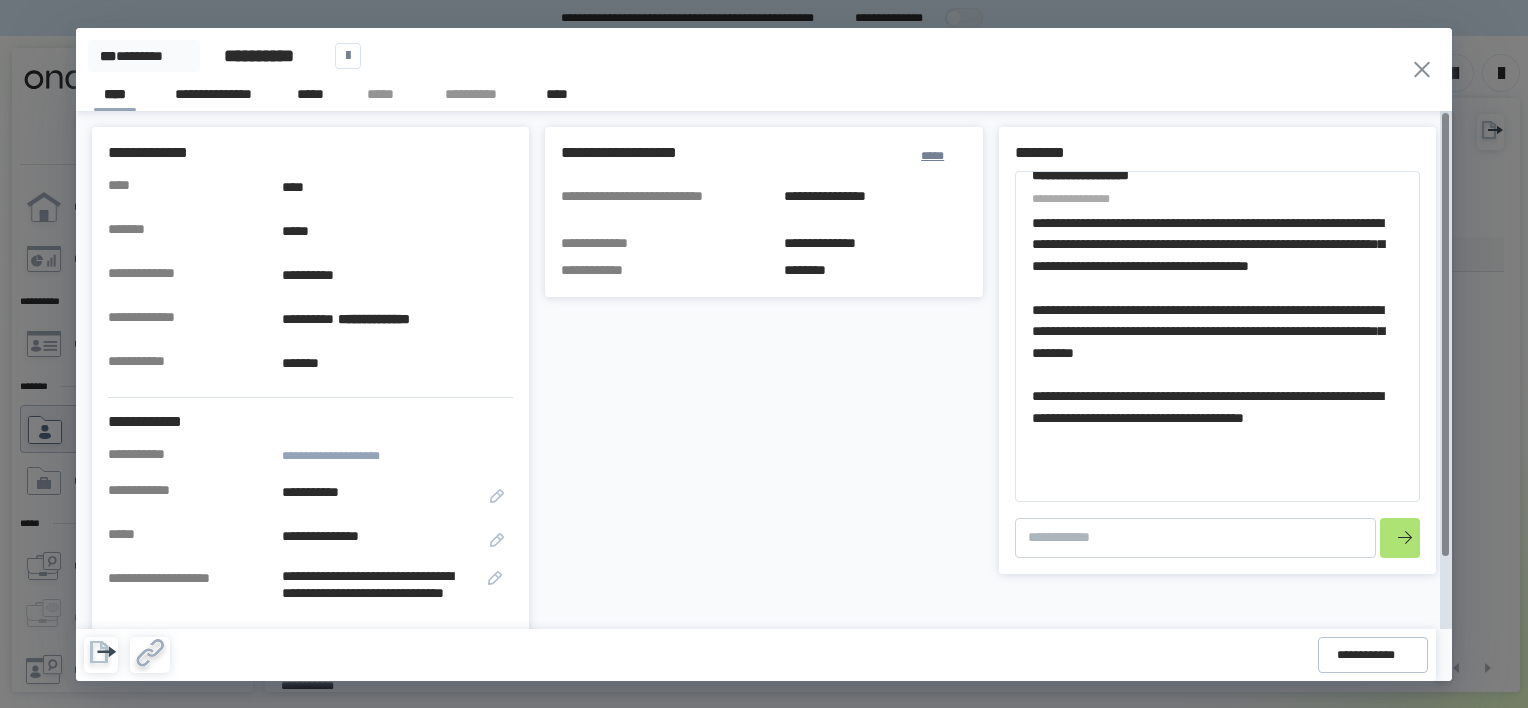 click at bounding box center [1403, 538] 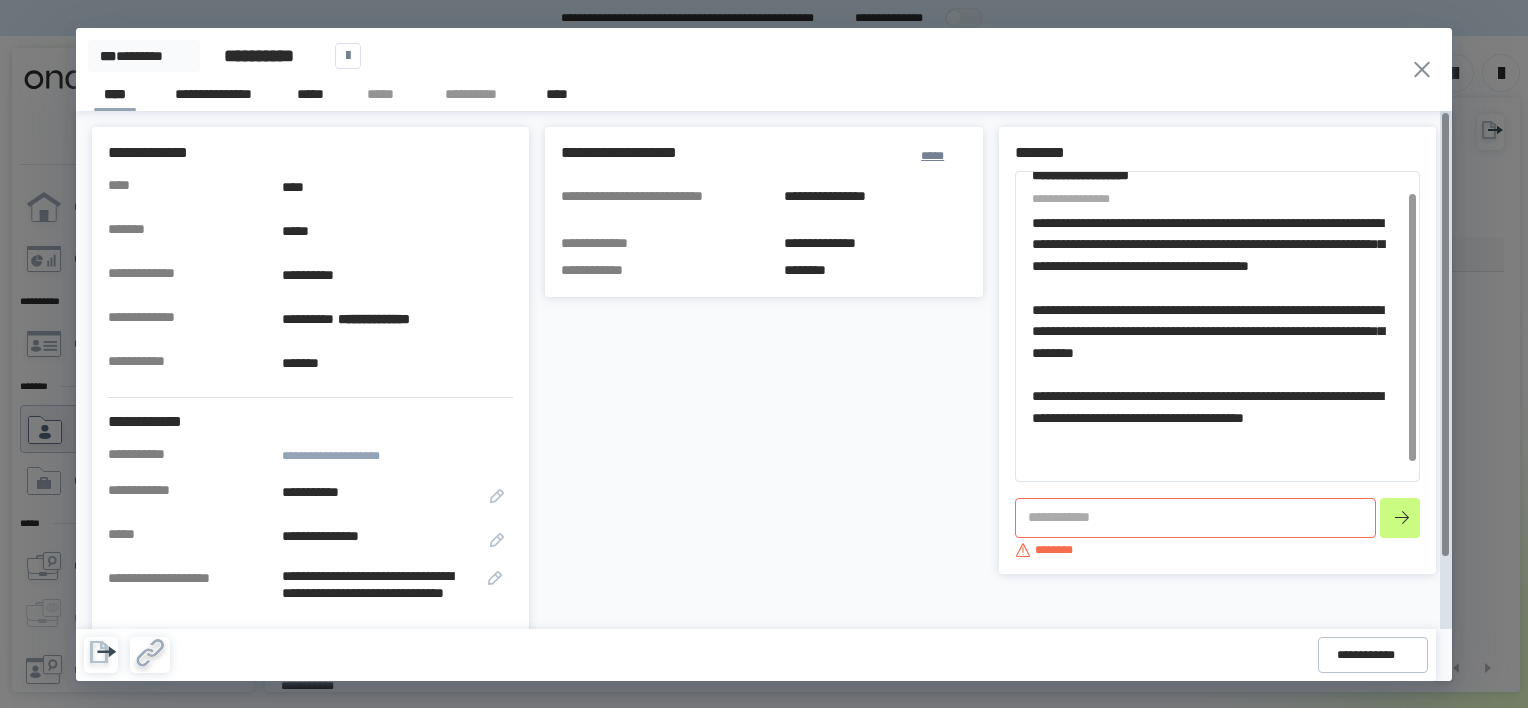 type on "*" 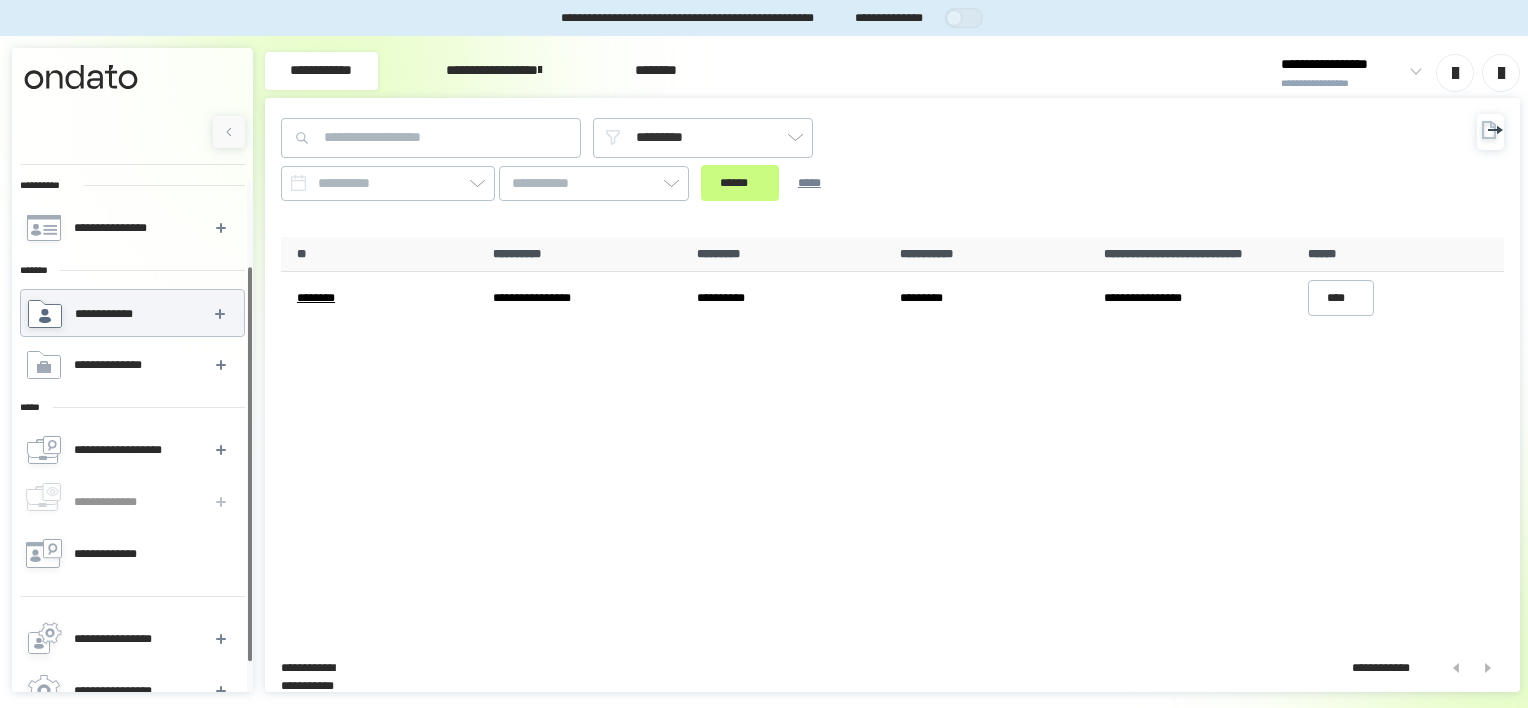 drag, startPoint x: 251, startPoint y: 520, endPoint x: 242, endPoint y: 614, distance: 94.42987 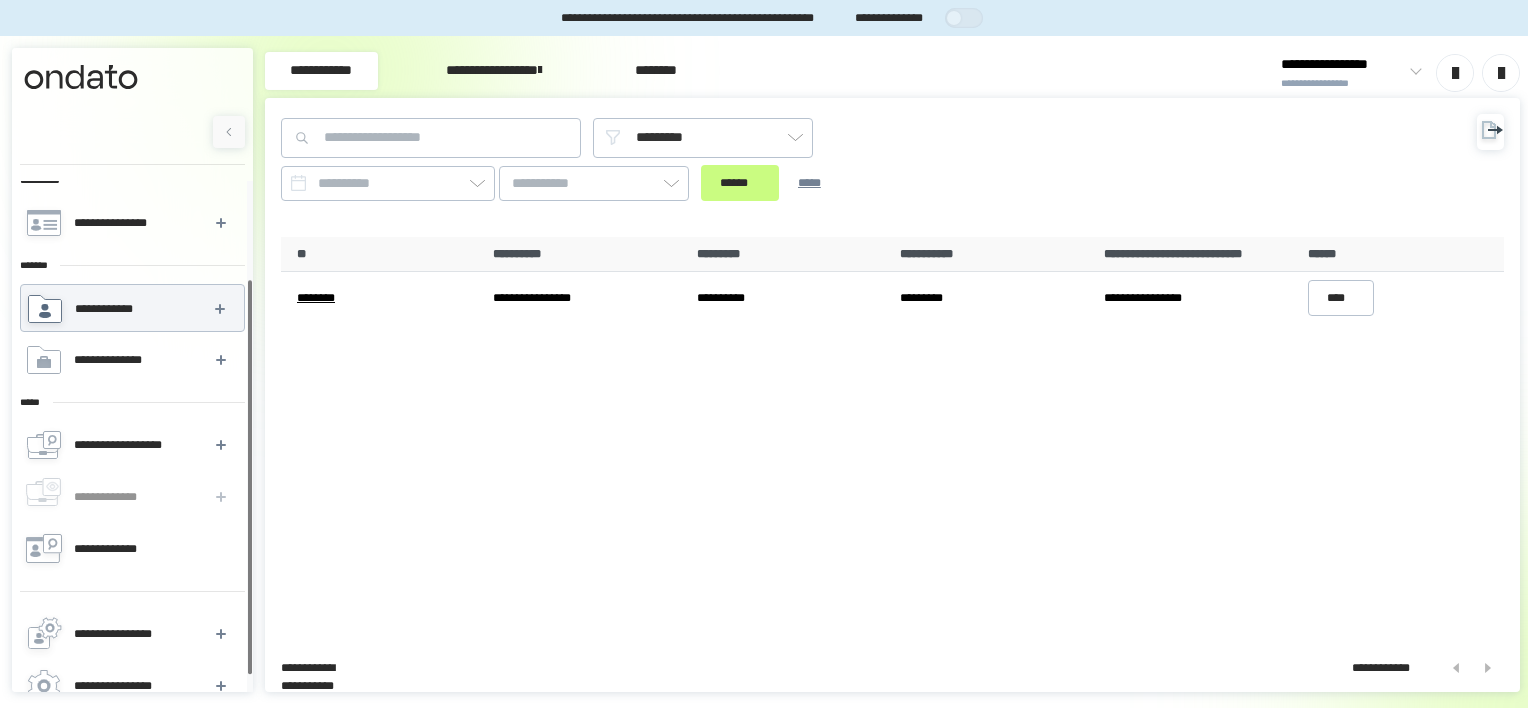 scroll, scrollTop: 140, scrollLeft: 0, axis: vertical 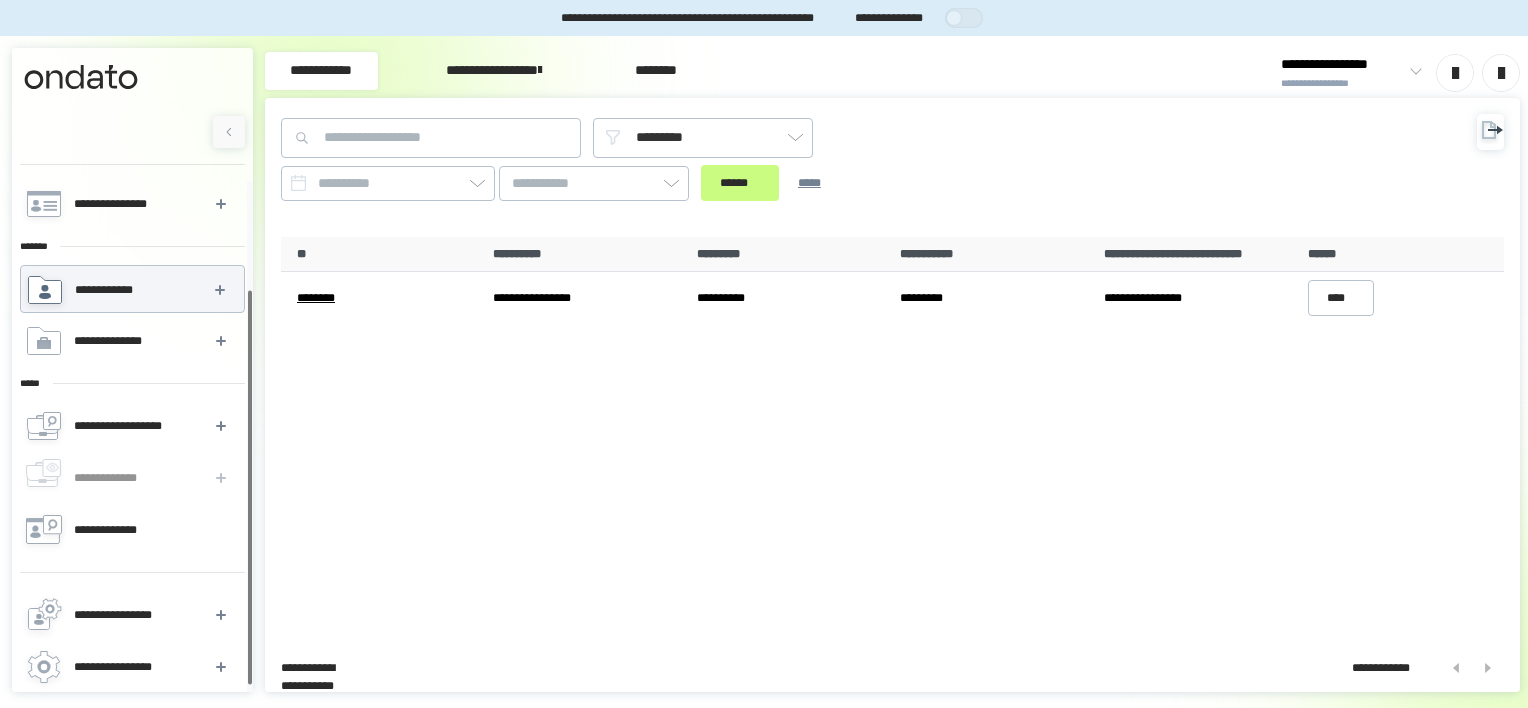 drag, startPoint x: 248, startPoint y: 607, endPoint x: 247, endPoint y: 672, distance: 65.00769 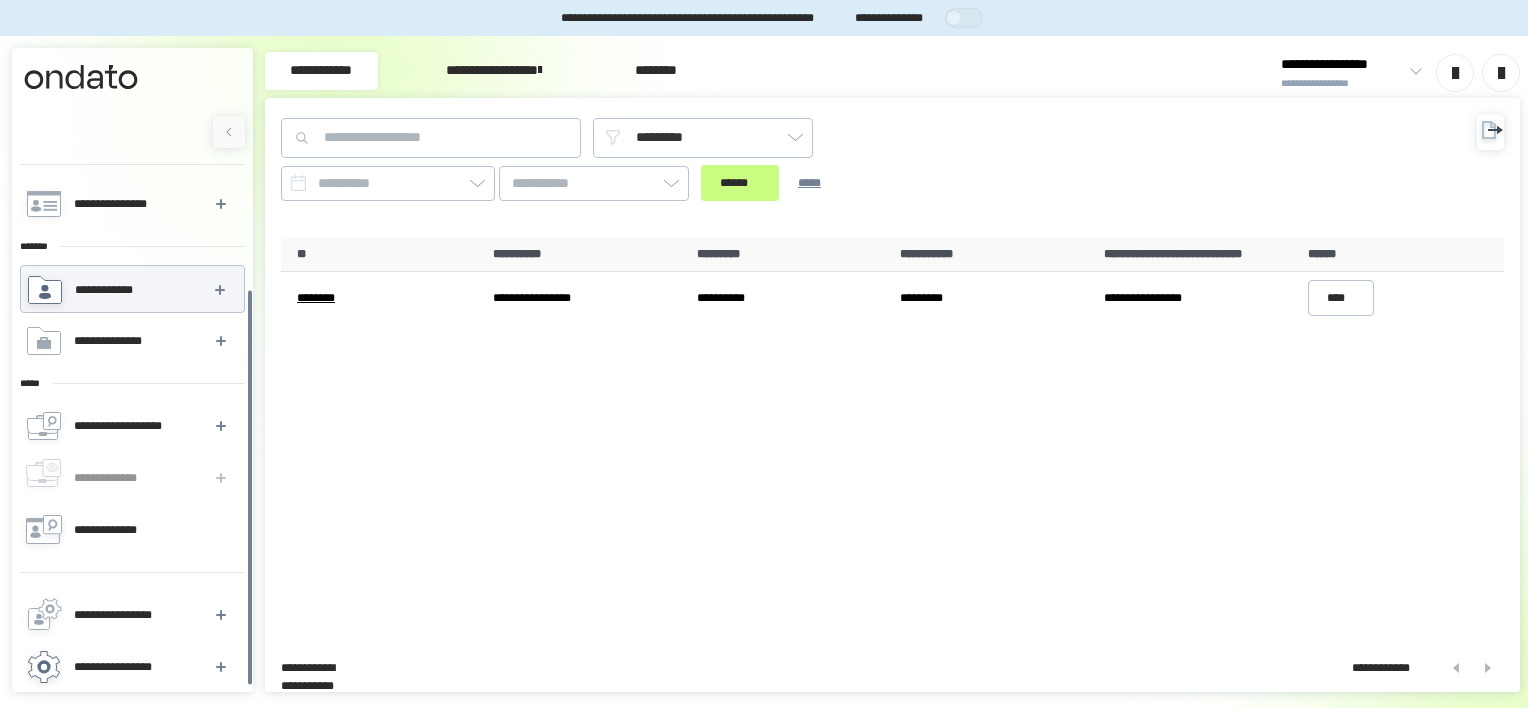 click on "**********" at bounding box center (126, 667) 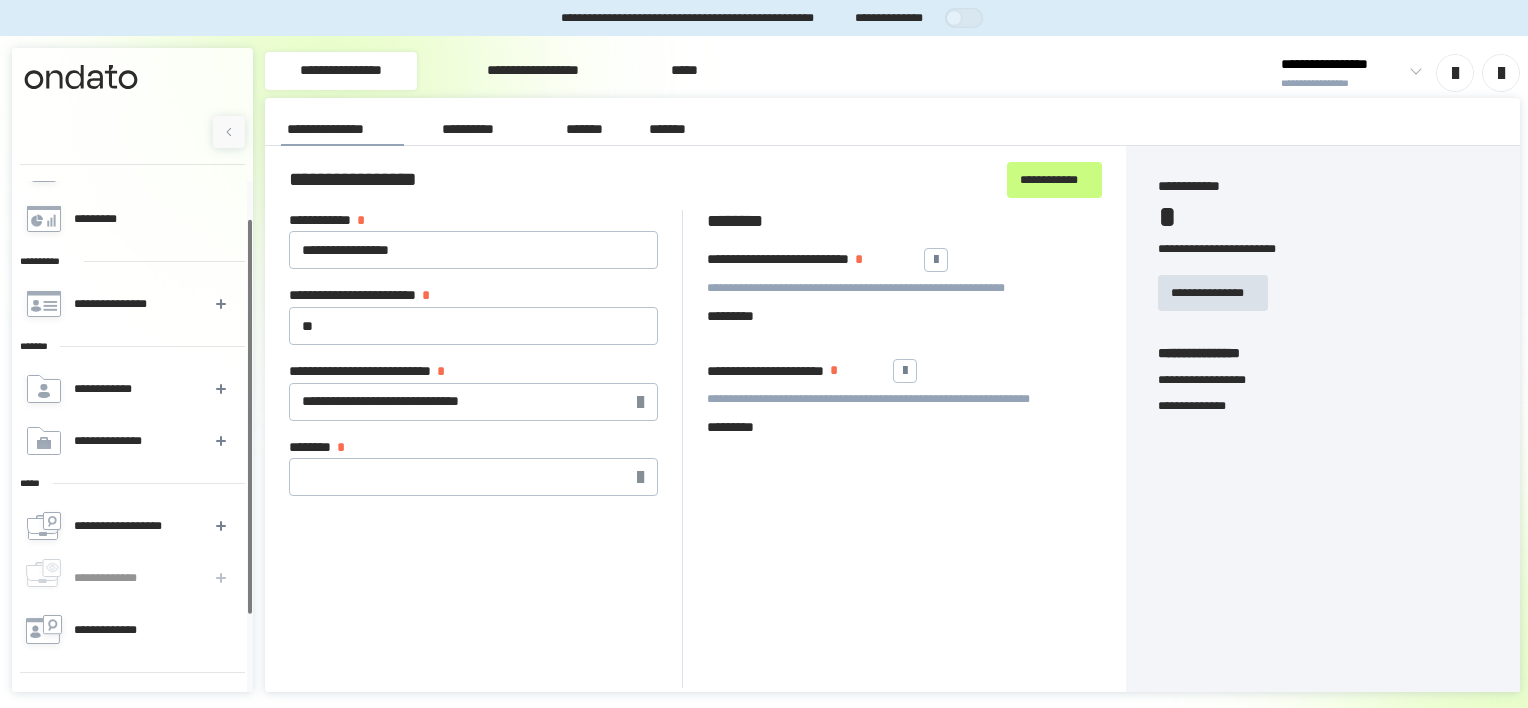 scroll, scrollTop: 140, scrollLeft: 0, axis: vertical 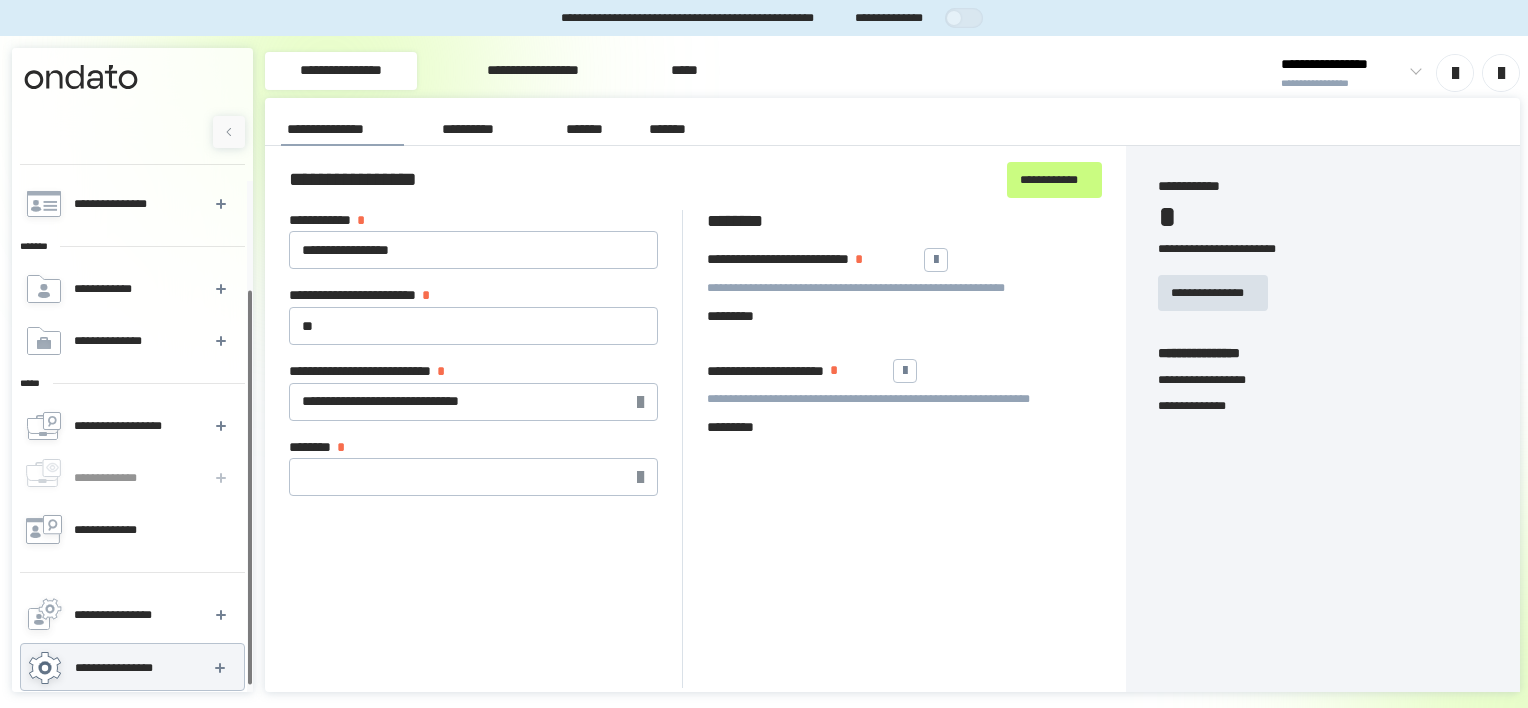 drag, startPoint x: 248, startPoint y: 513, endPoint x: 256, endPoint y: 671, distance: 158.20241 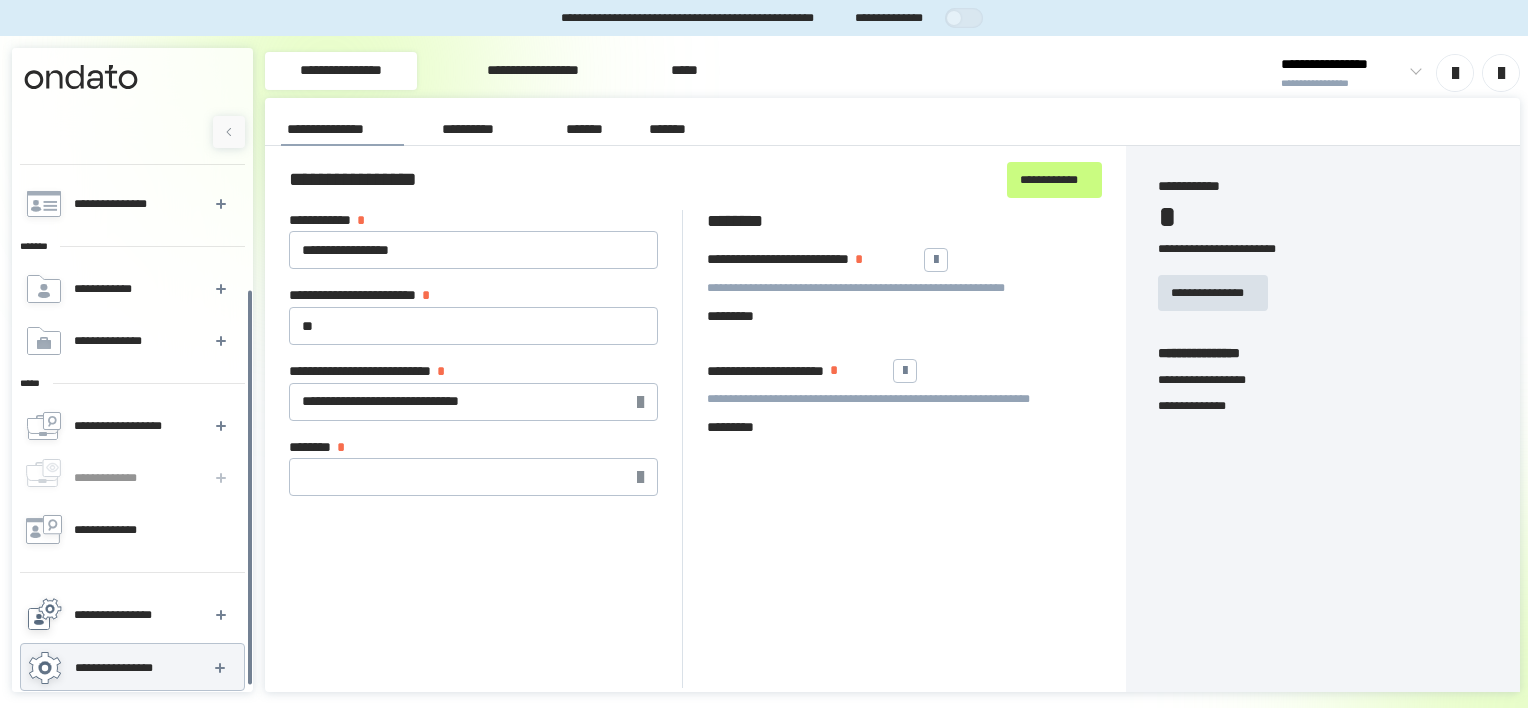 click on "**********" at bounding box center [118, 615] 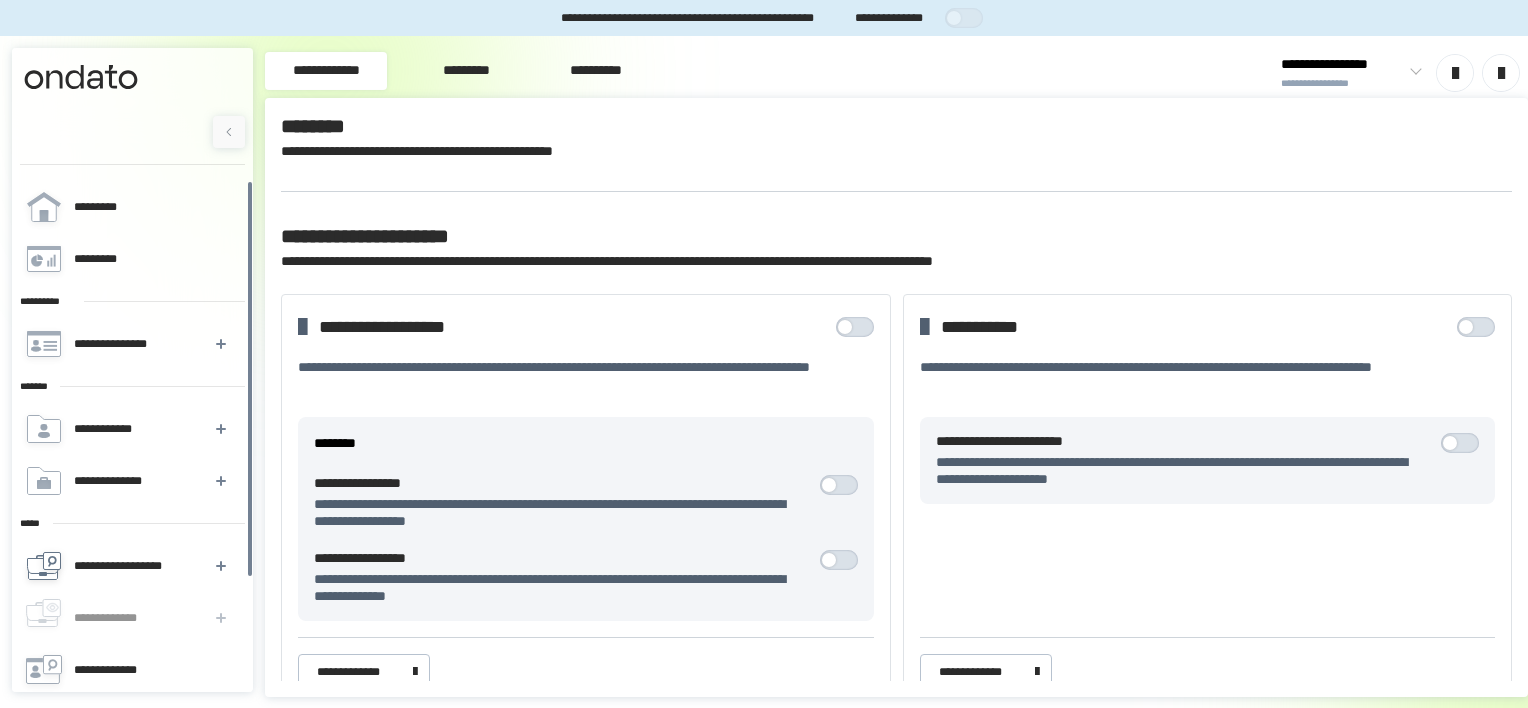 click on "**********" at bounding box center (131, 566) 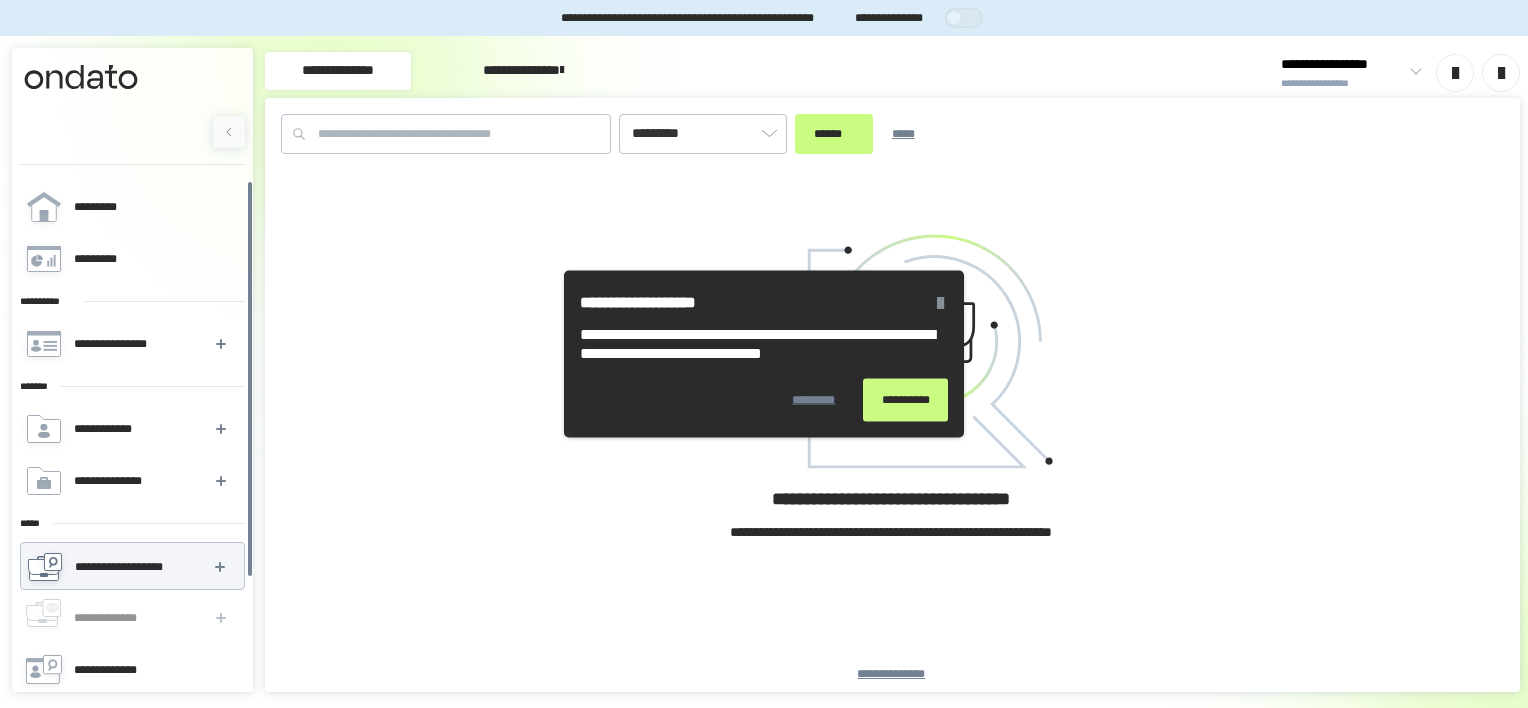 click on "**********" at bounding box center (905, 400) 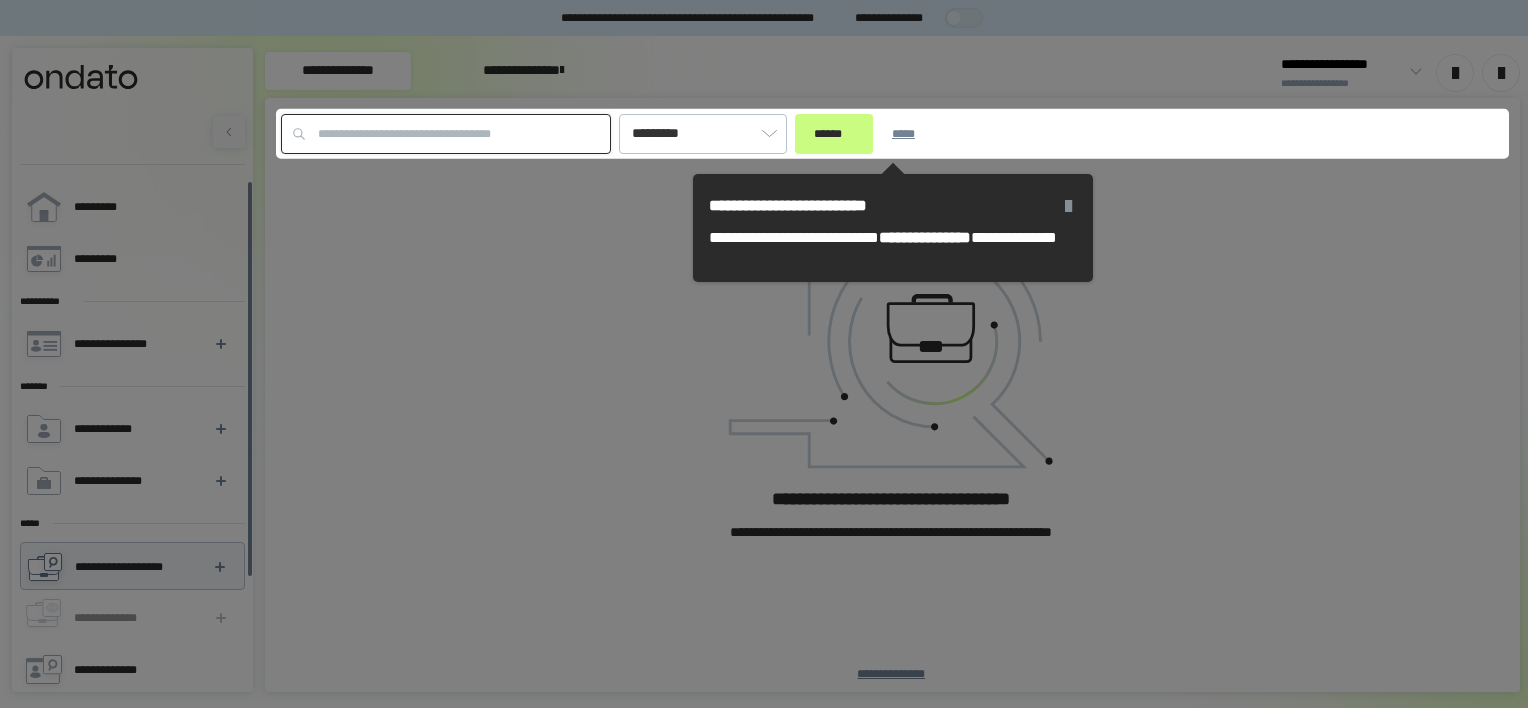 click at bounding box center (446, 134) 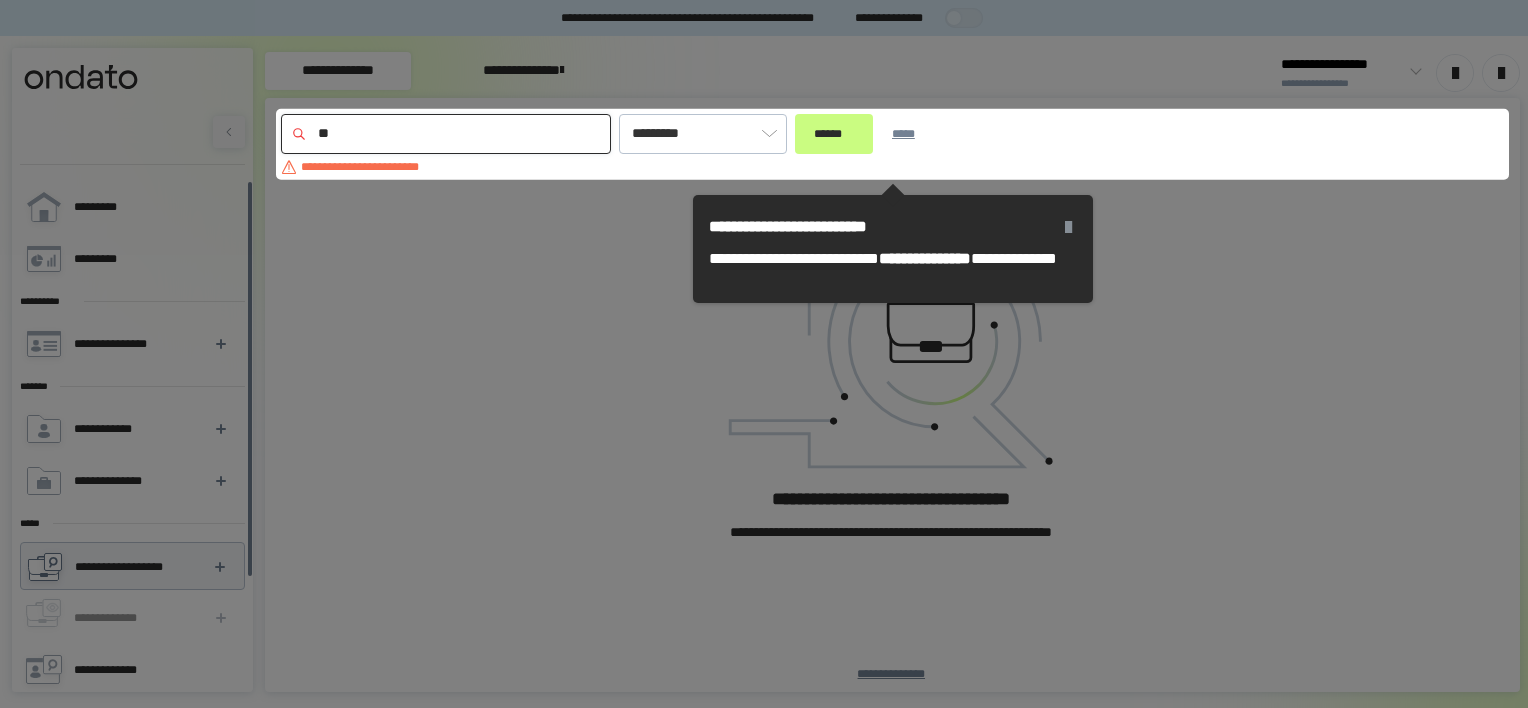 click on "**" at bounding box center (446, 134) 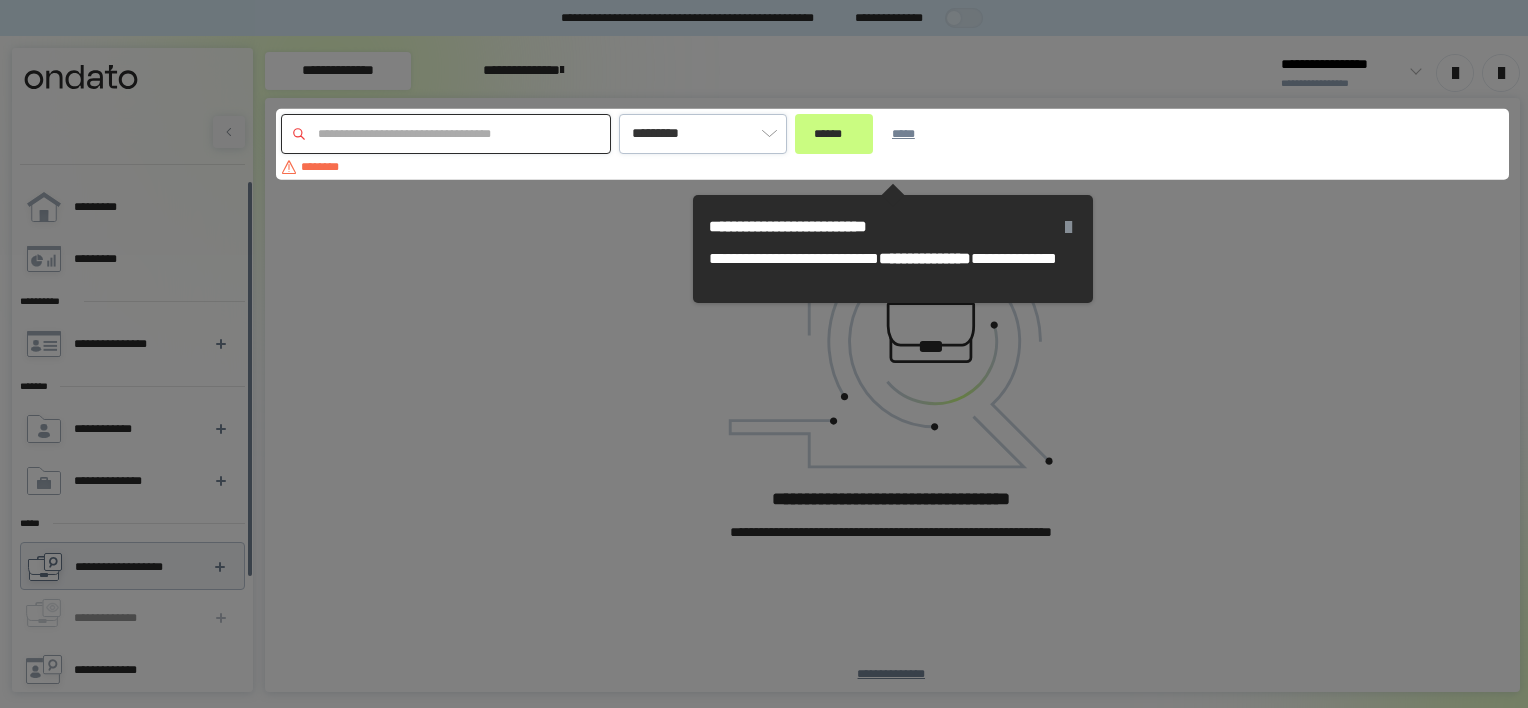 type 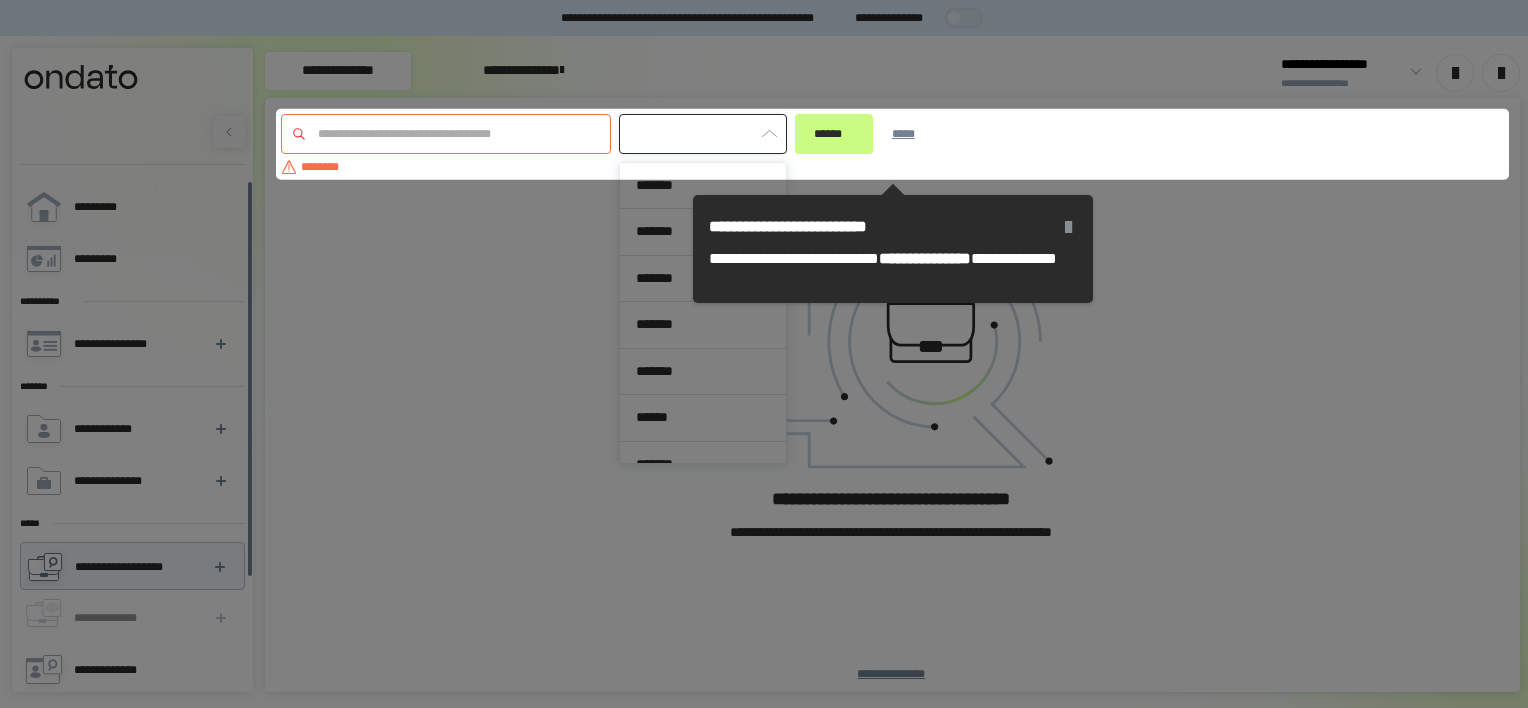 scroll, scrollTop: 309, scrollLeft: 0, axis: vertical 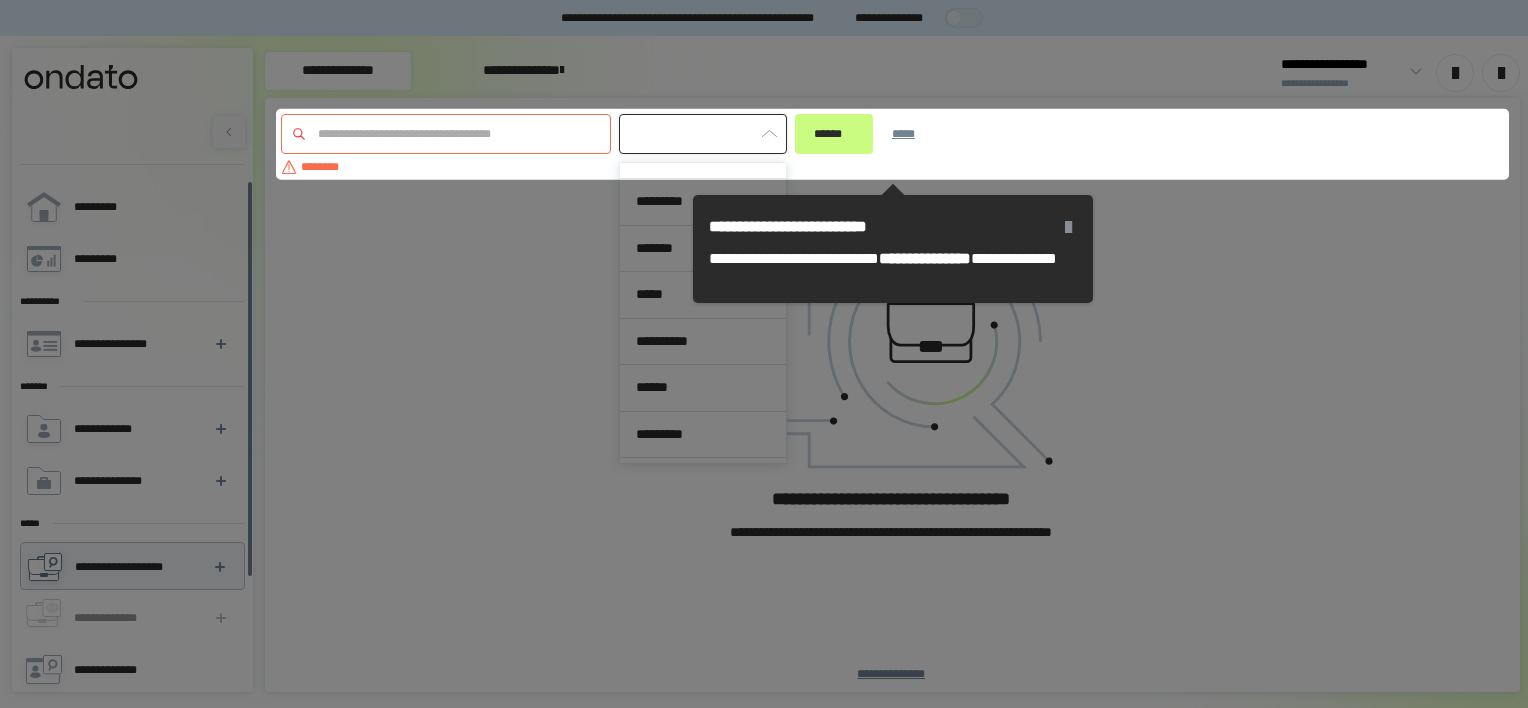 click at bounding box center [703, 134] 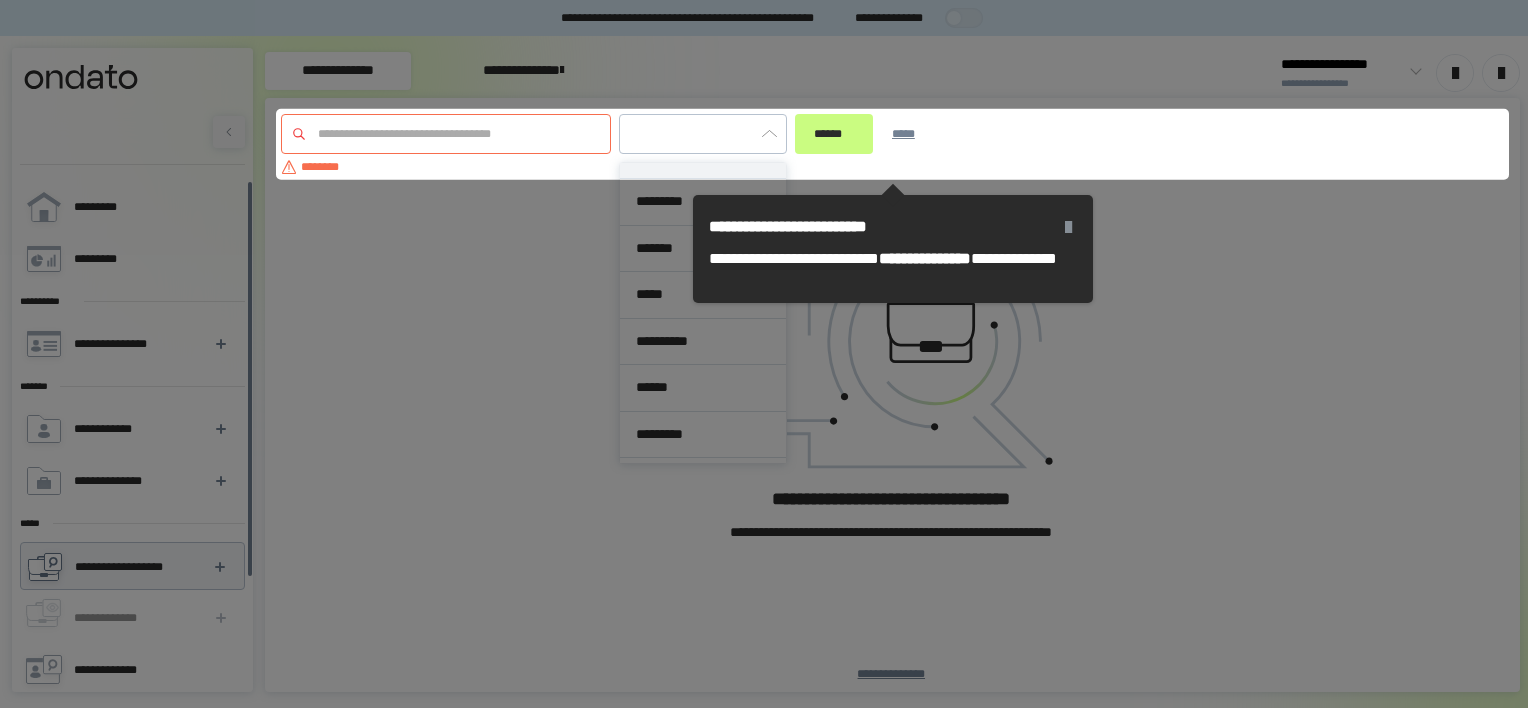 type on "*********" 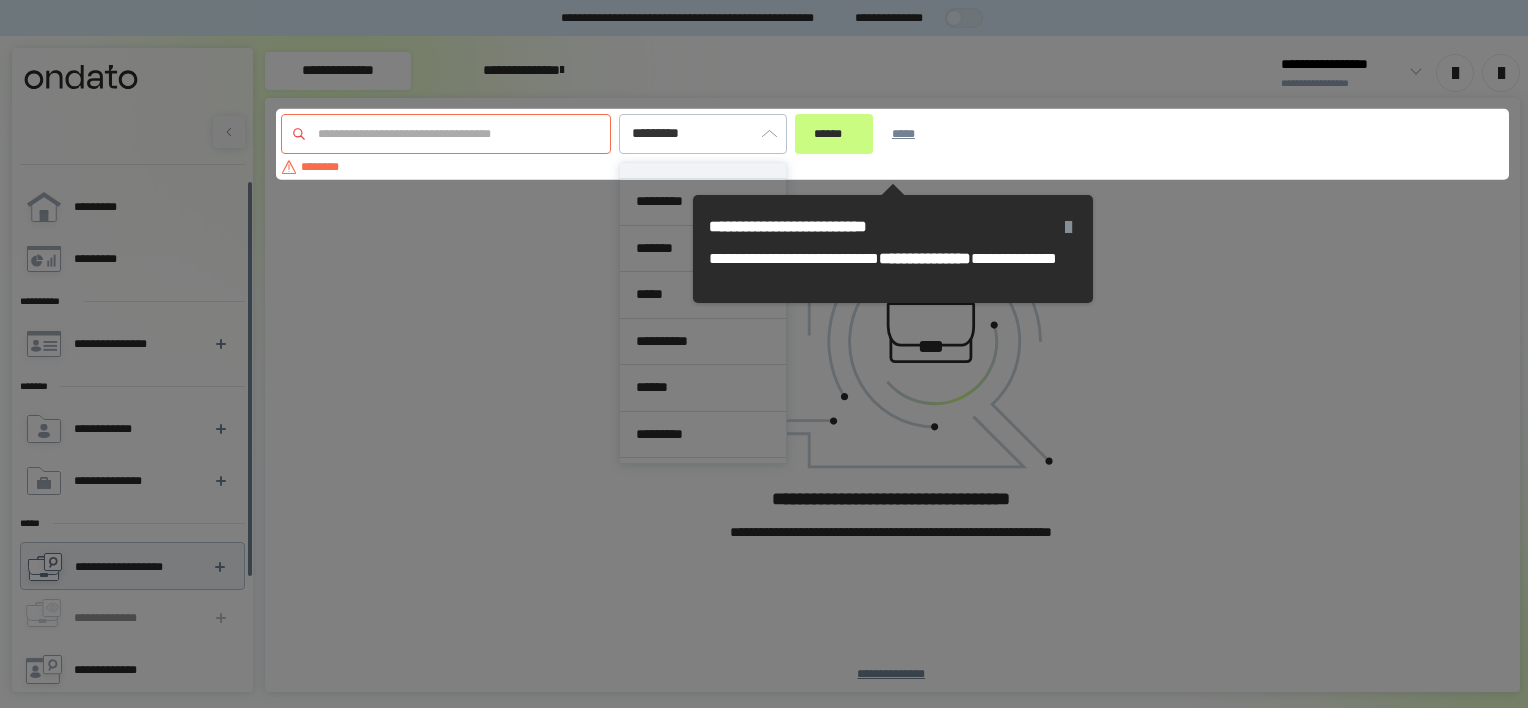 click 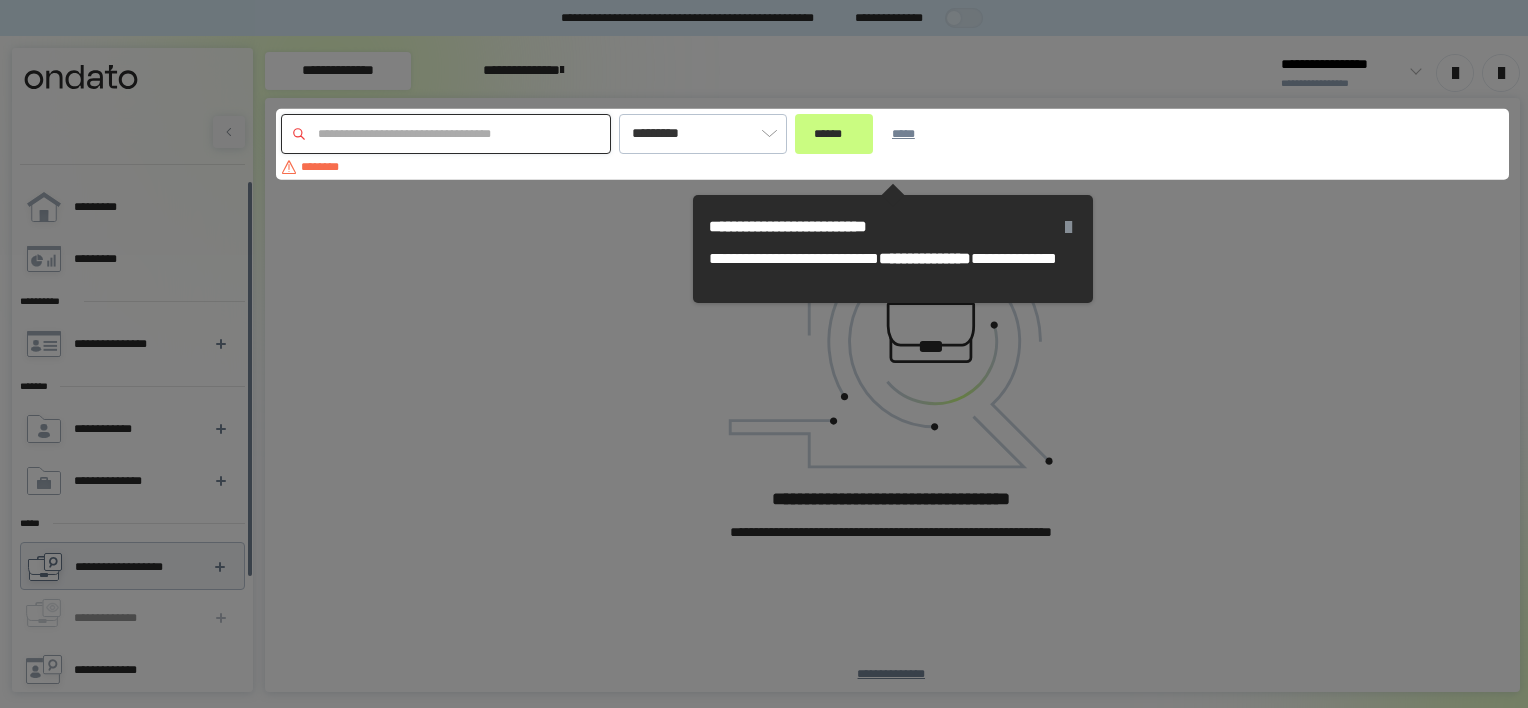 click at bounding box center (446, 134) 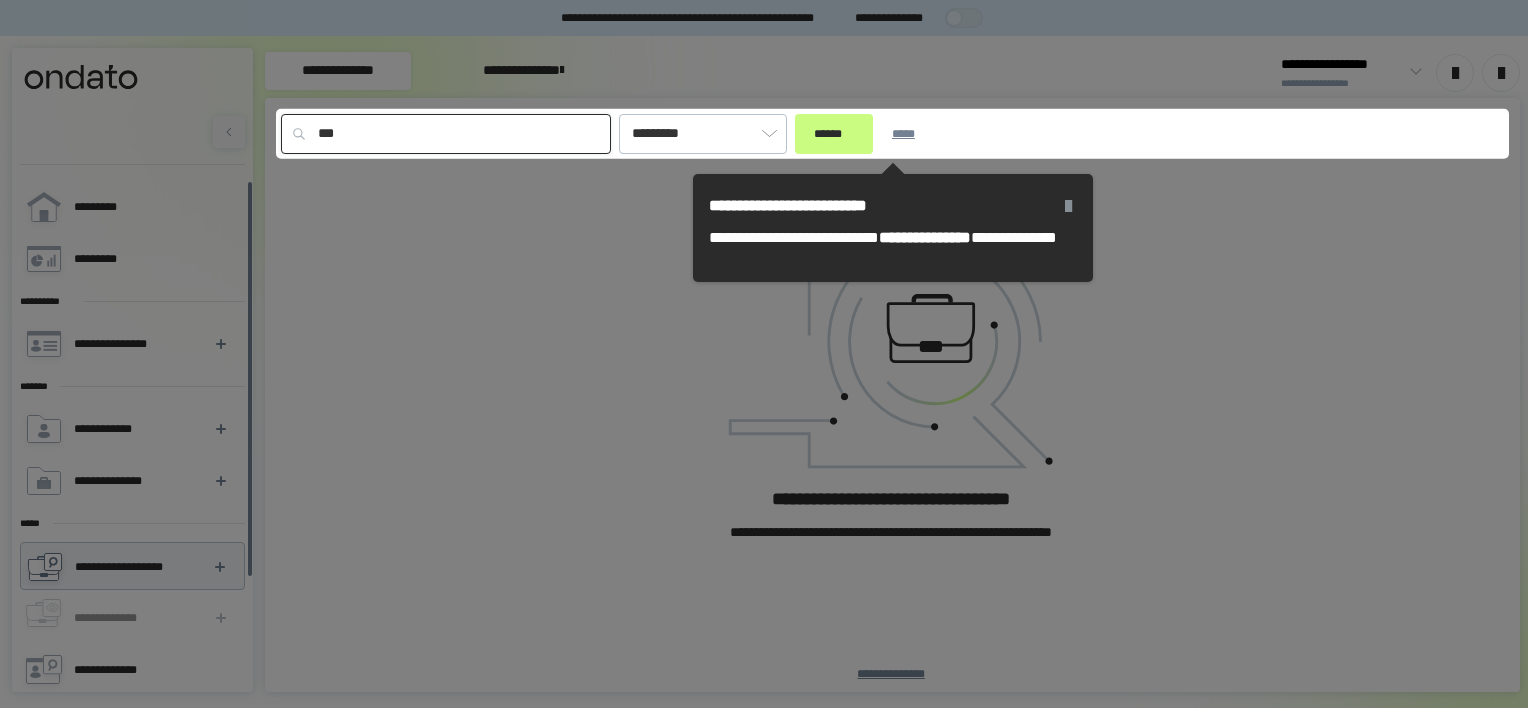 click on "***" at bounding box center [446, 134] 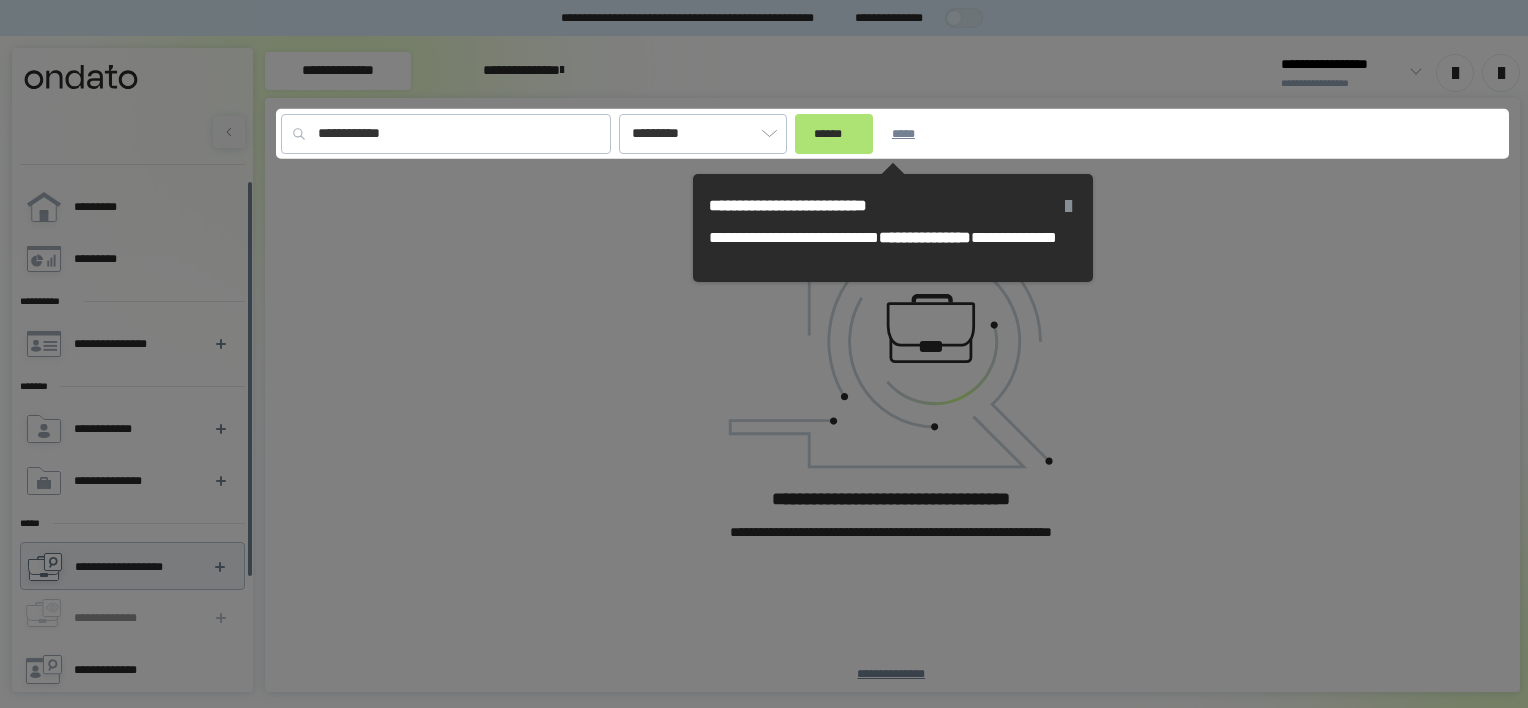 click on "******" at bounding box center [834, 134] 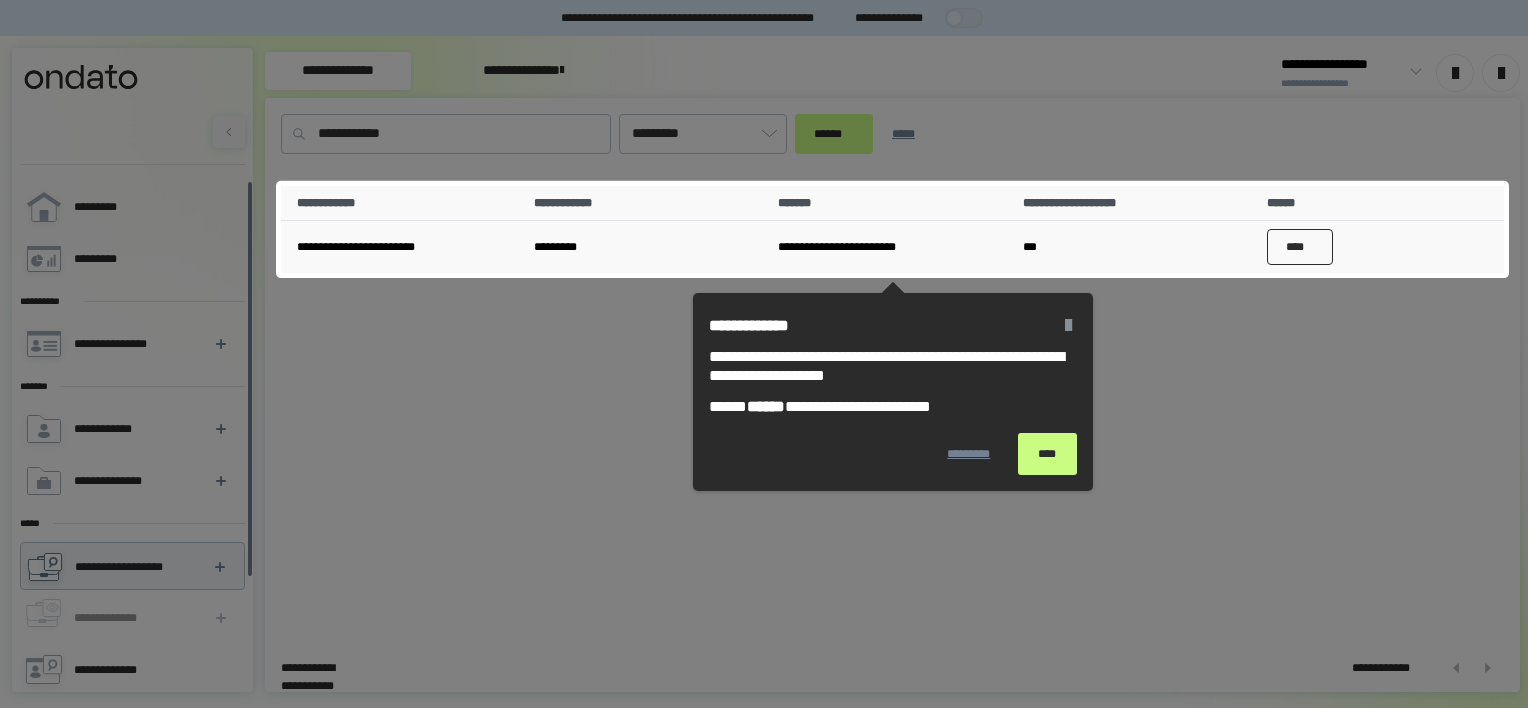 click on "****" at bounding box center (1300, 247) 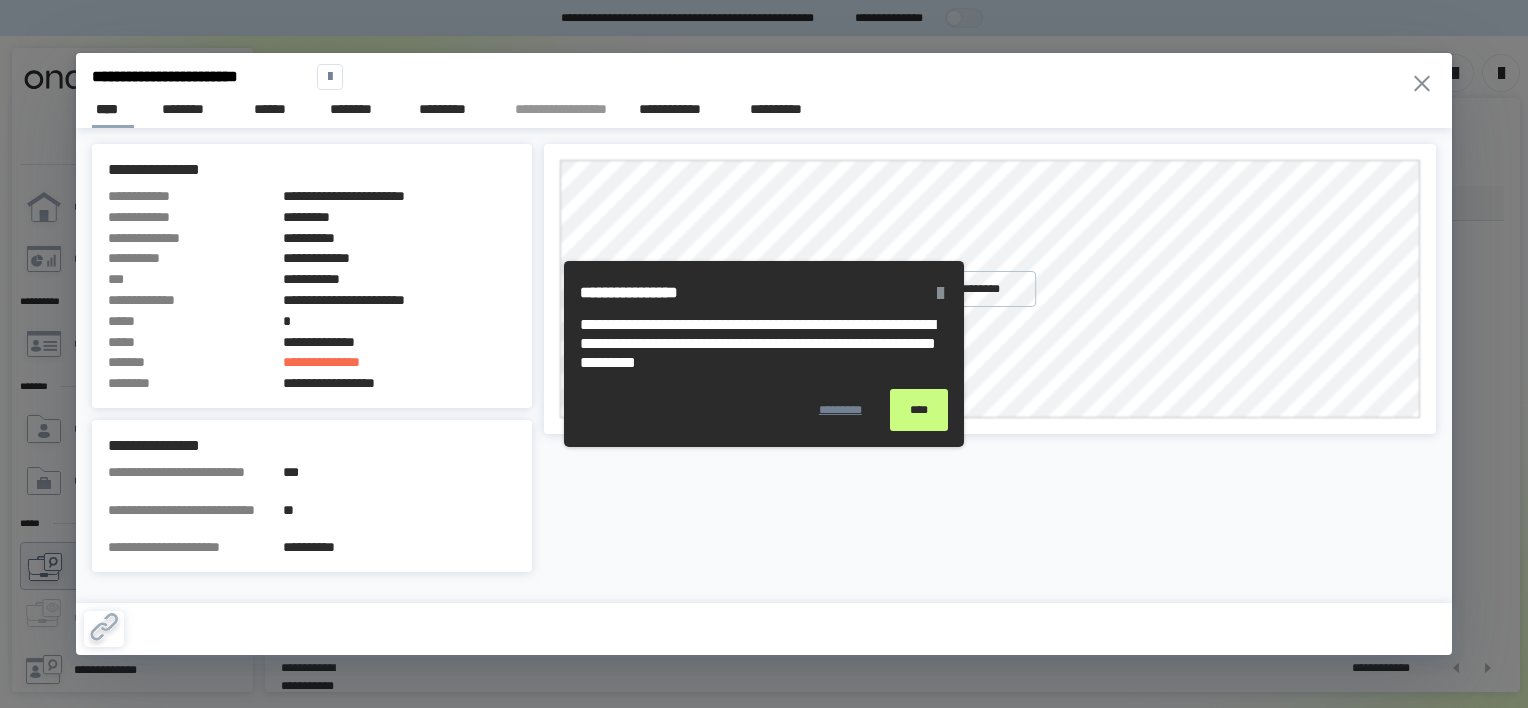click on "****" at bounding box center (919, 410) 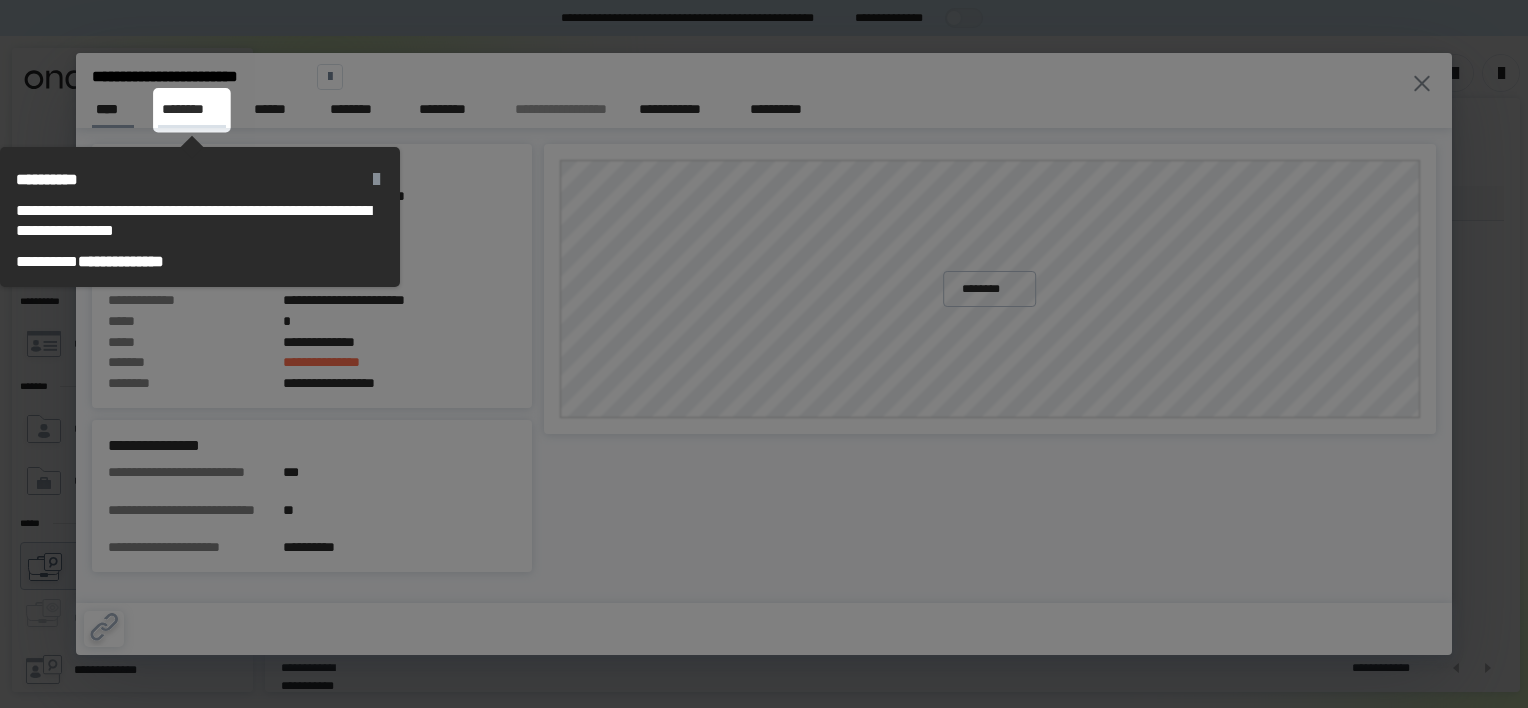 click on "********" at bounding box center [192, 109] 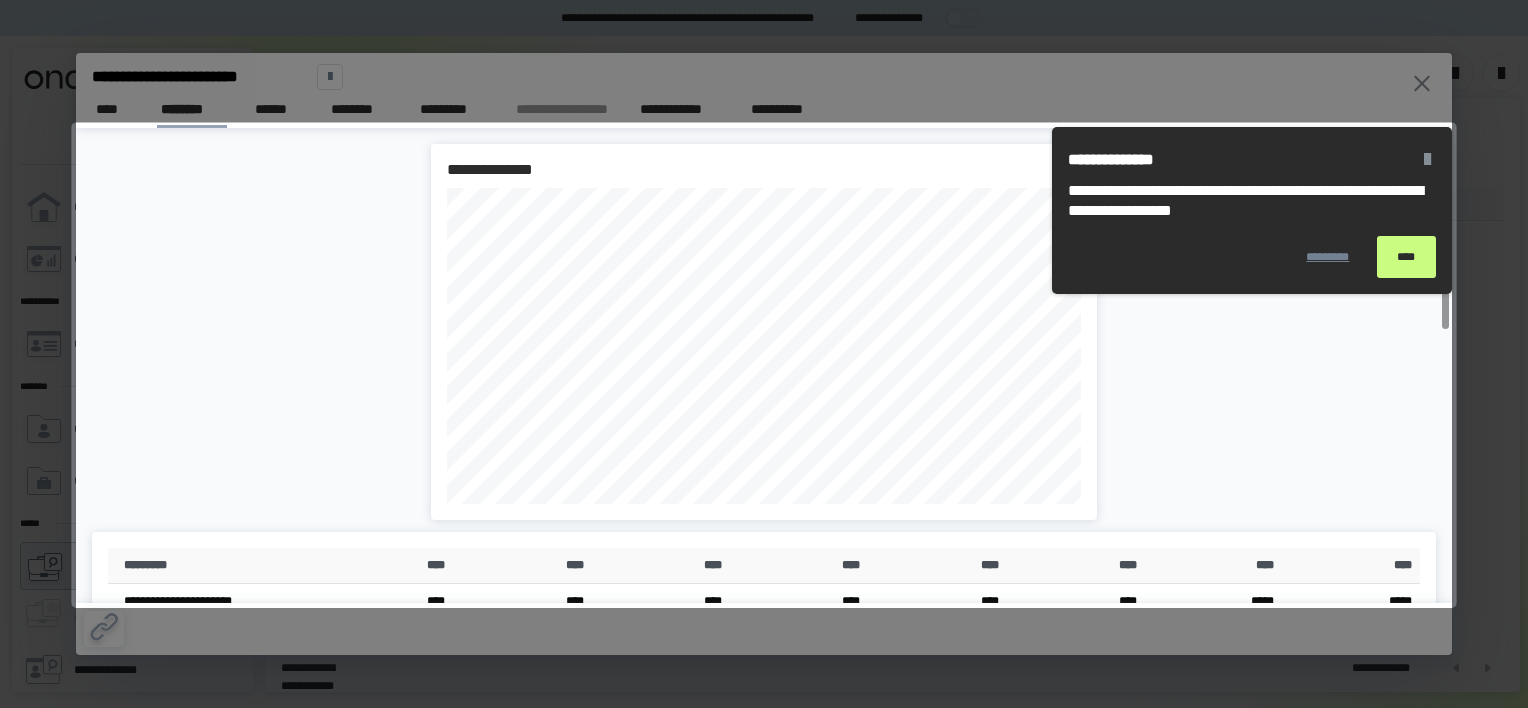 click on "****" at bounding box center [1406, 257] 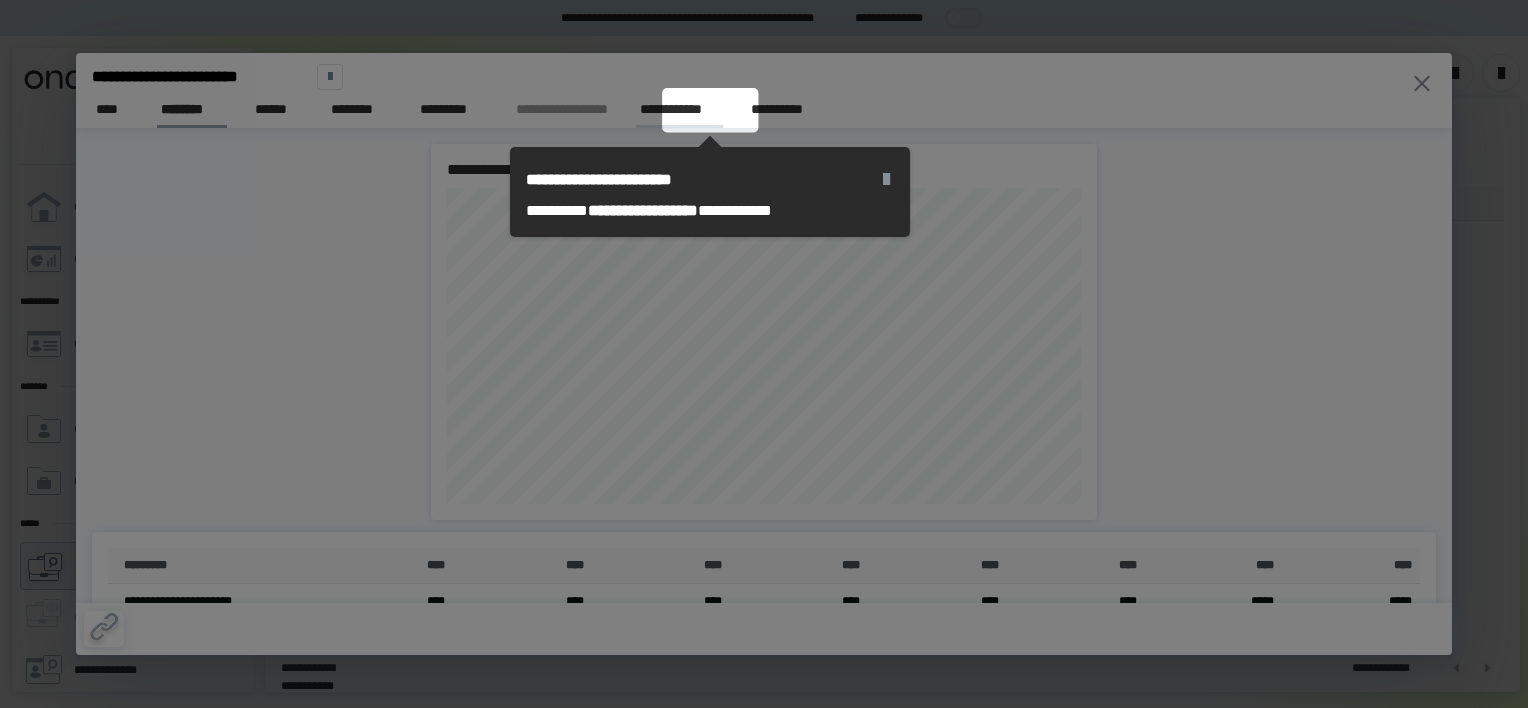 click on "**********" at bounding box center (679, 109) 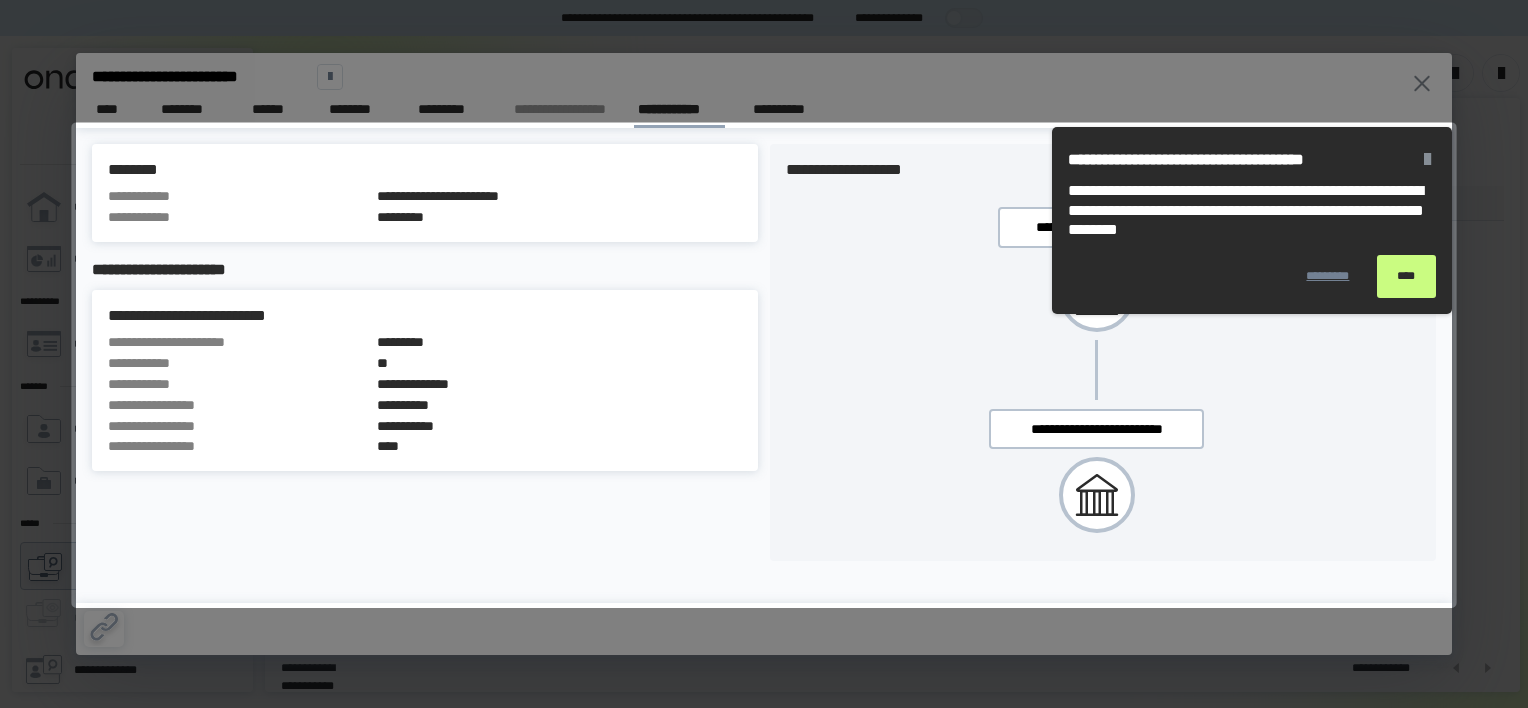 click on "****" at bounding box center (1406, 276) 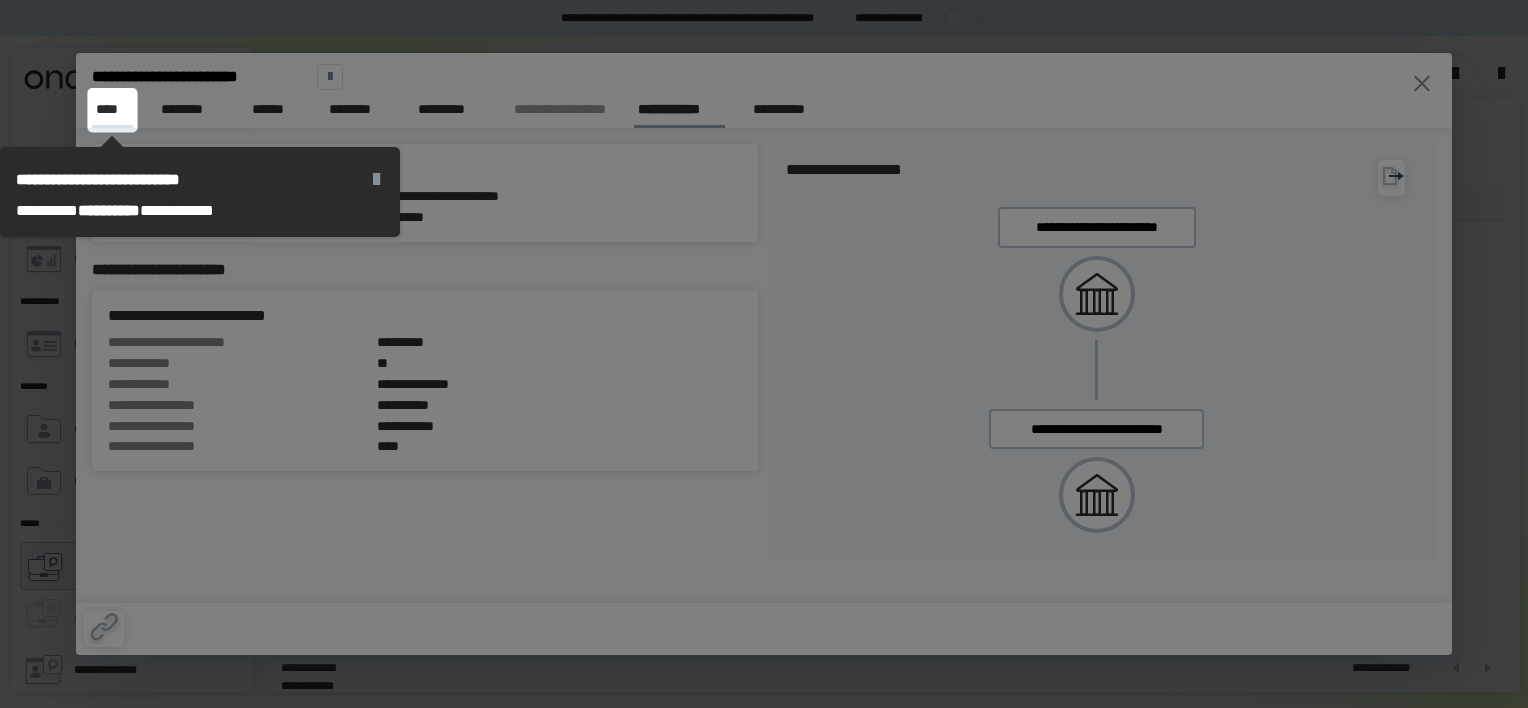 click on "****" at bounding box center (112, 109) 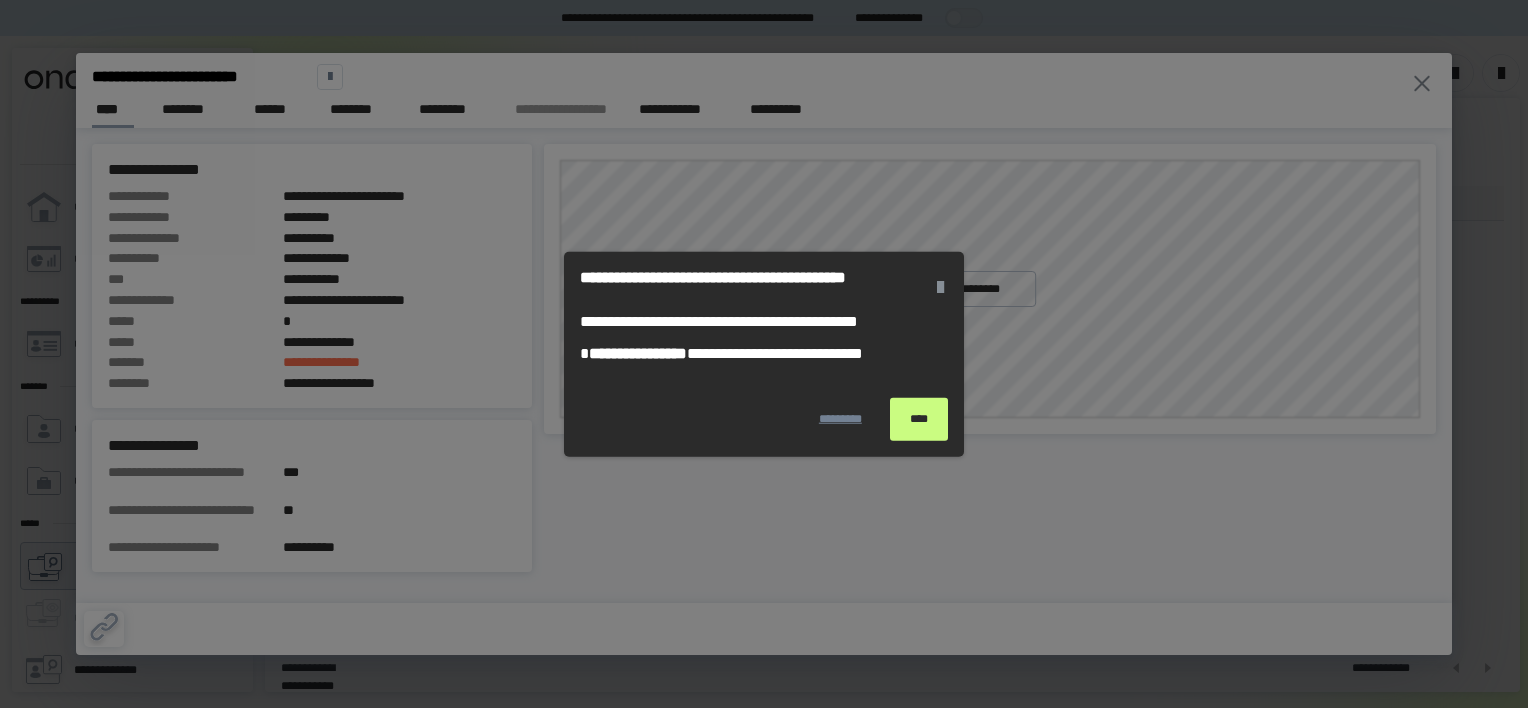 click on "****" at bounding box center [919, 419] 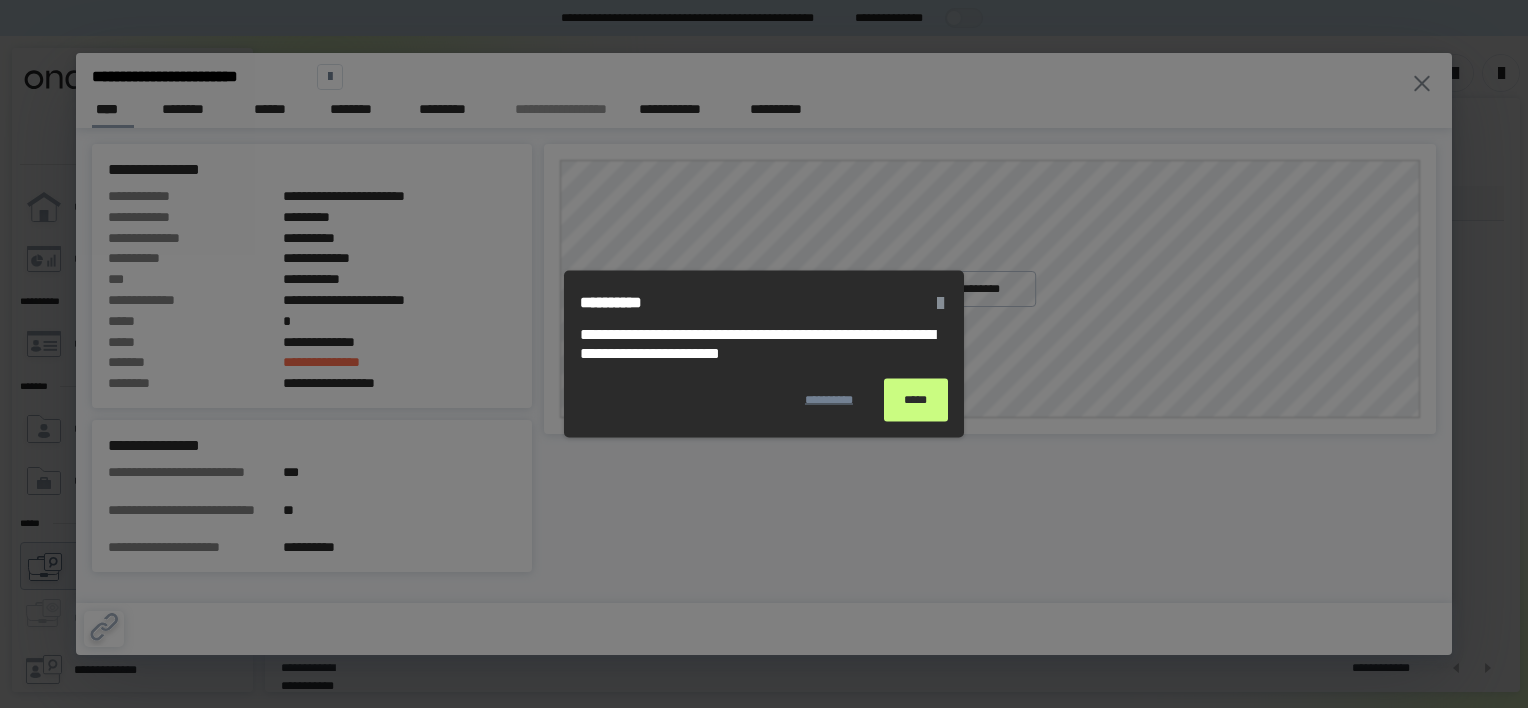 click on "*****" at bounding box center [916, 400] 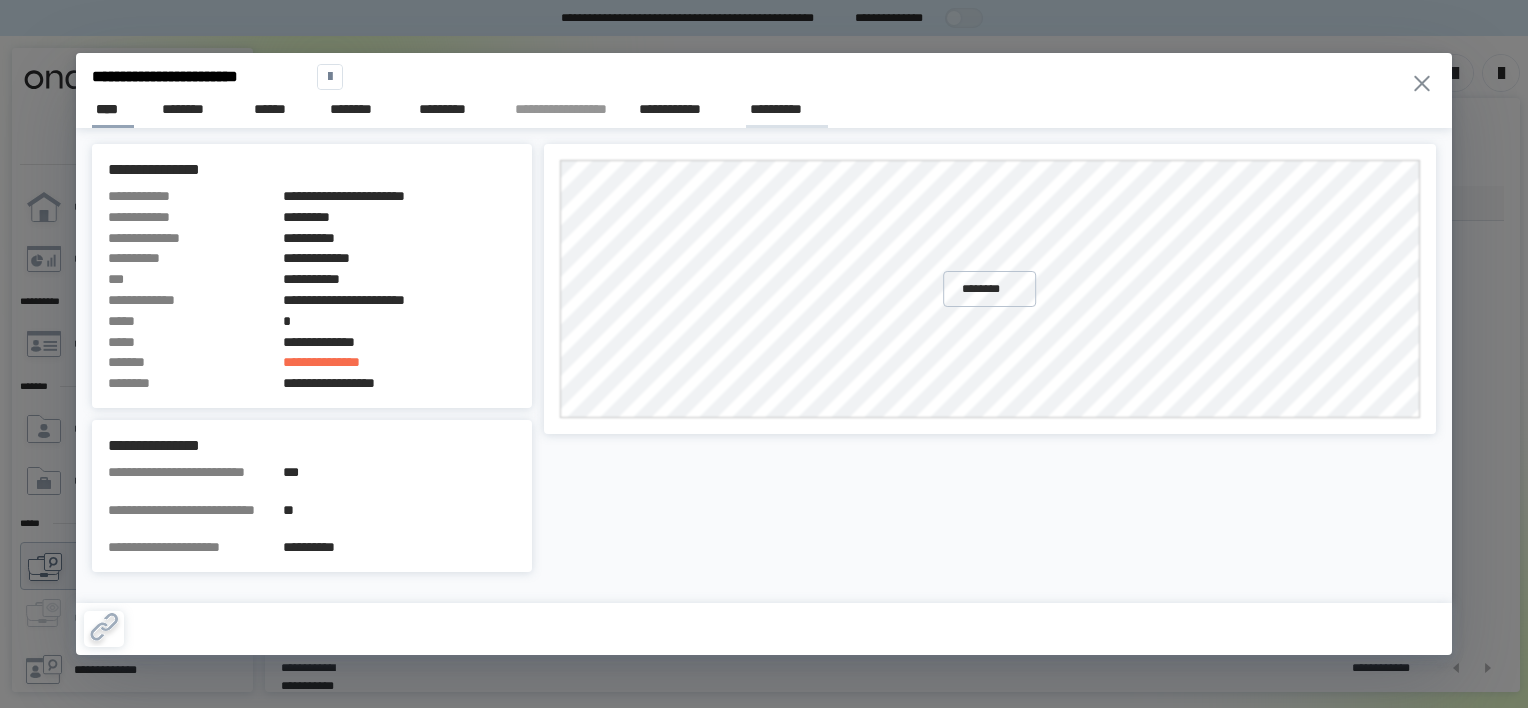 click on "**********" at bounding box center (787, 109) 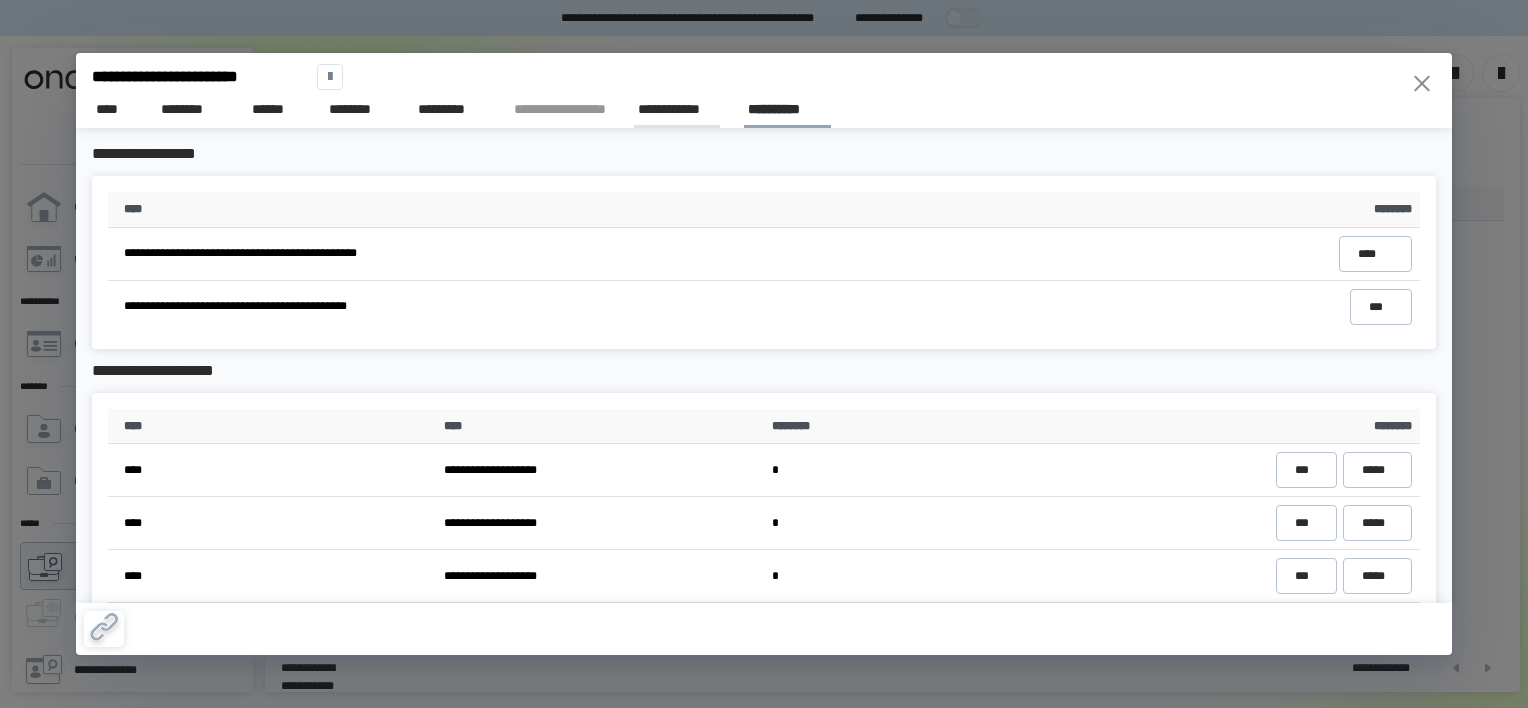 click on "**********" at bounding box center (677, 109) 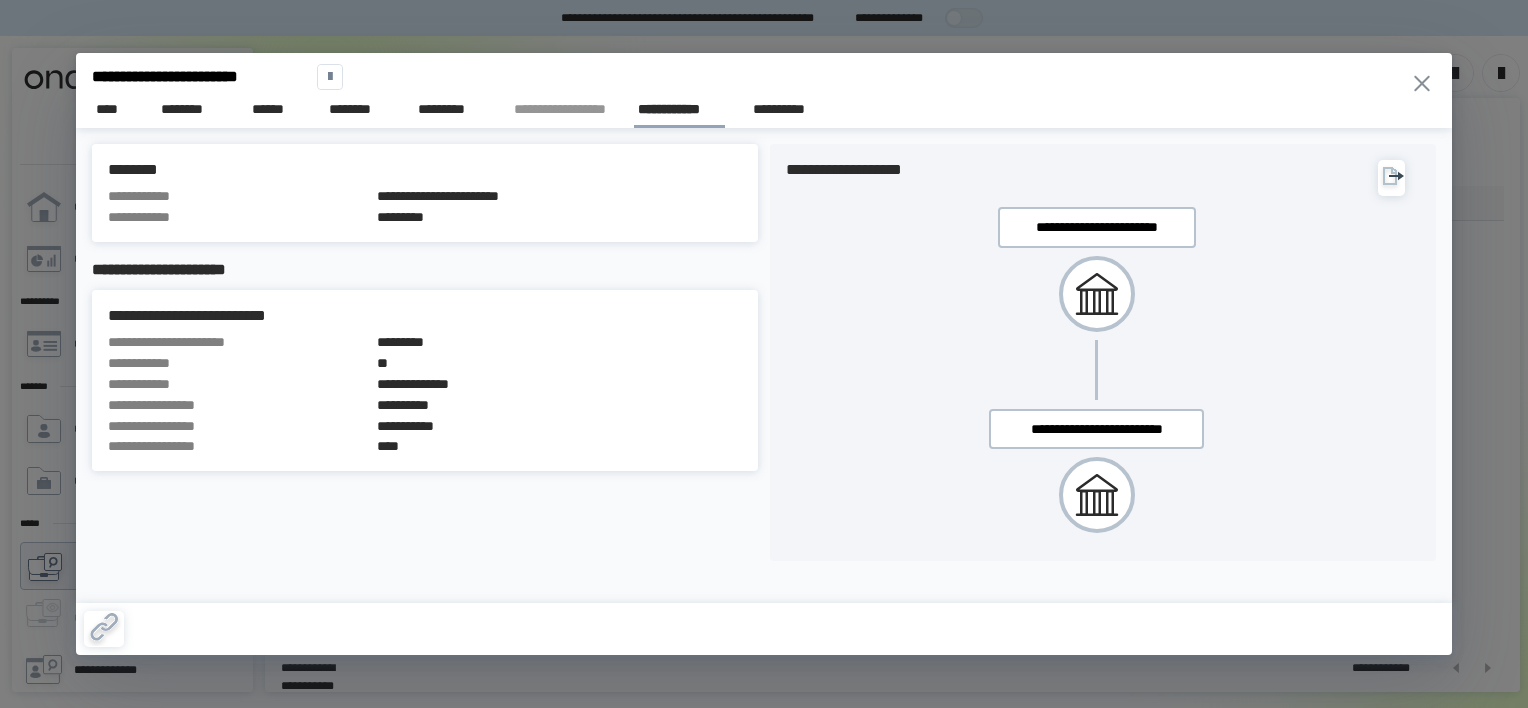 click 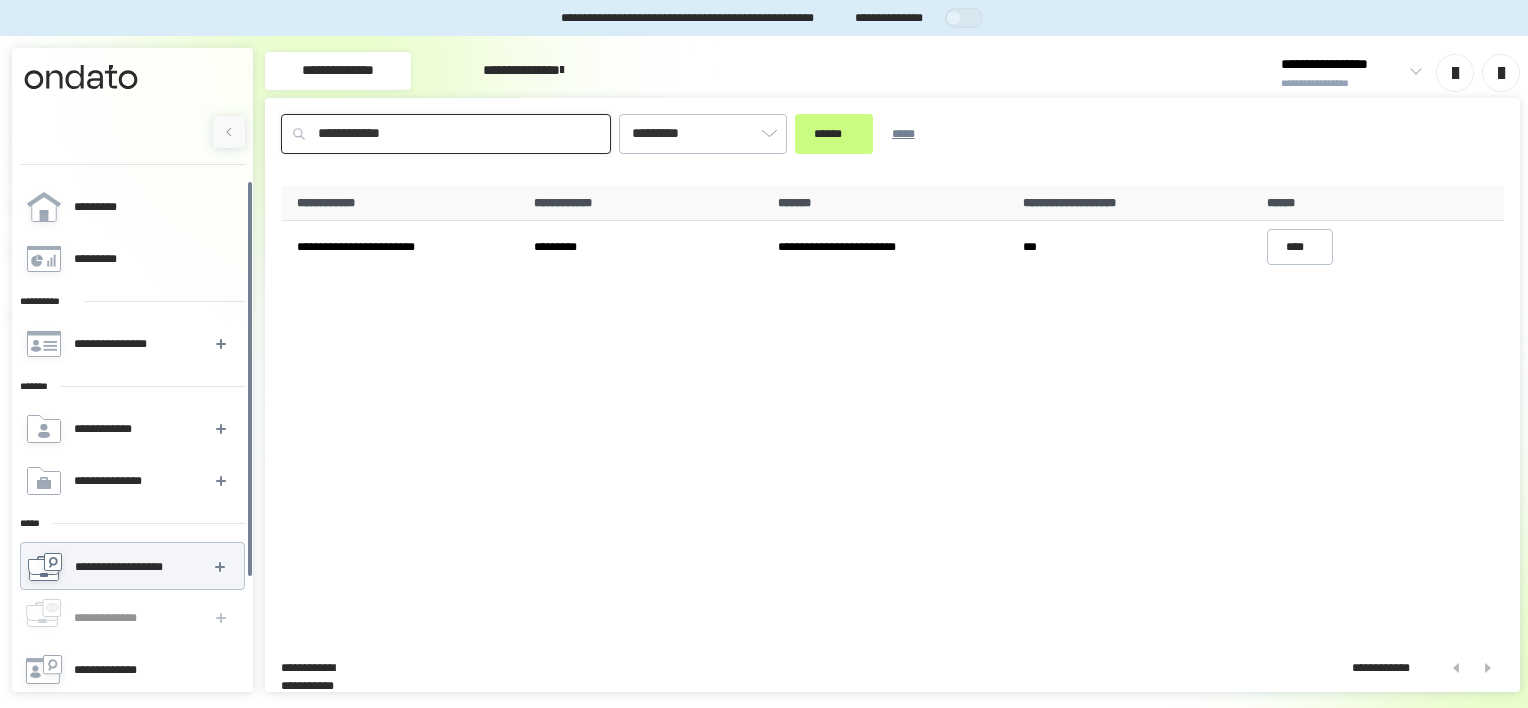 click on "**********" at bounding box center [446, 134] 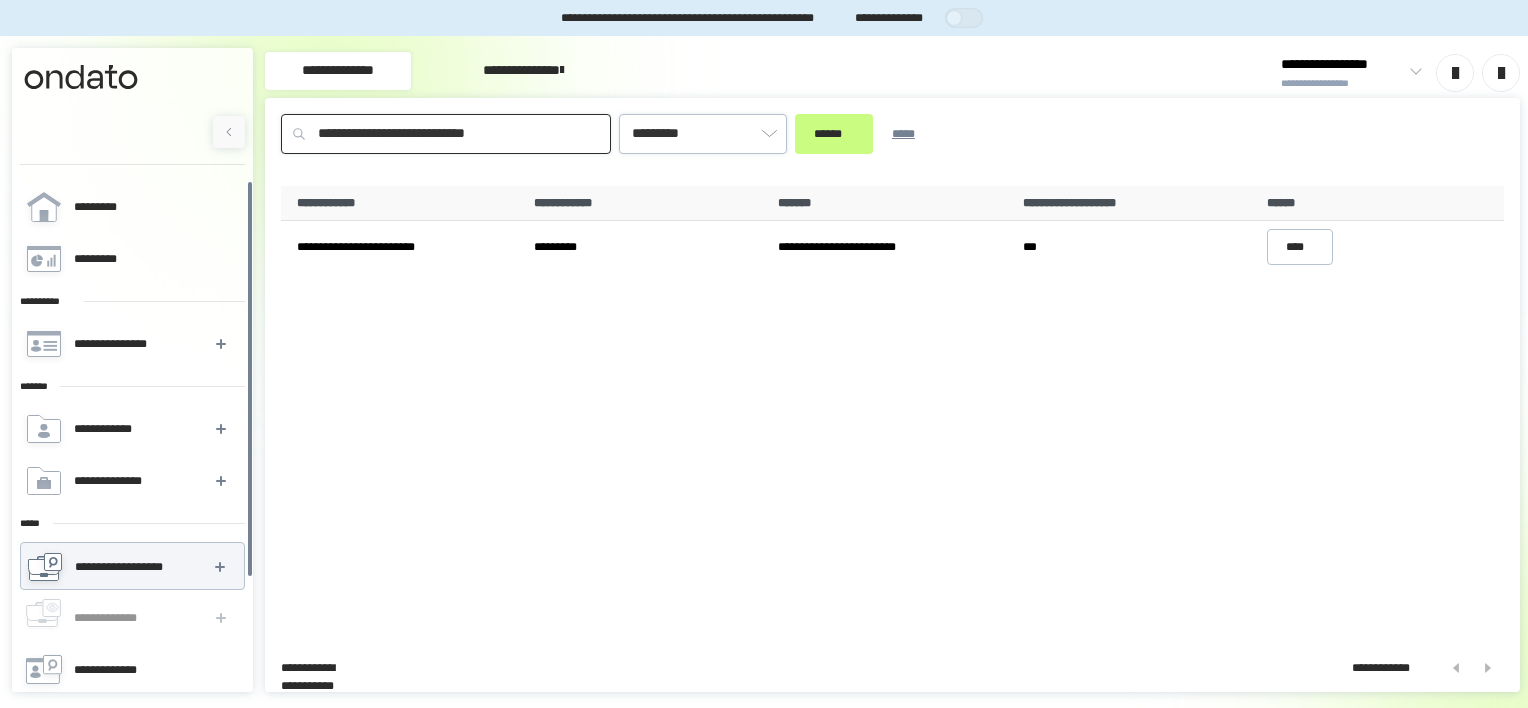 type on "**********" 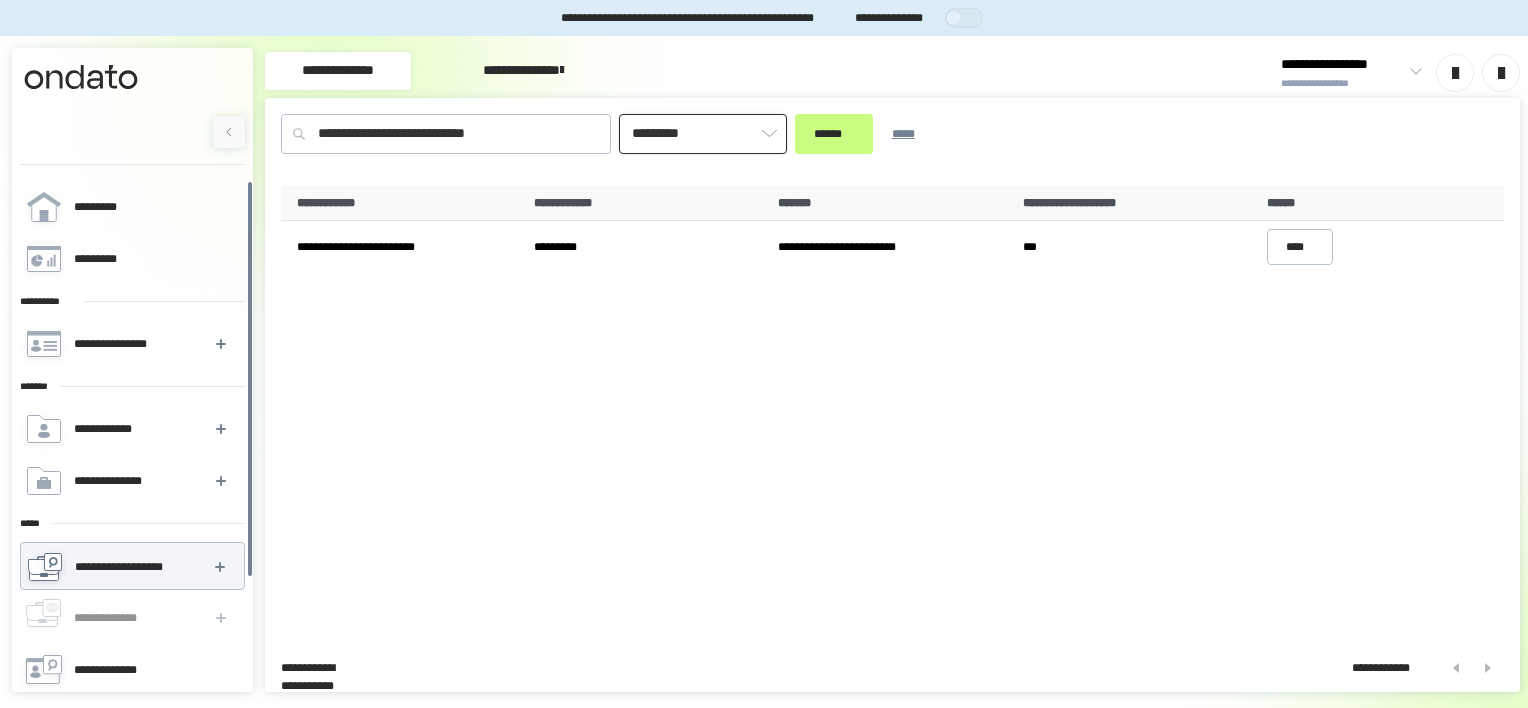 type 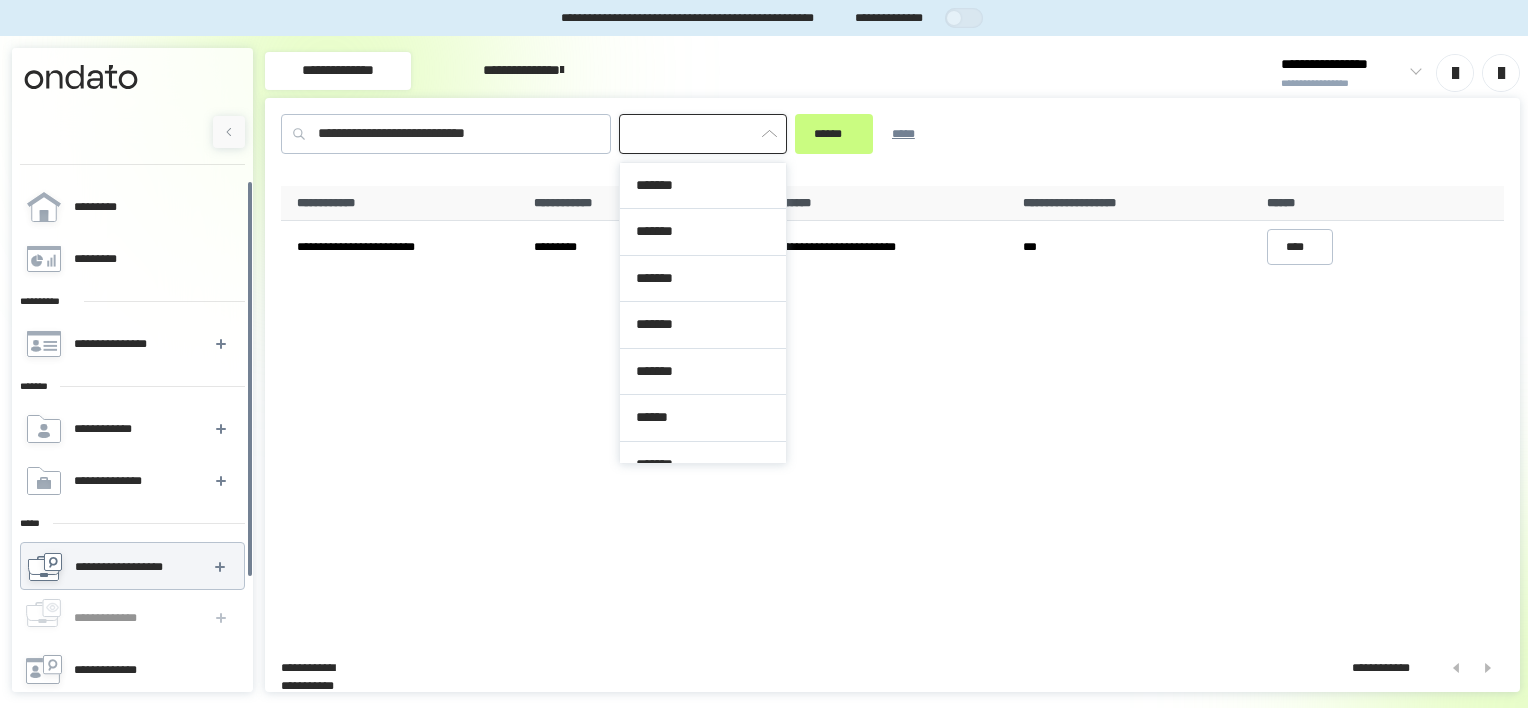 scroll, scrollTop: 309, scrollLeft: 0, axis: vertical 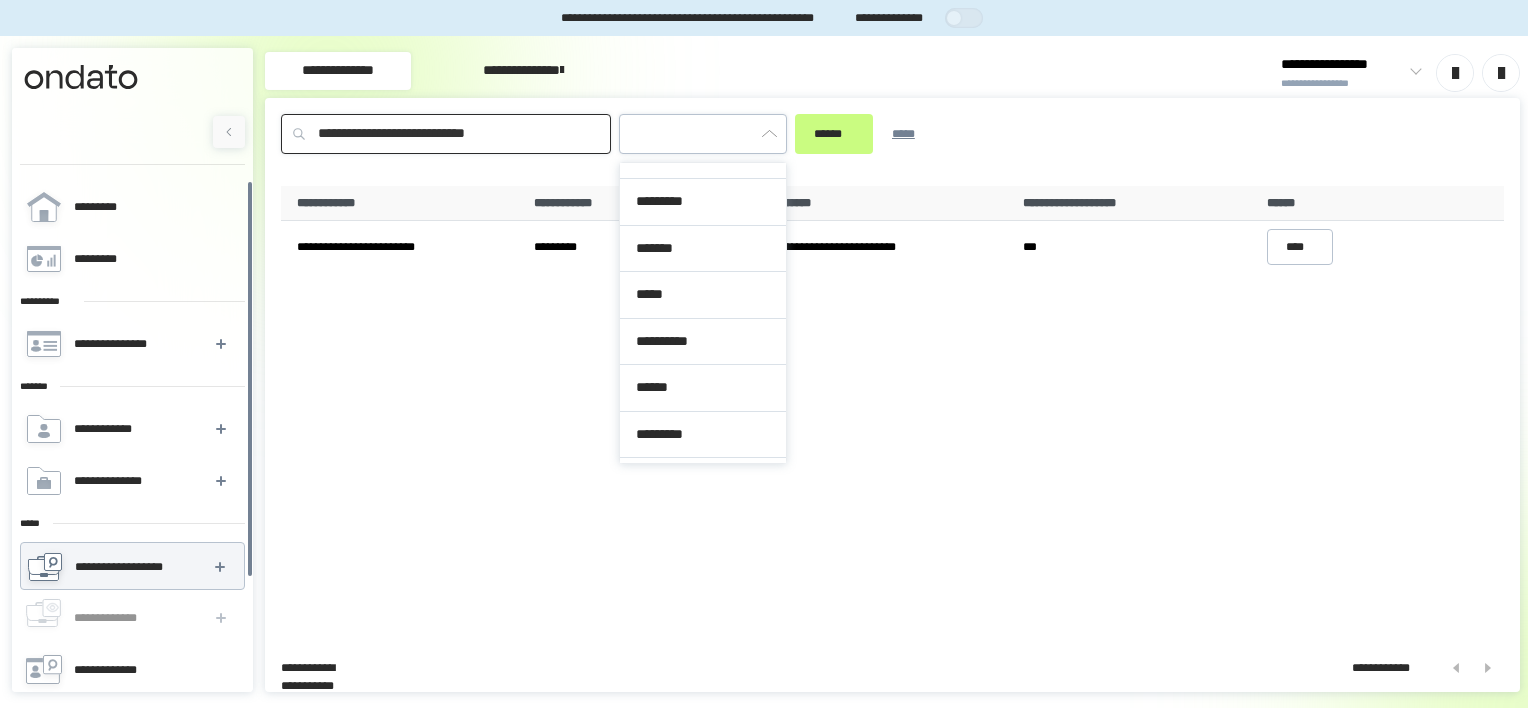 type on "**********" 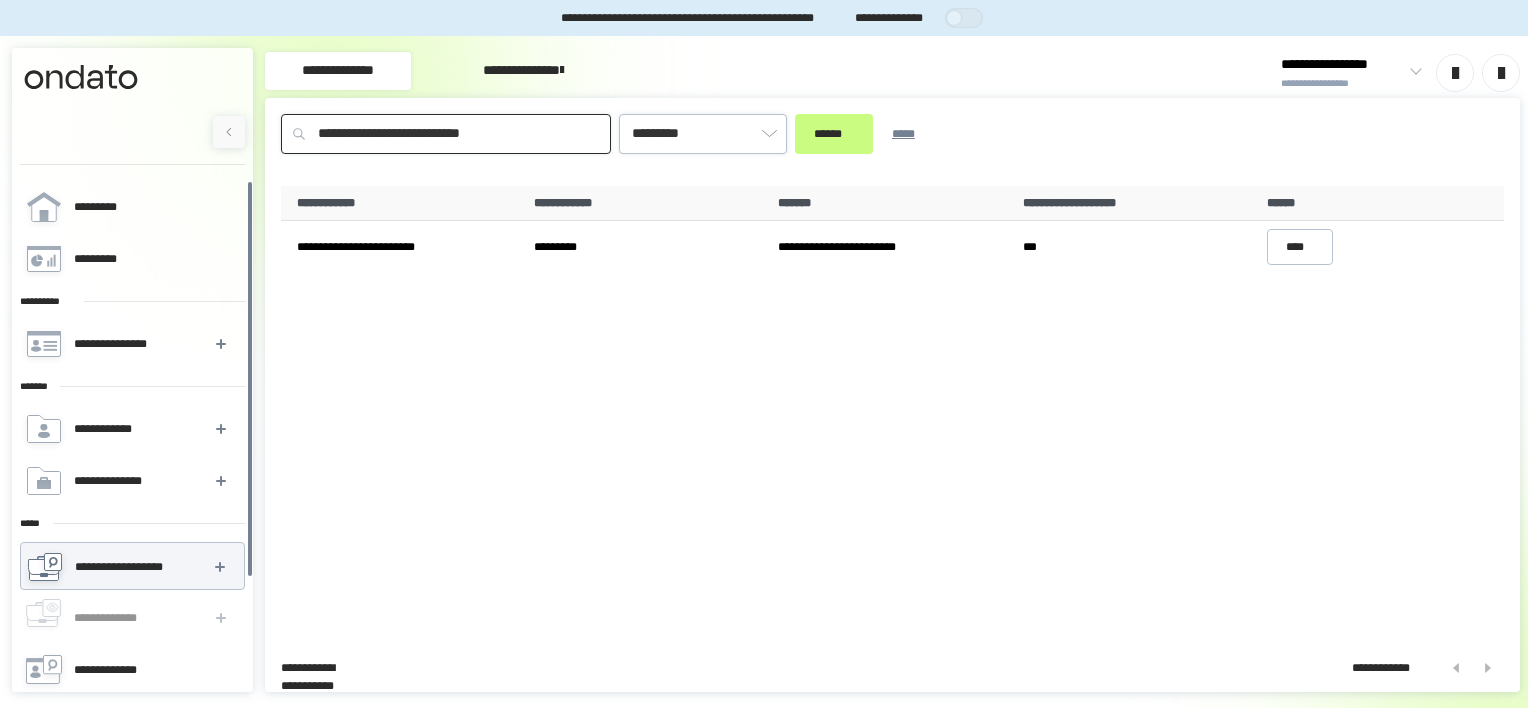 type on "**********" 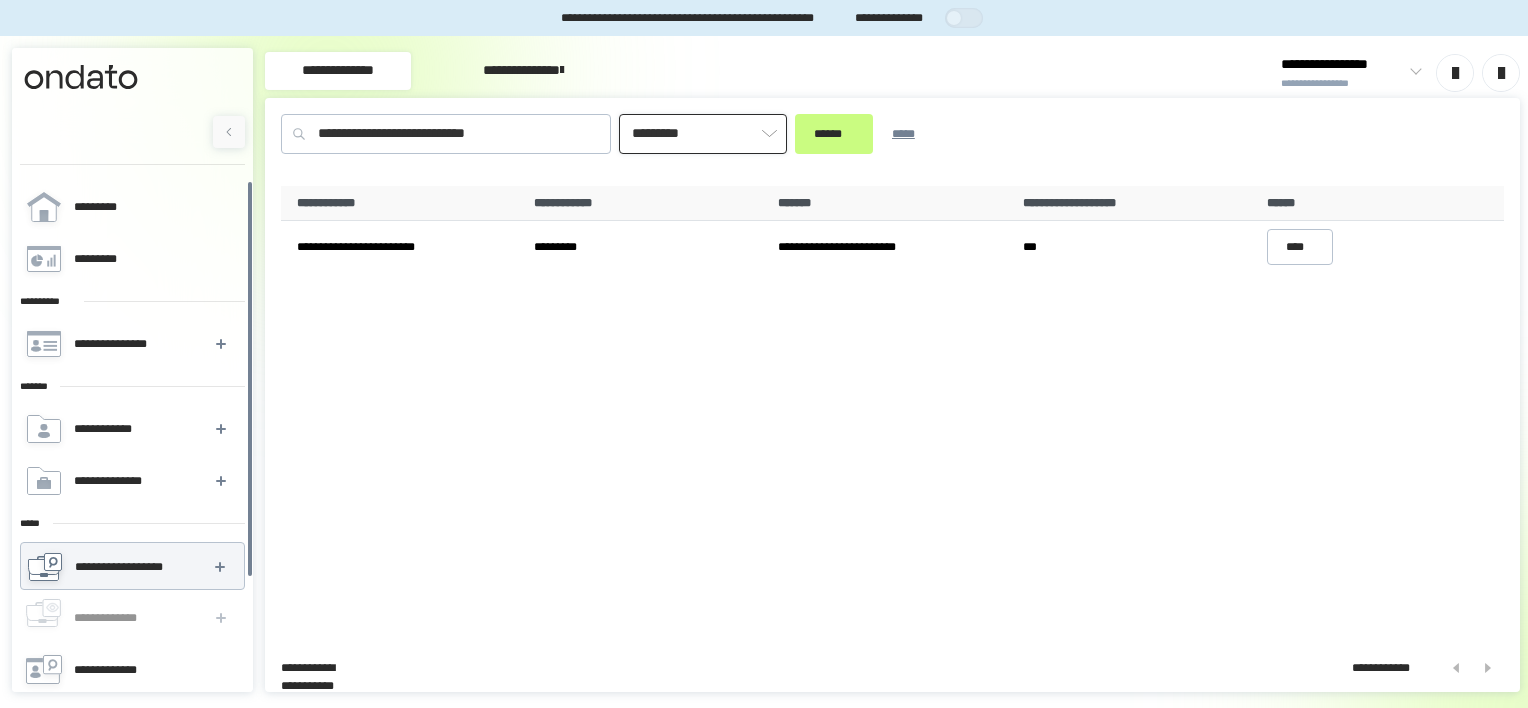 type 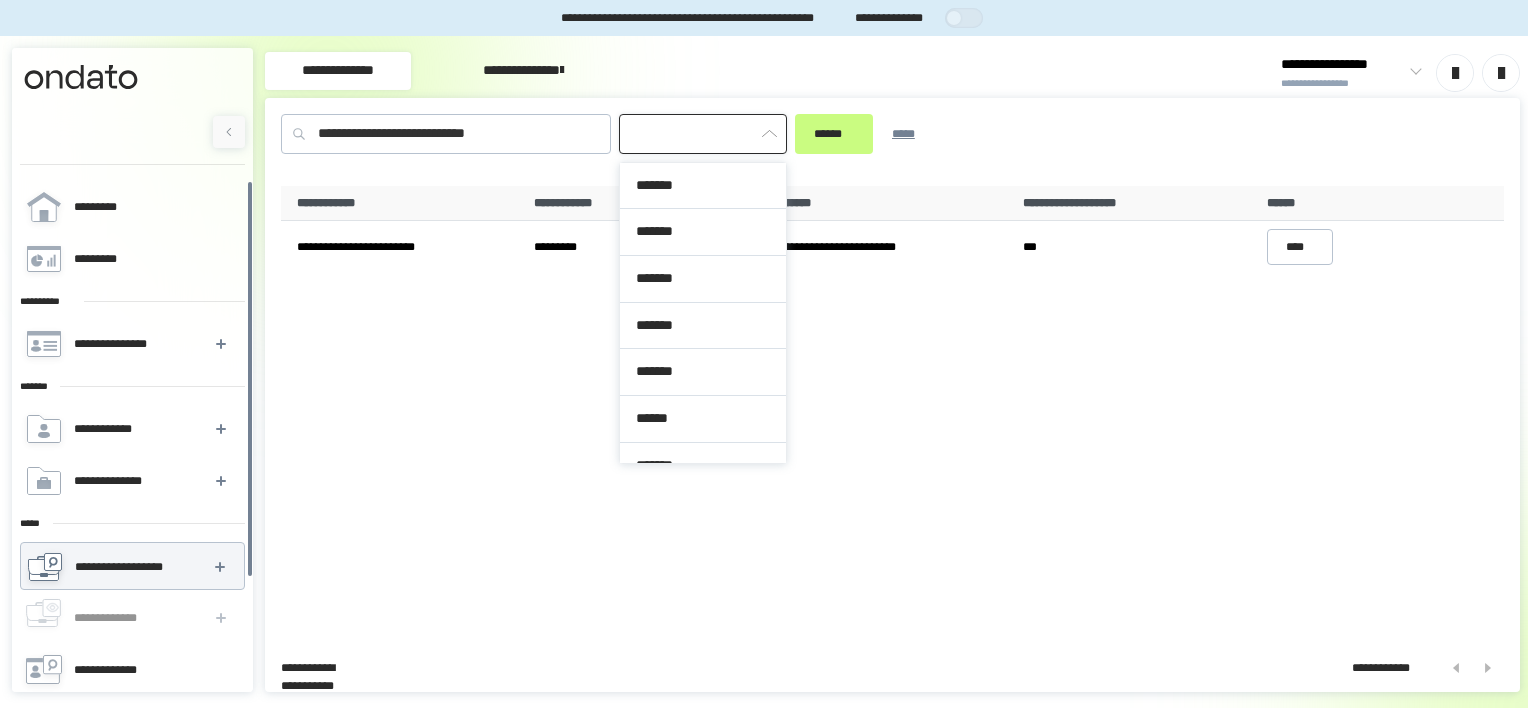 click at bounding box center (703, 134) 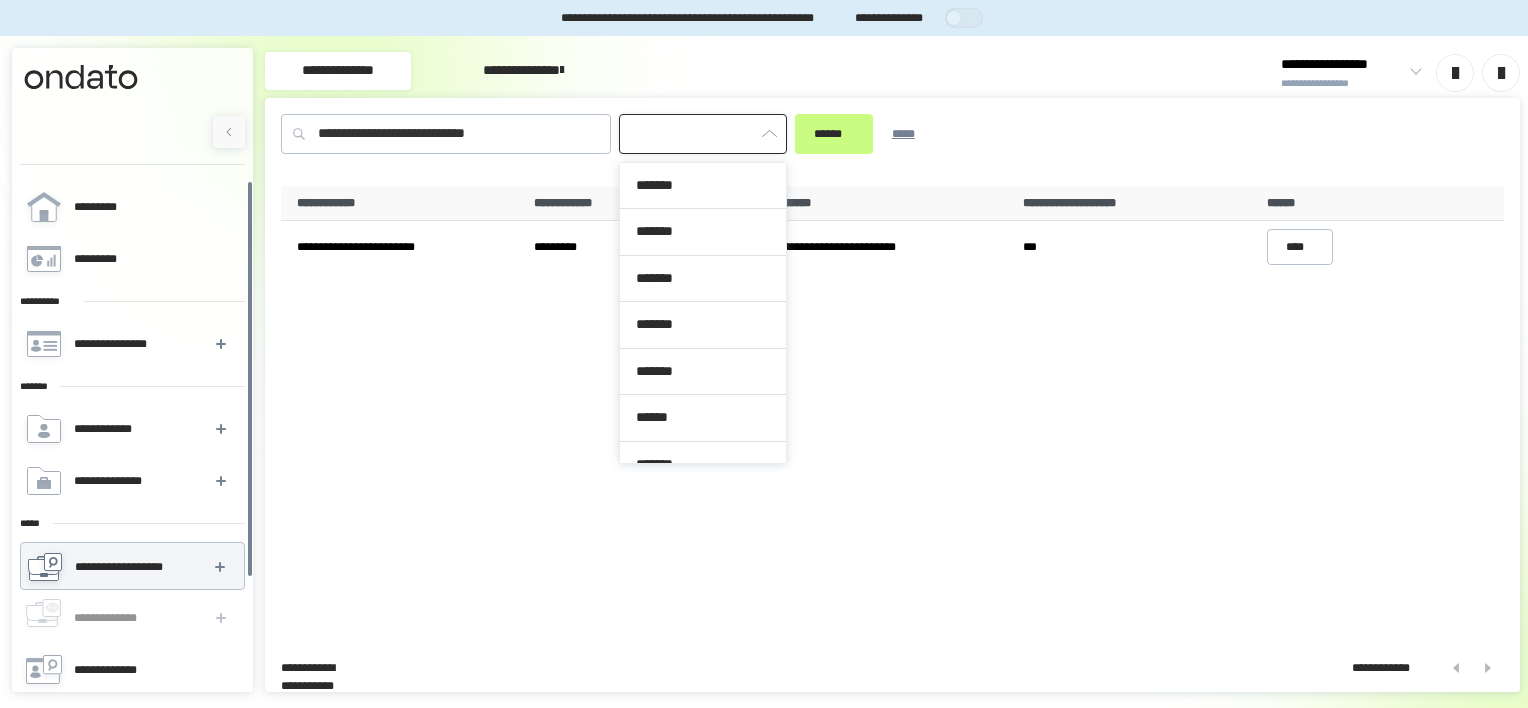scroll, scrollTop: 309, scrollLeft: 0, axis: vertical 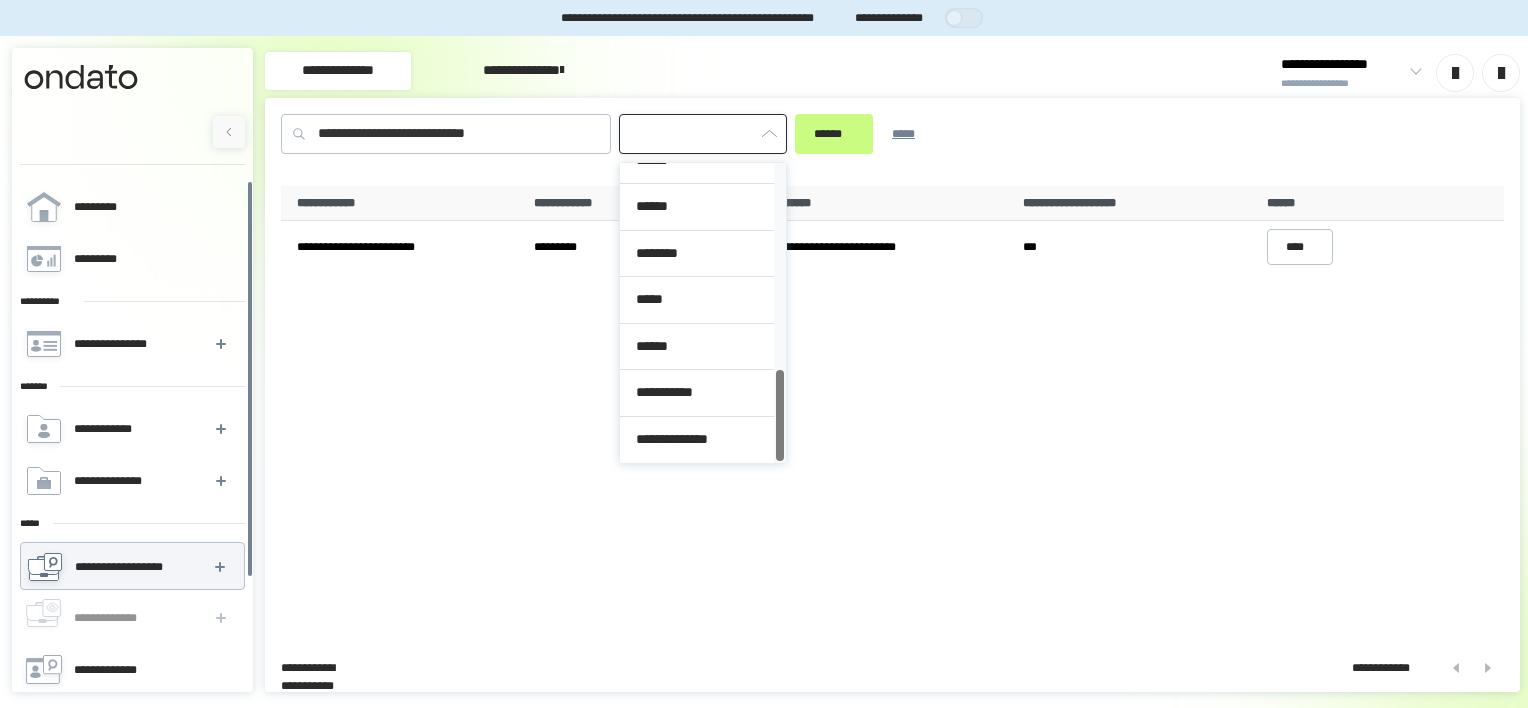 drag, startPoint x: 780, startPoint y: 289, endPoint x: 790, endPoint y: 450, distance: 161.31026 